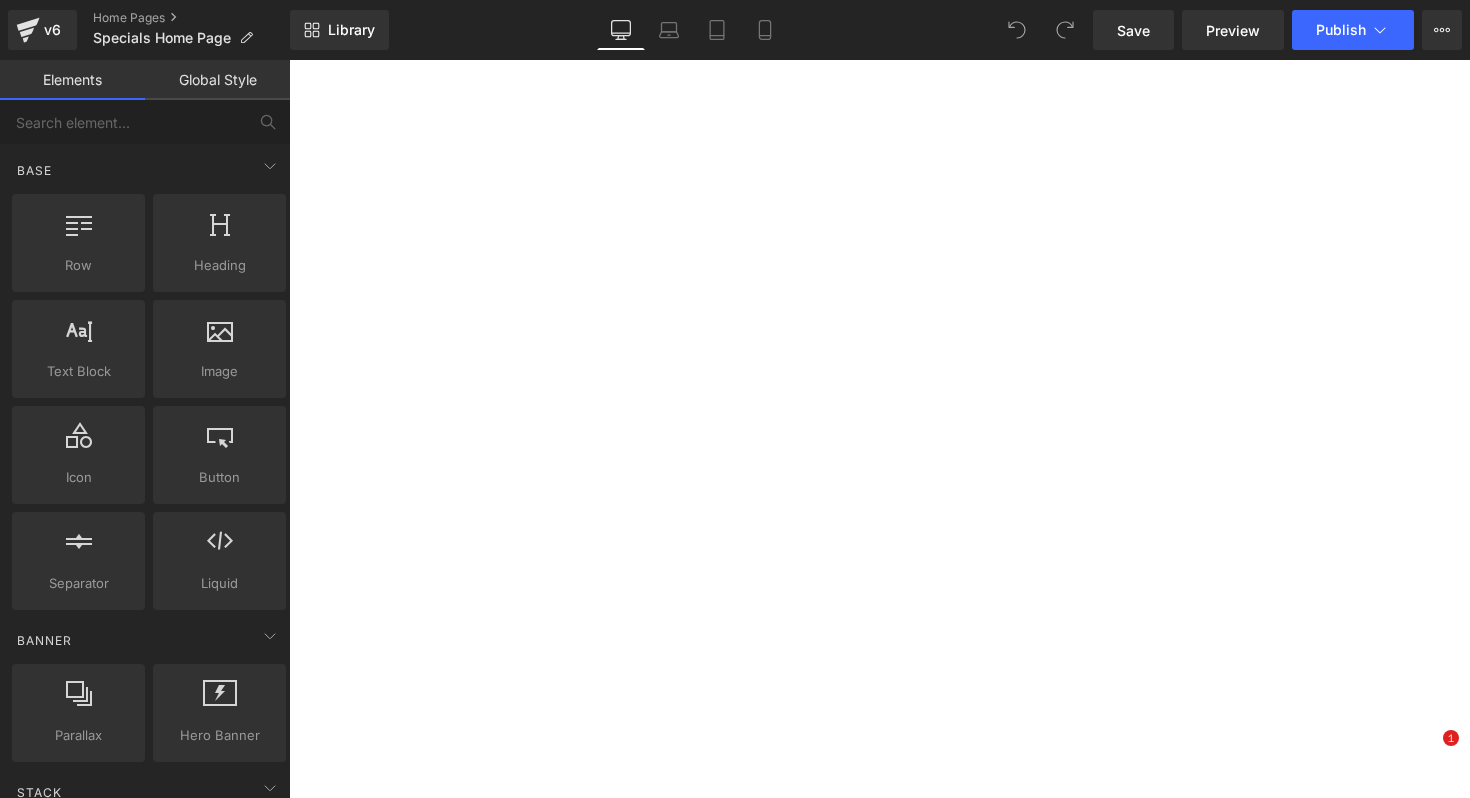 scroll, scrollTop: 0, scrollLeft: 0, axis: both 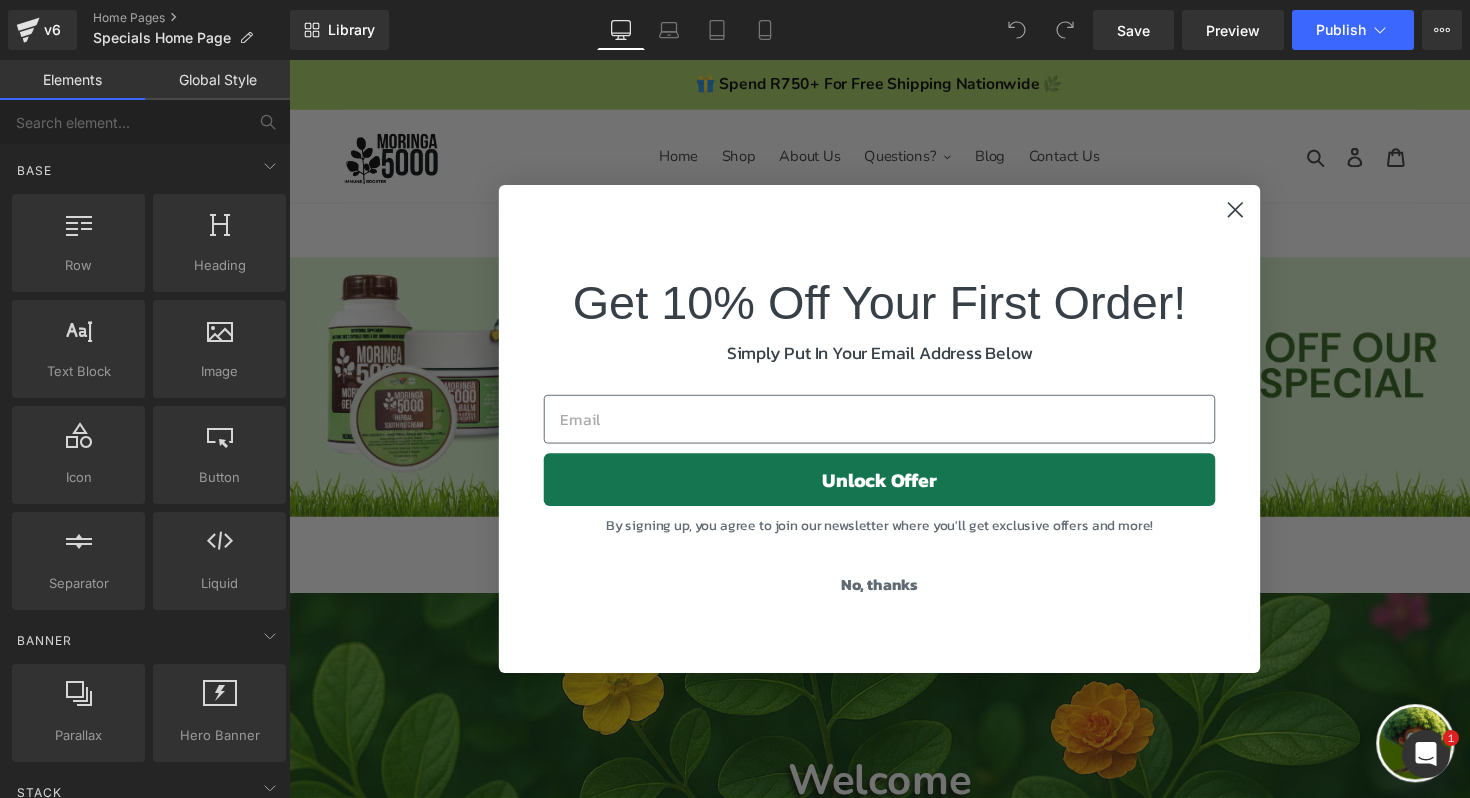click 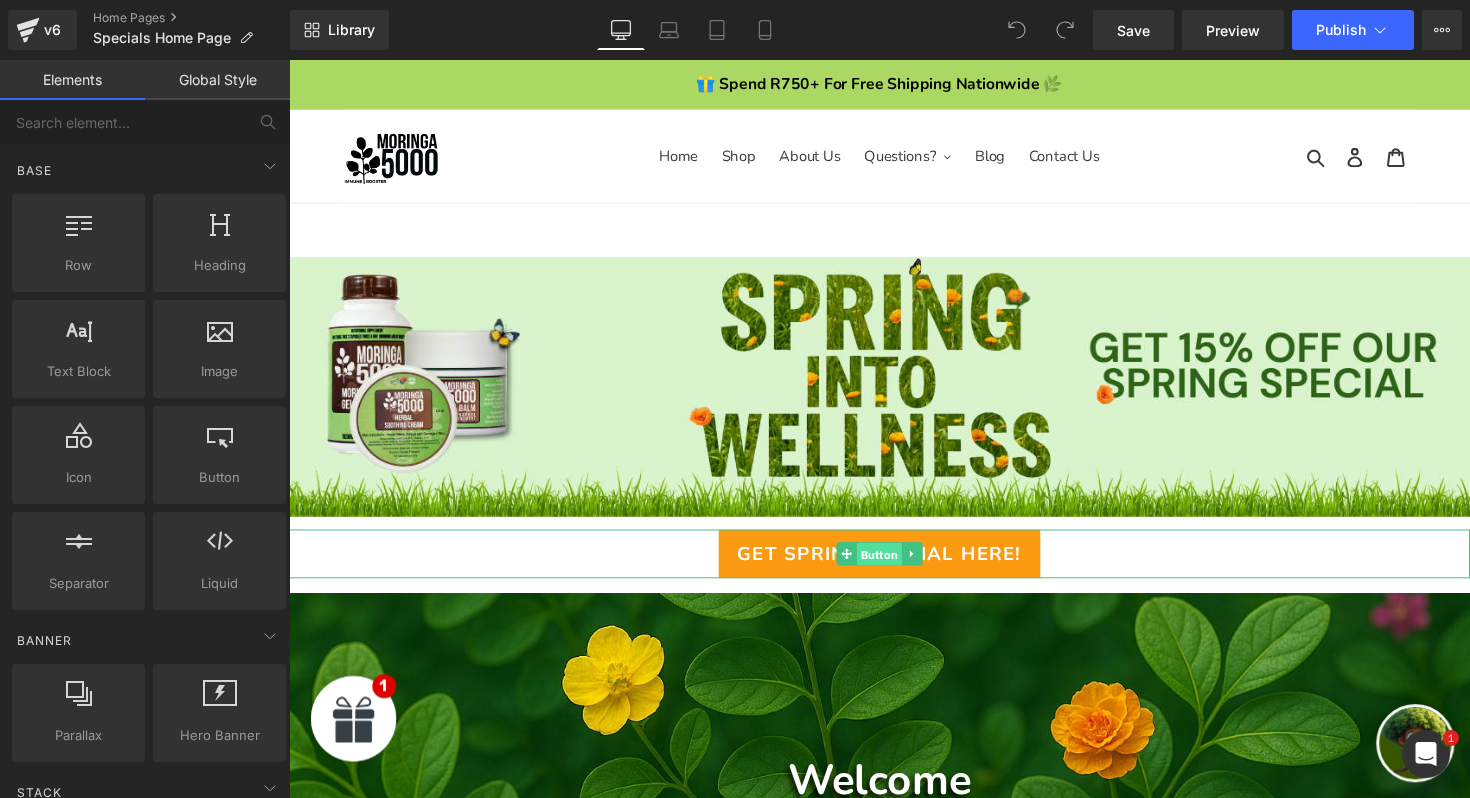 click on "Button" at bounding box center [894, 567] 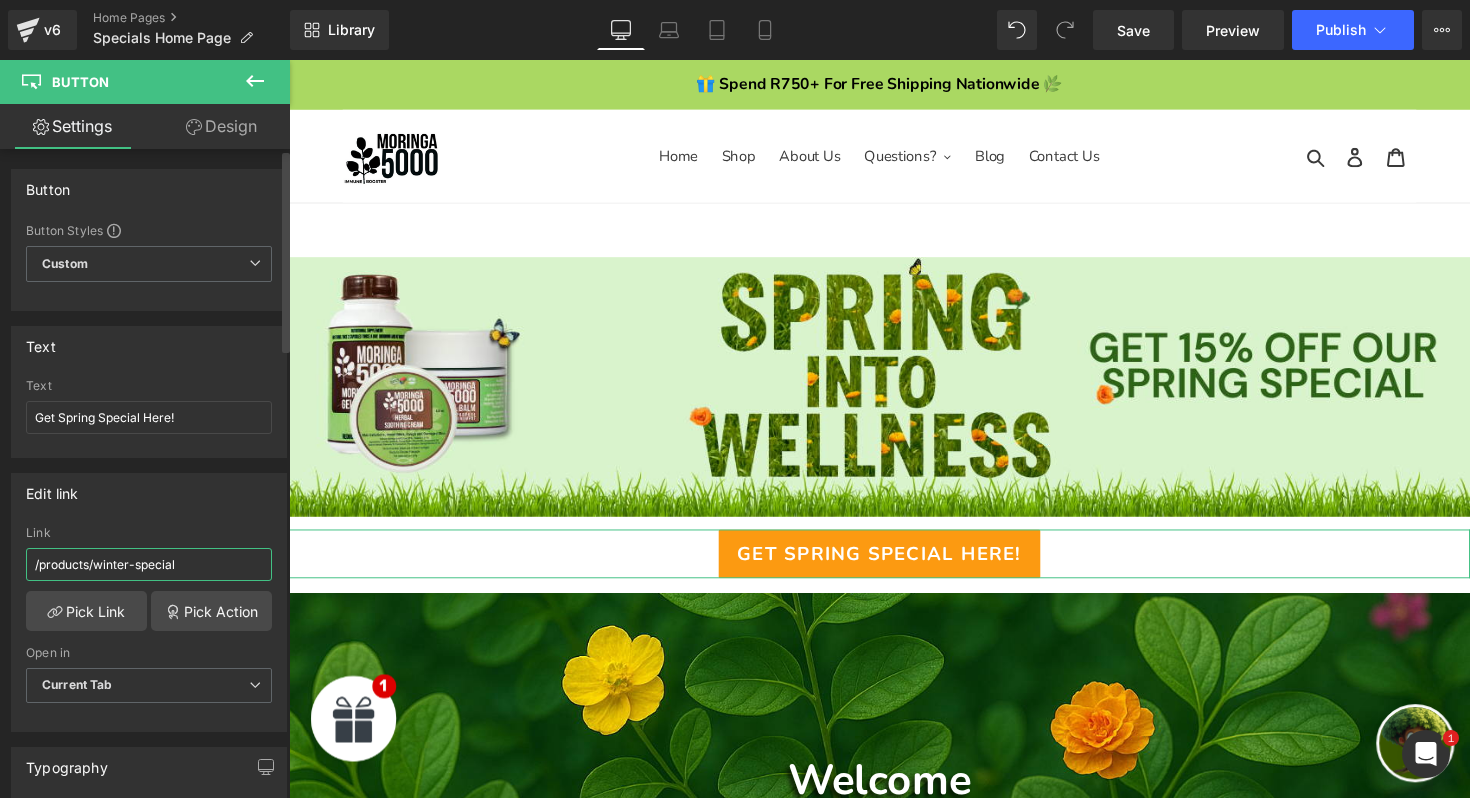 click on "/products/winter-special" at bounding box center (149, 564) 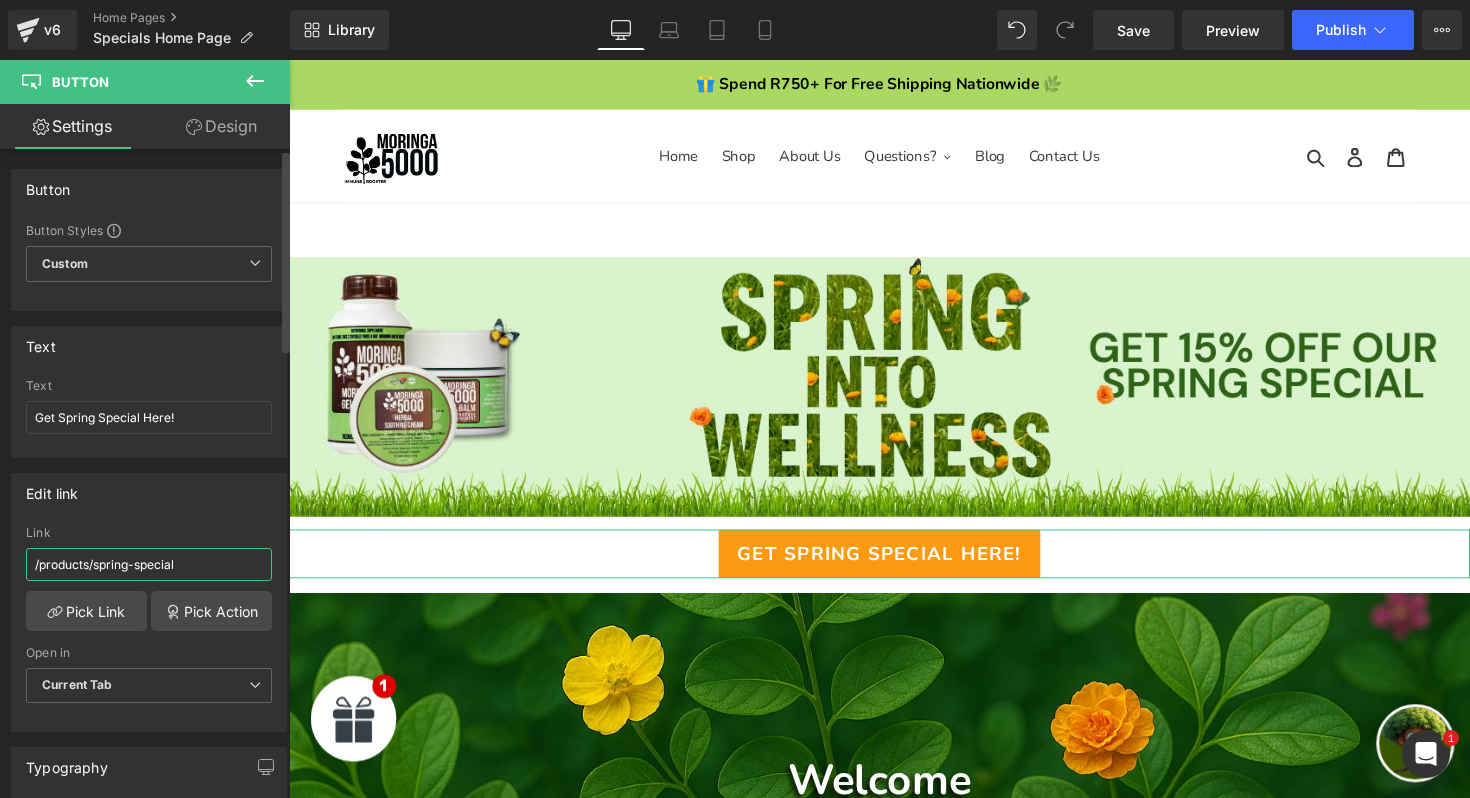 type on "/products/spring-special" 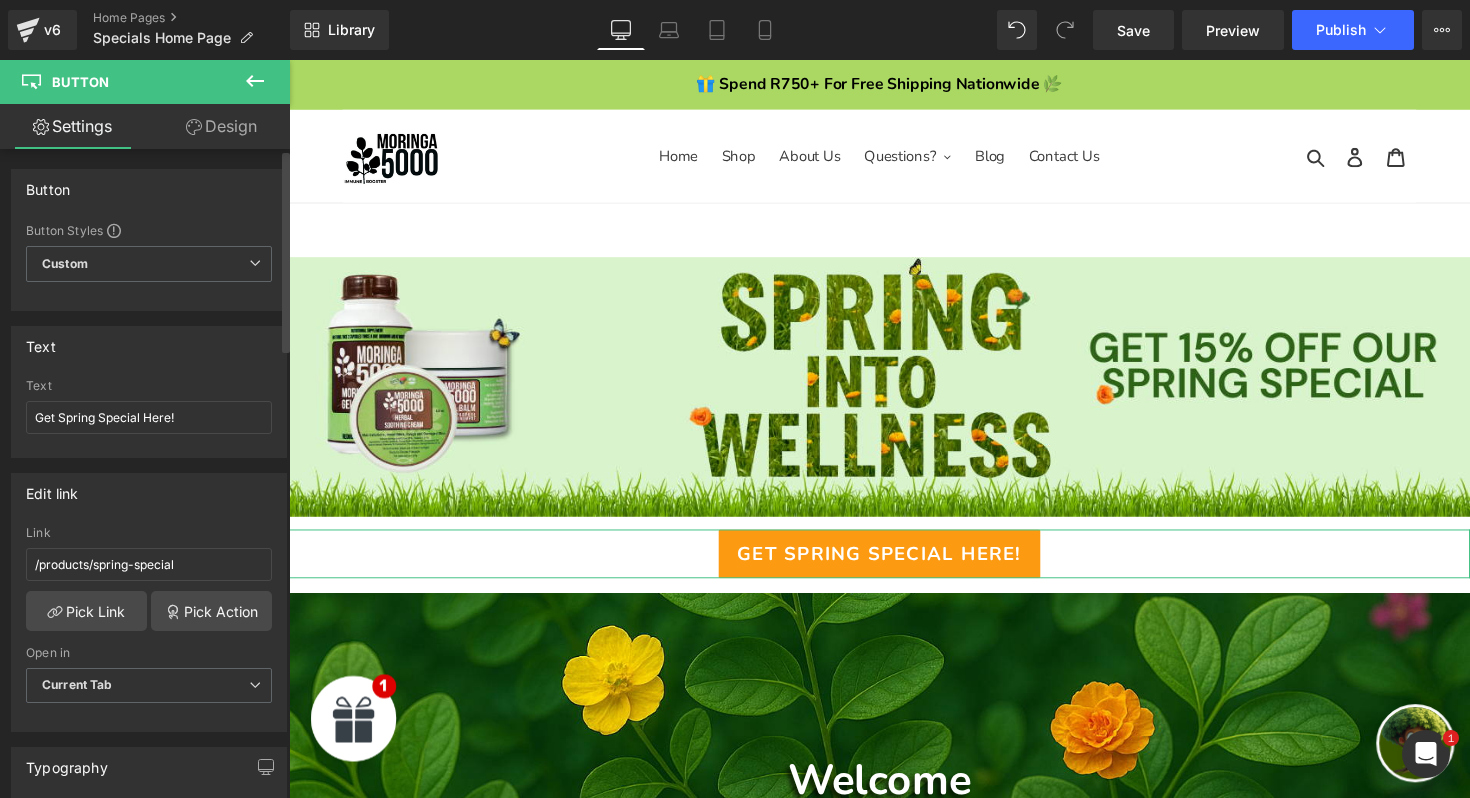 click on "Link" at bounding box center [149, 533] 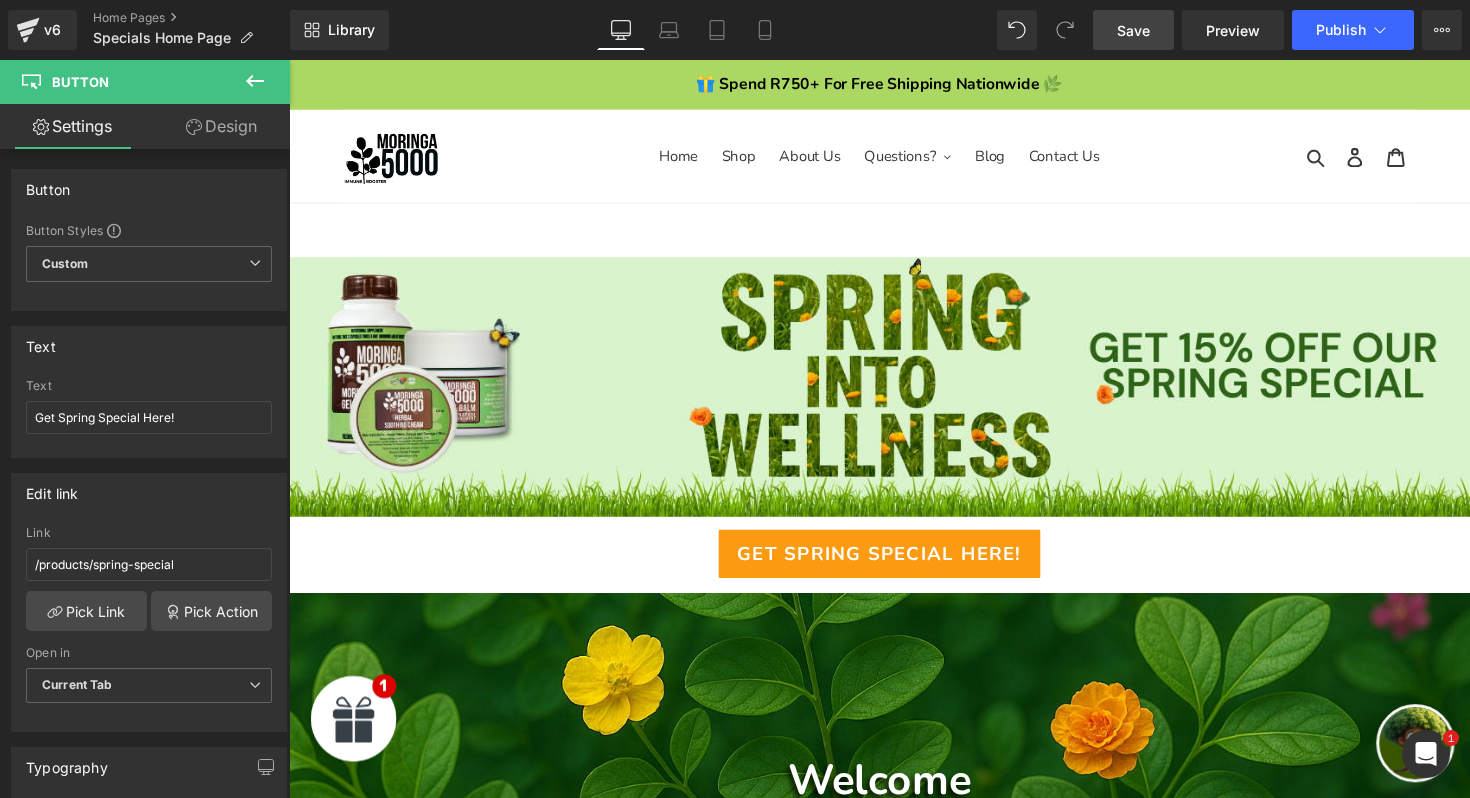 click on "Save" at bounding box center (1133, 30) 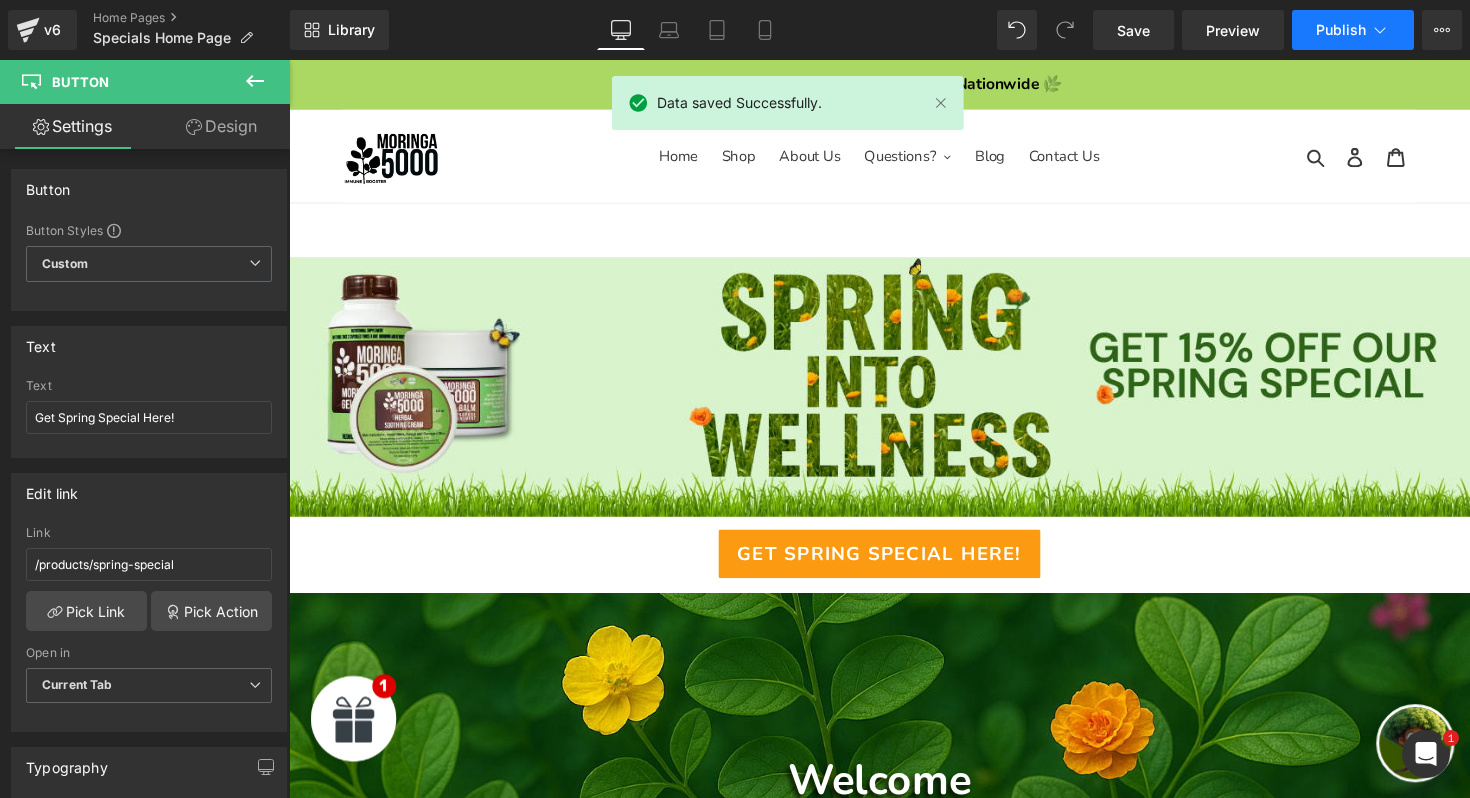 click on "Publish" at bounding box center [1341, 30] 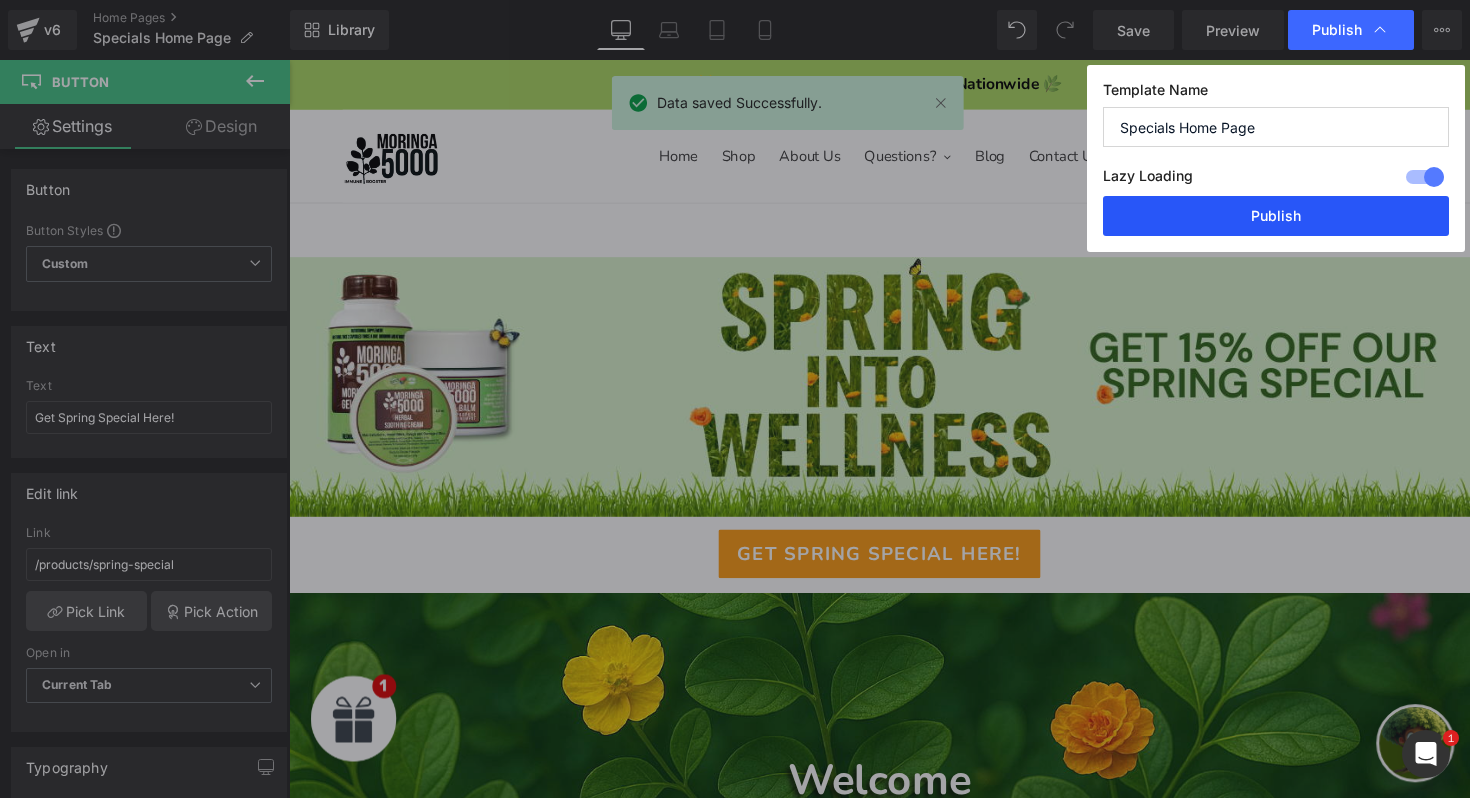 click on "Publish" at bounding box center (1276, 216) 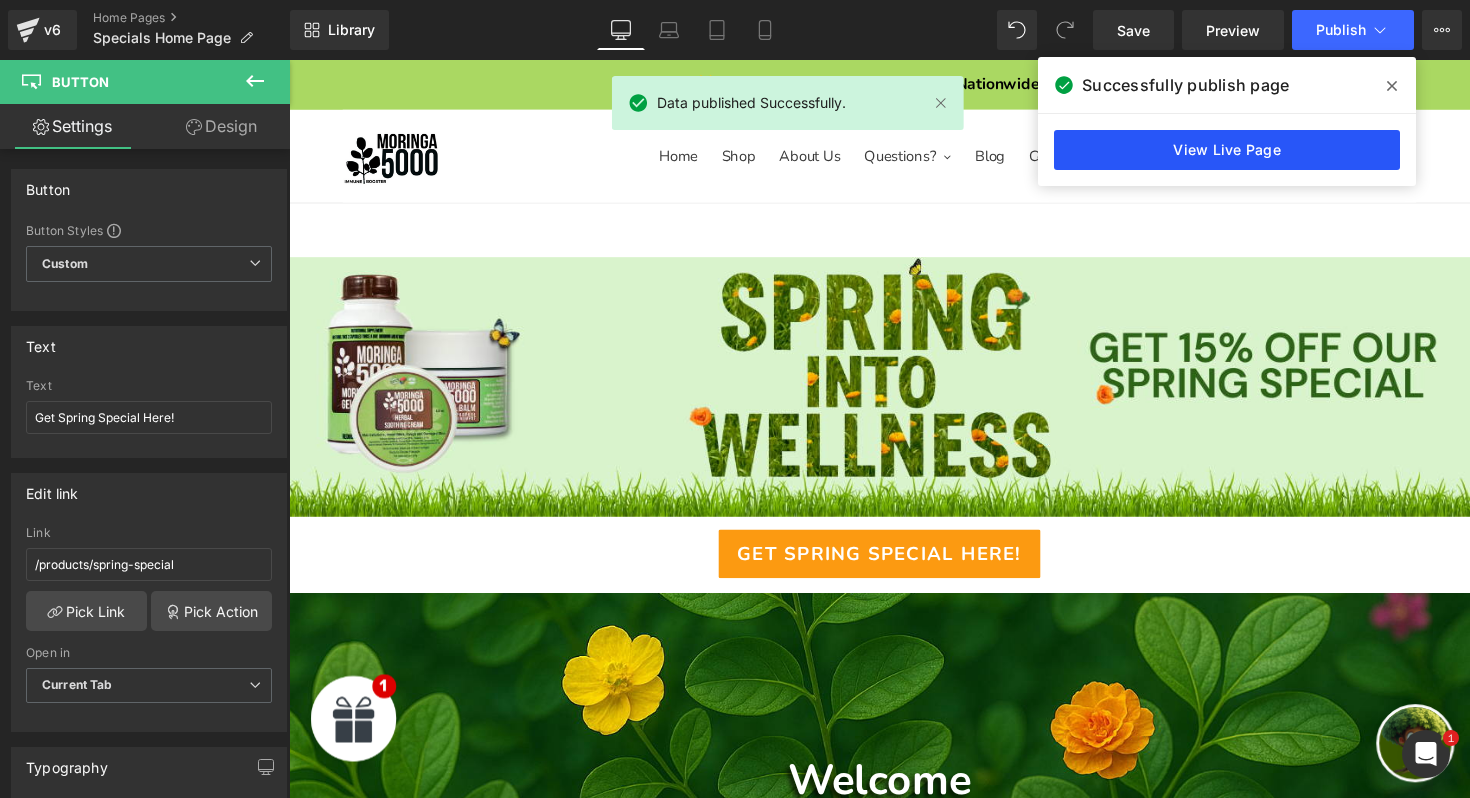 click on "View Live Page" at bounding box center (1227, 150) 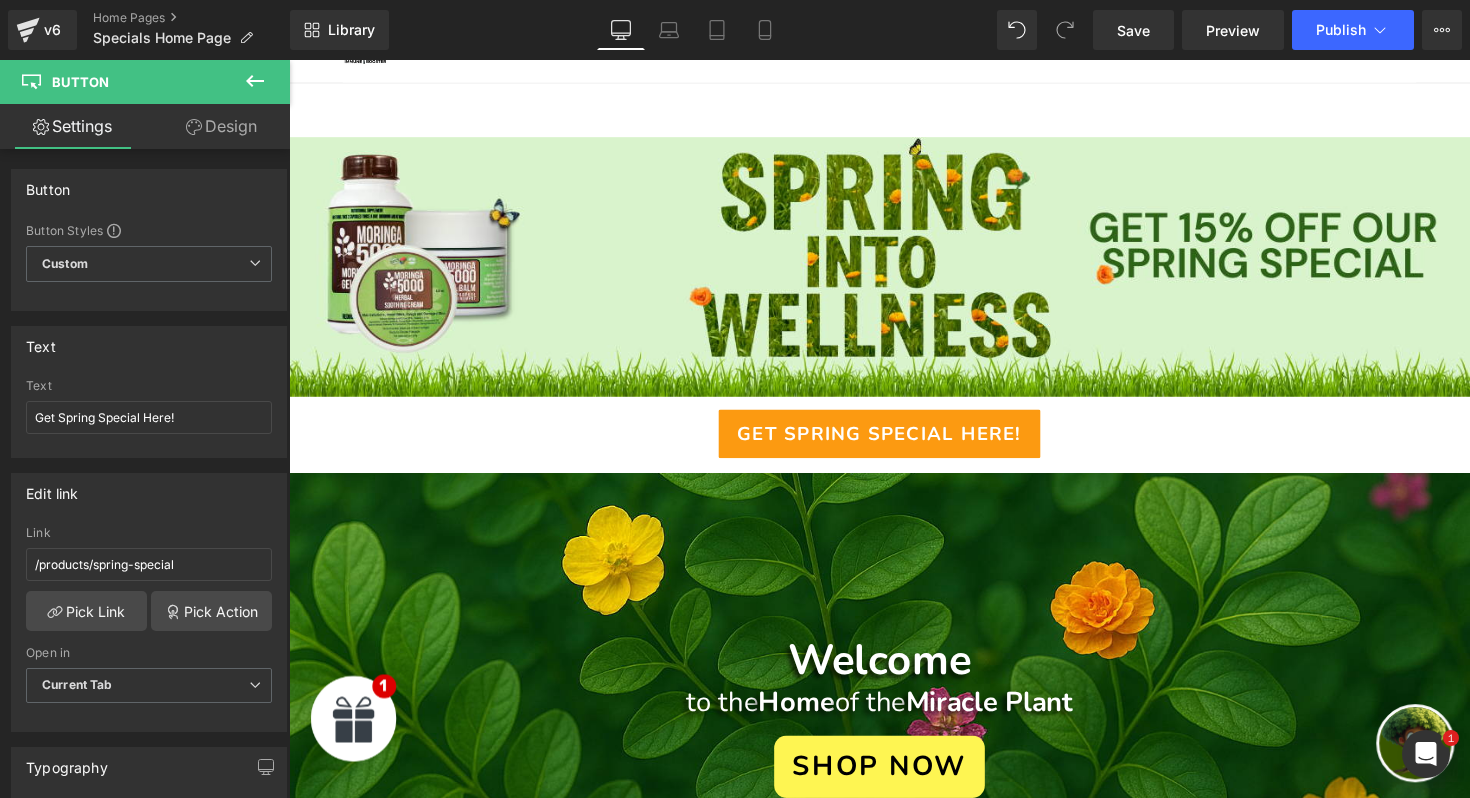 scroll, scrollTop: 0, scrollLeft: 0, axis: both 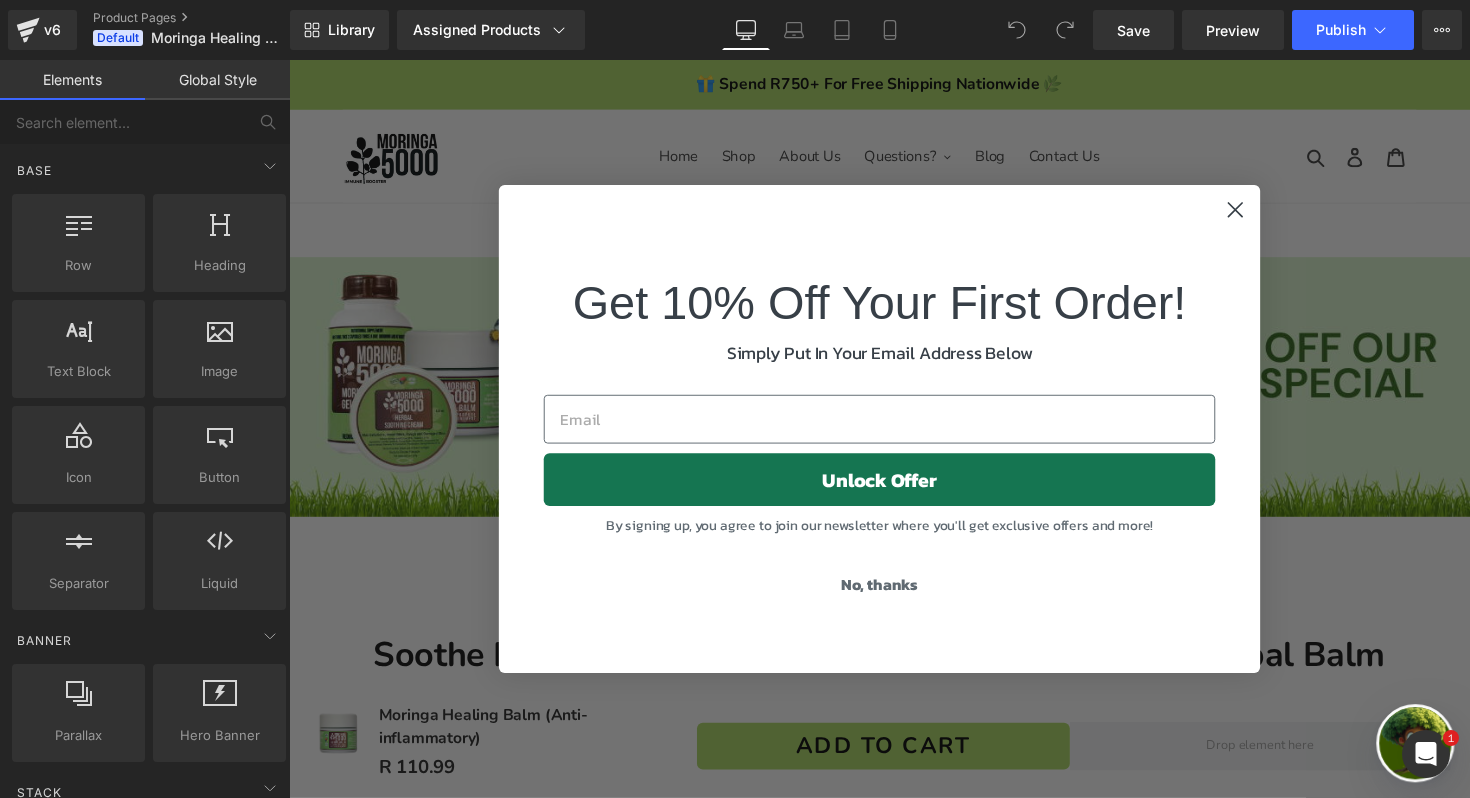 click 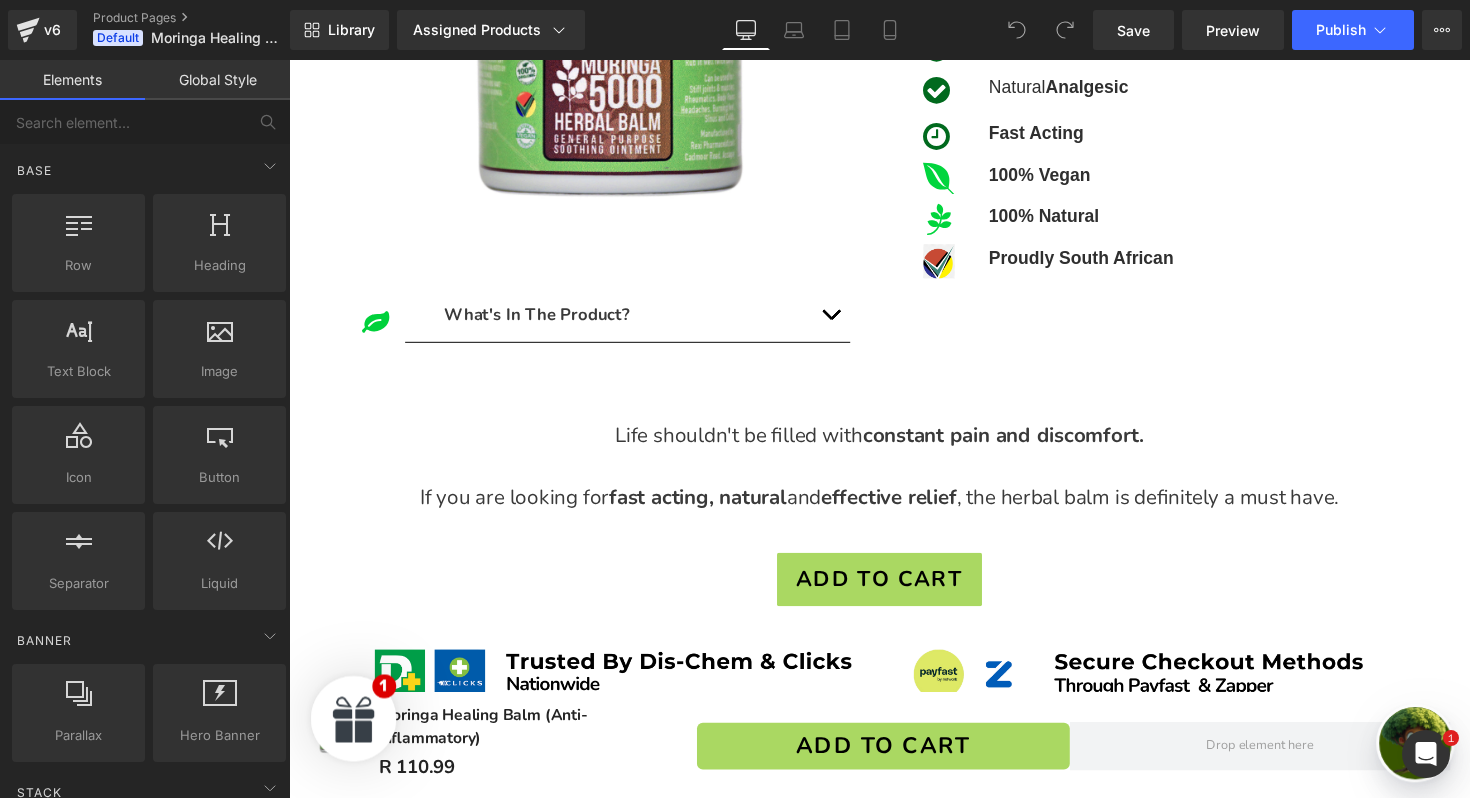 scroll, scrollTop: 883, scrollLeft: 0, axis: vertical 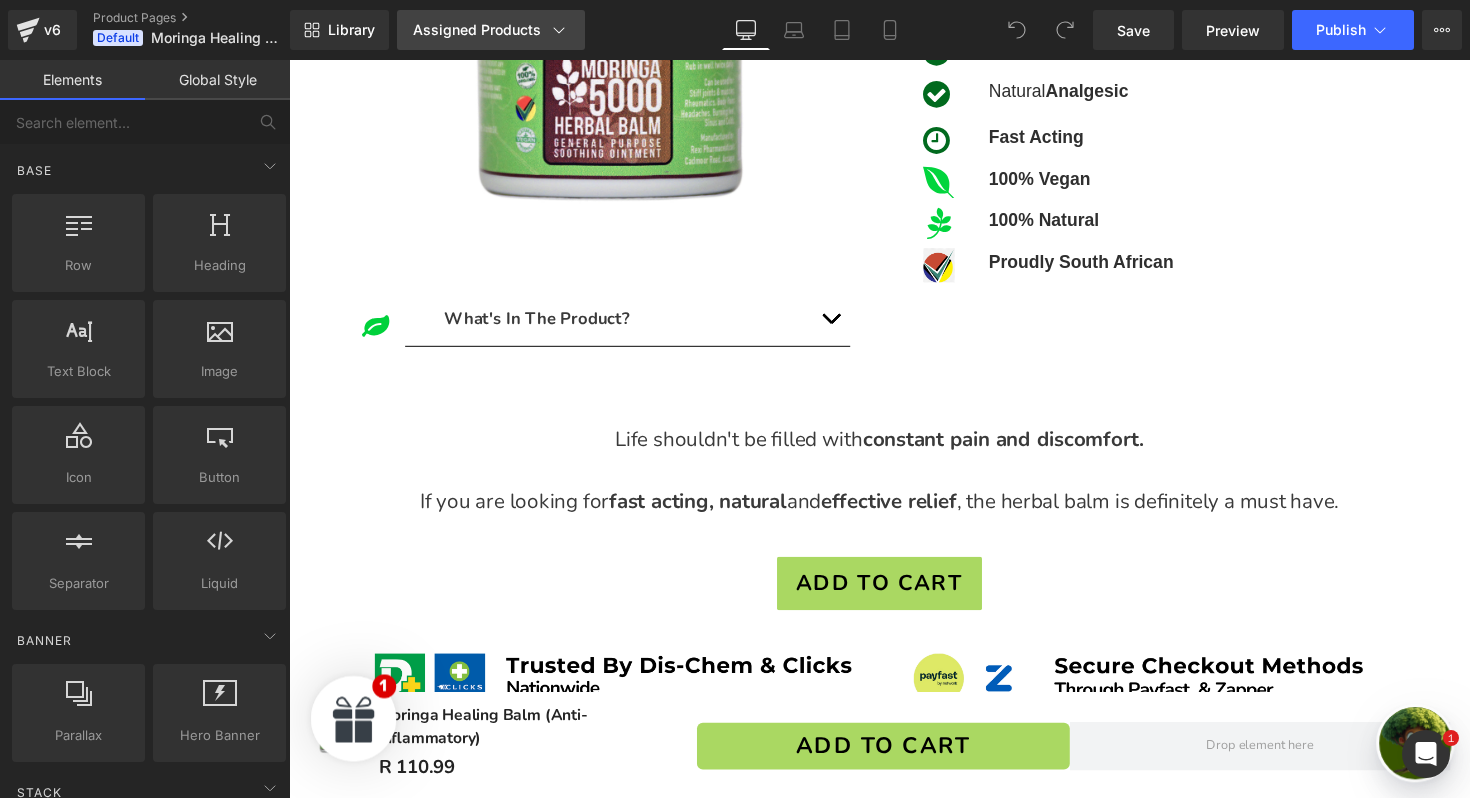 click on "Assigned Products" at bounding box center [491, 30] 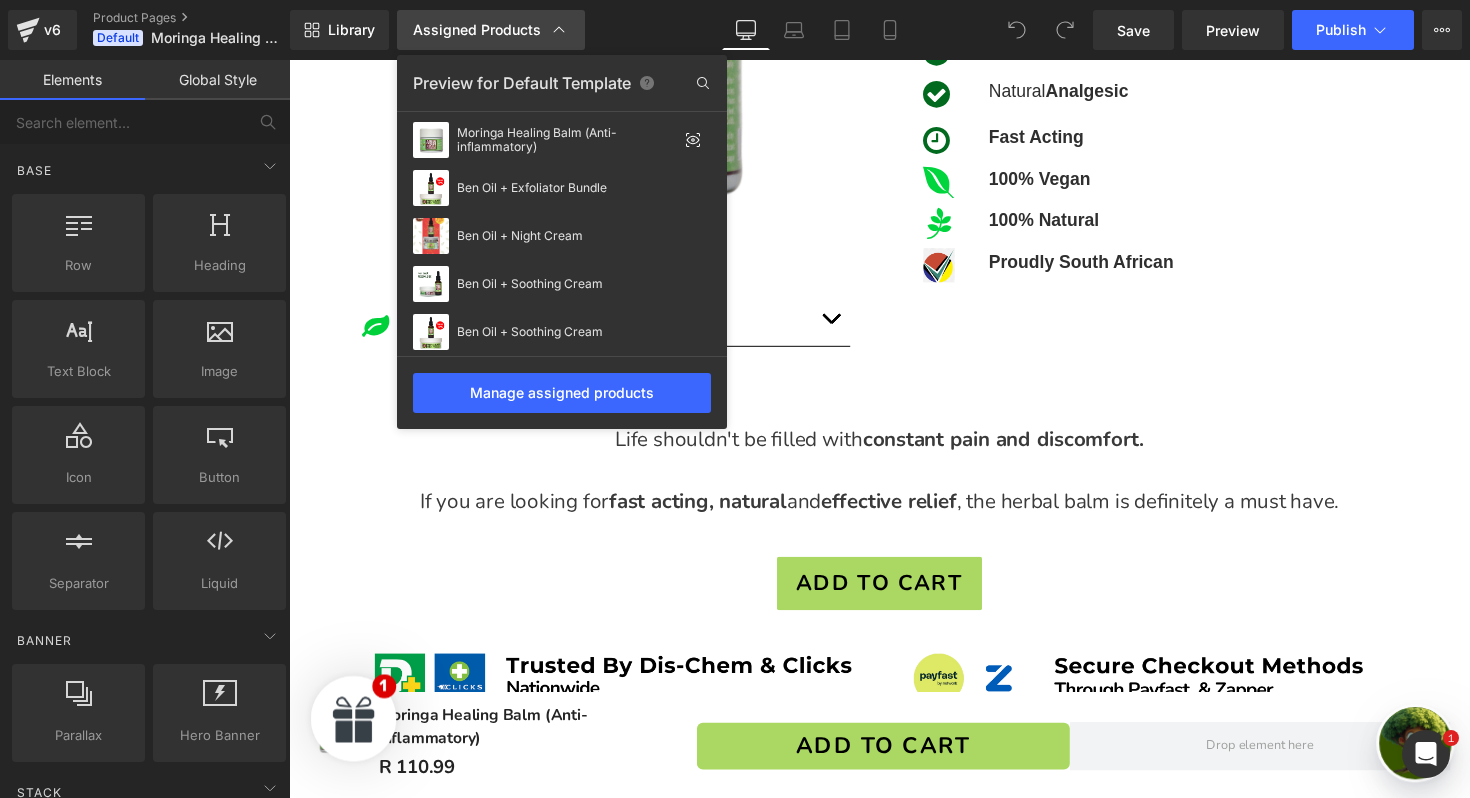 click on "Assigned Products" at bounding box center [491, 30] 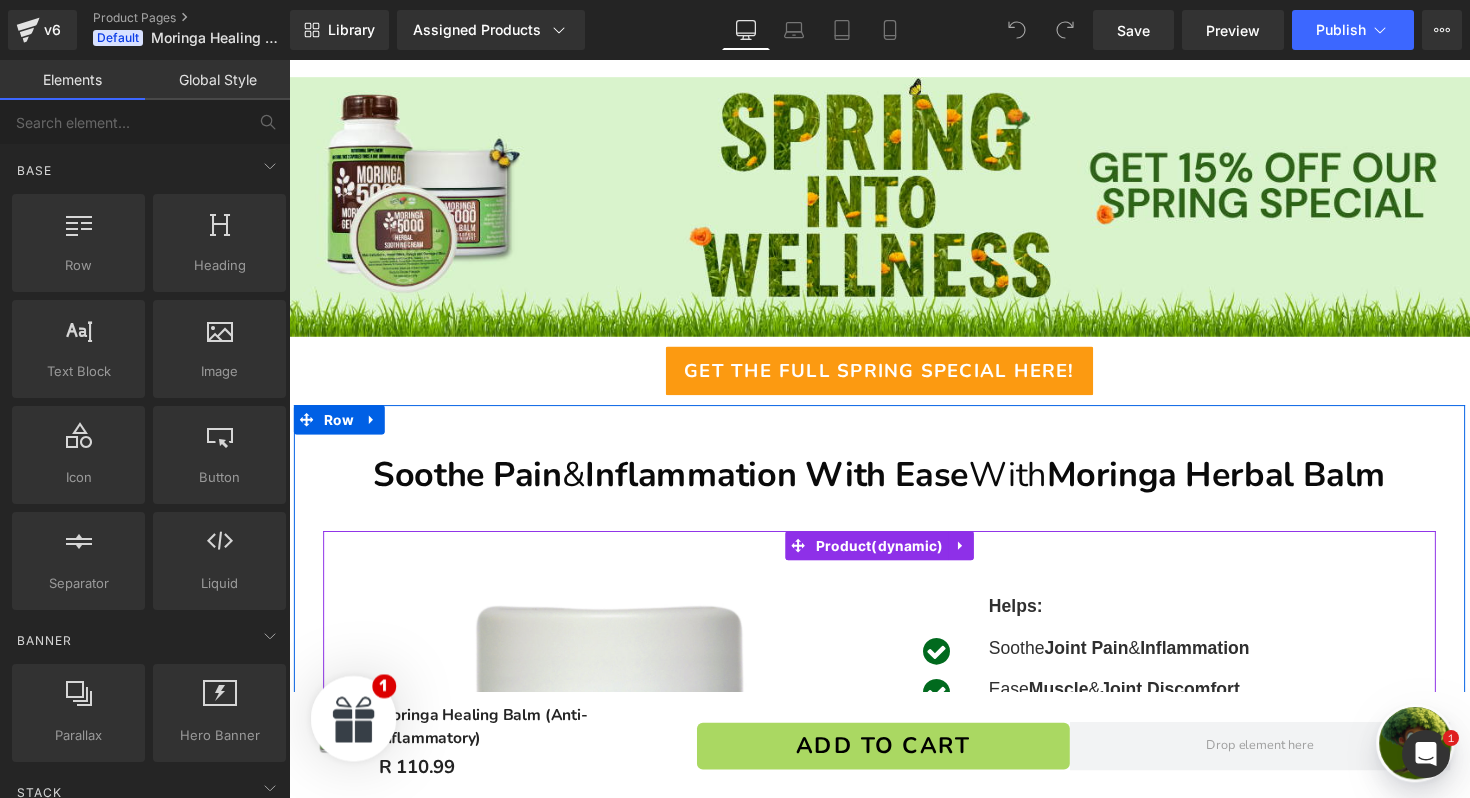 scroll, scrollTop: 33, scrollLeft: 0, axis: vertical 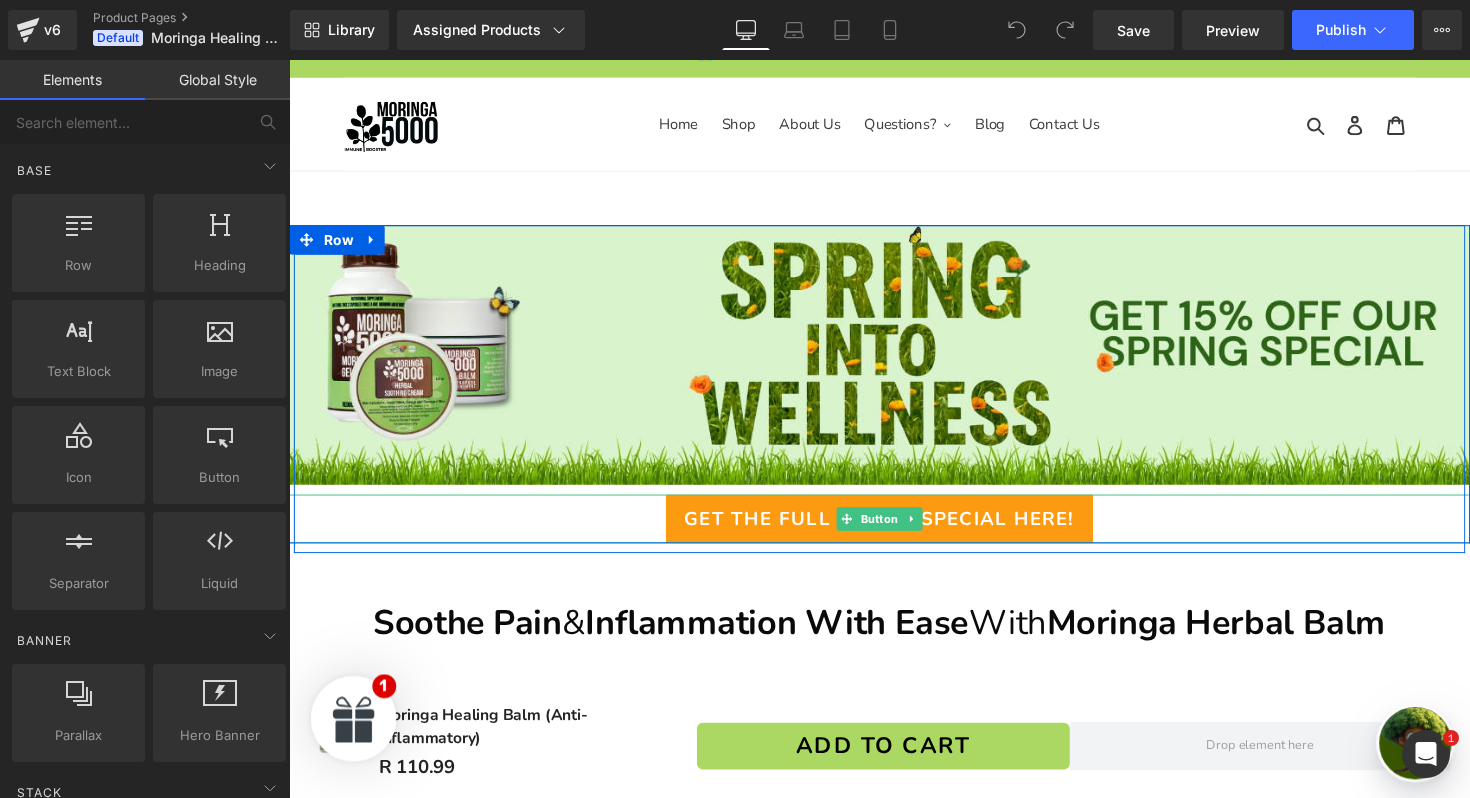 click on "Get The Full Spring Special Here!" at bounding box center [894, 530] 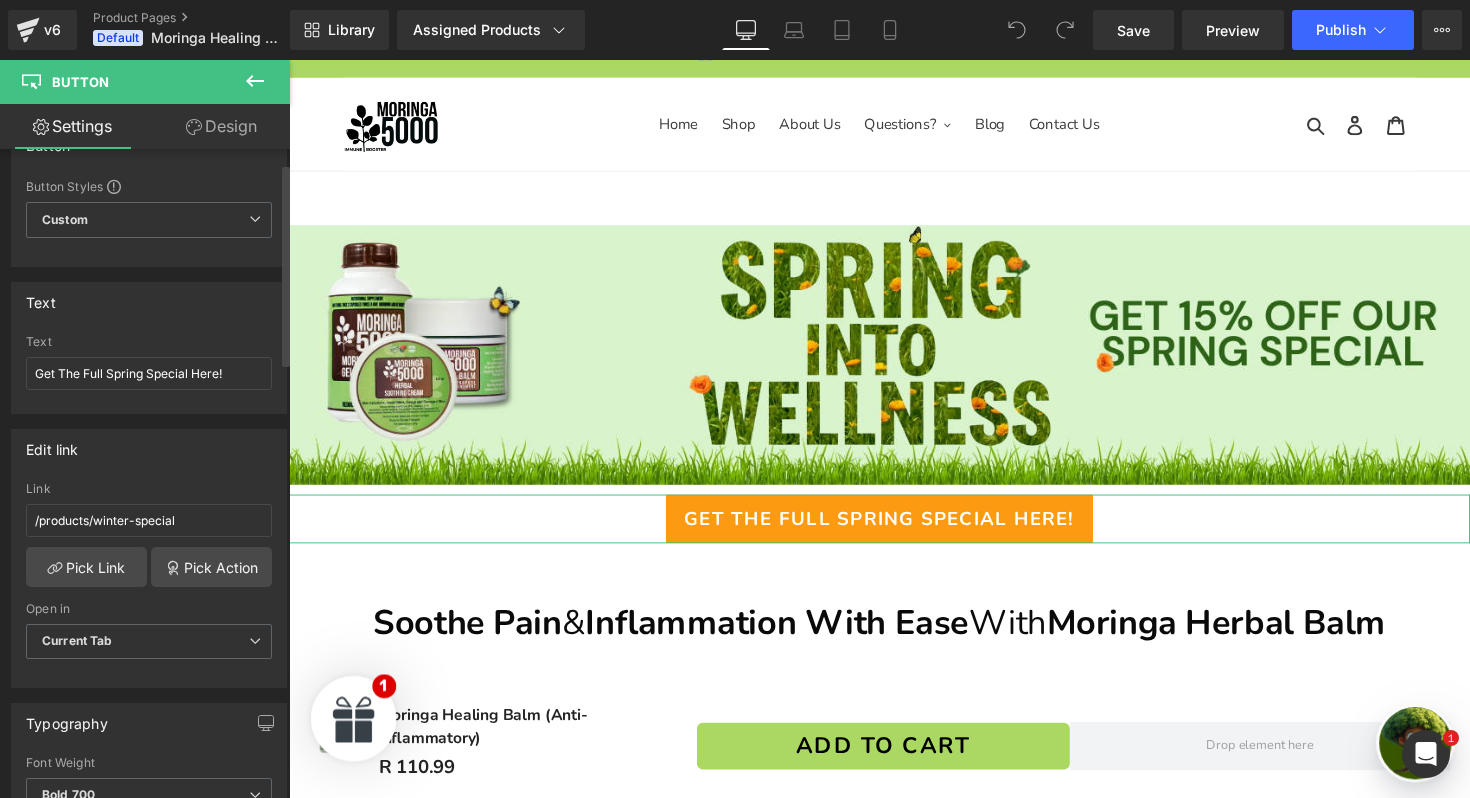 scroll, scrollTop: 45, scrollLeft: 0, axis: vertical 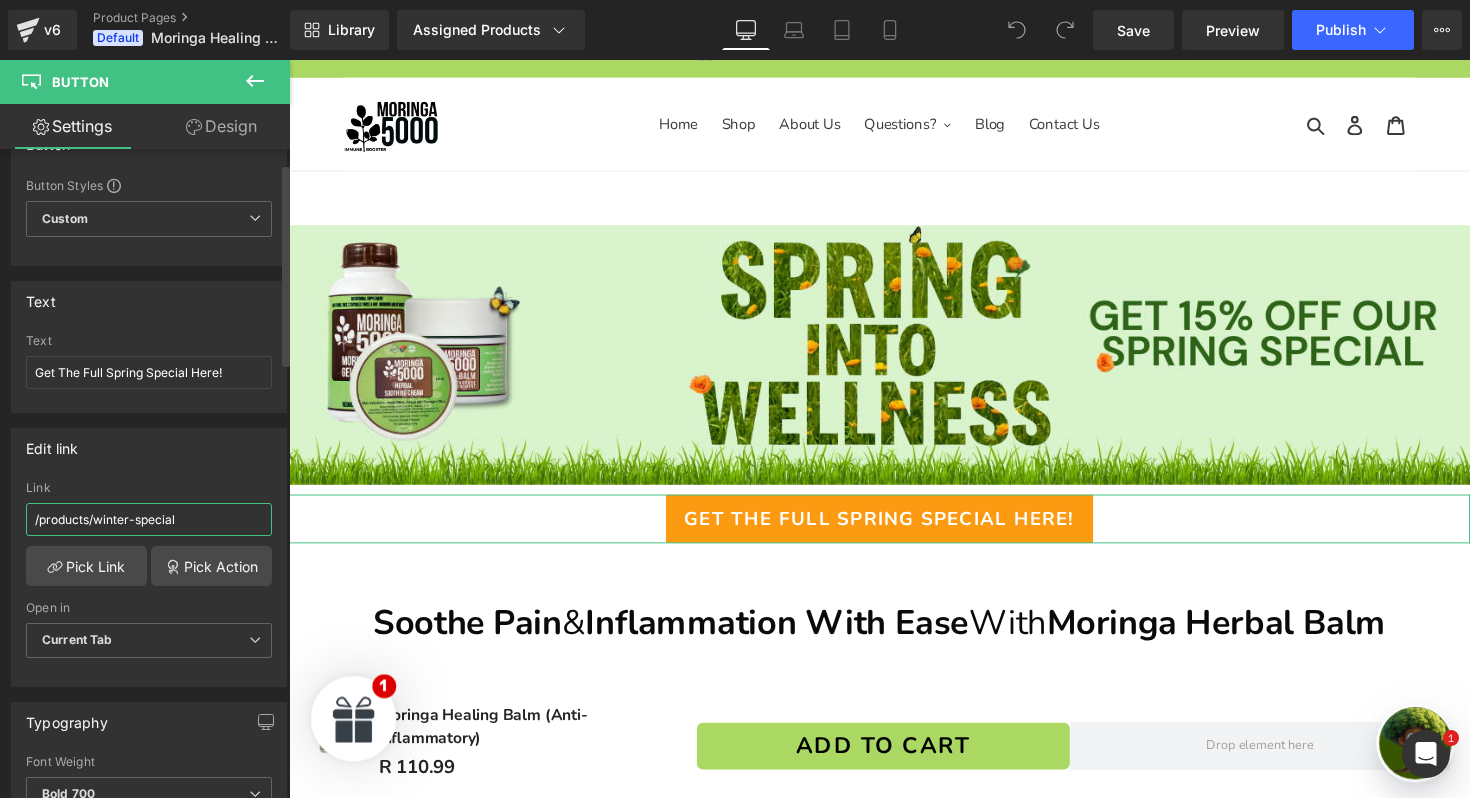 drag, startPoint x: 131, startPoint y: 518, endPoint x: 94, endPoint y: 522, distance: 37.215588 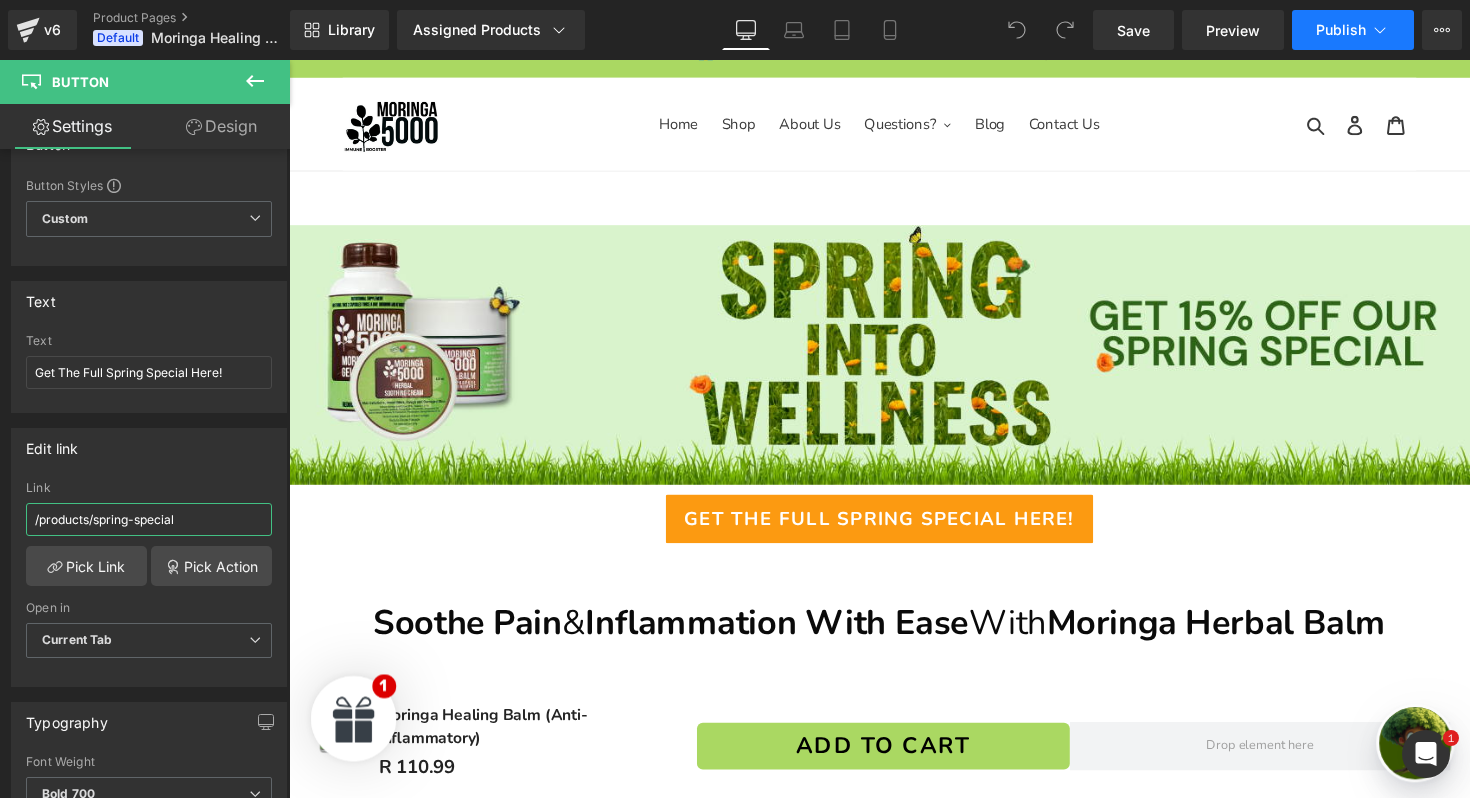 type on "/products/spring-special" 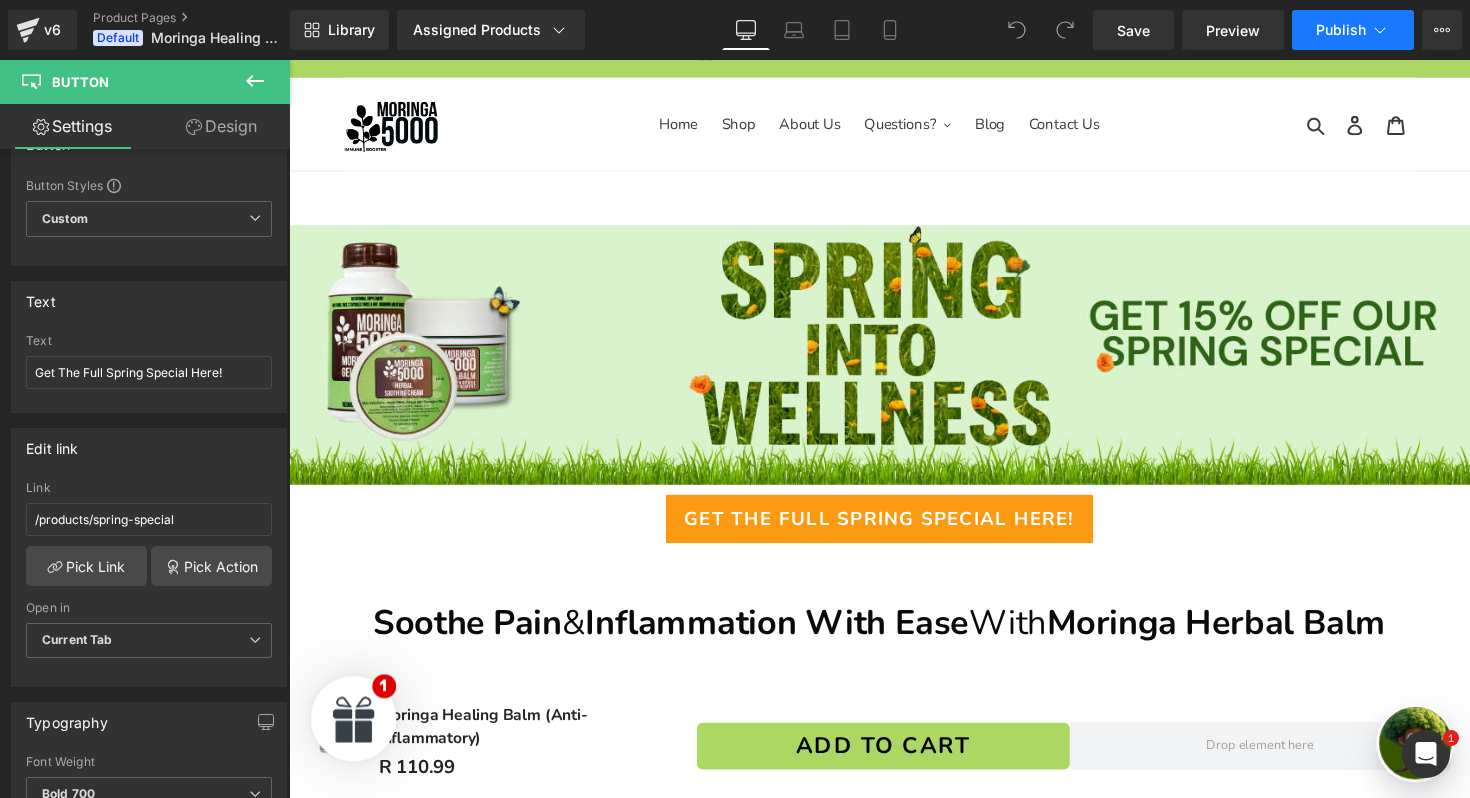 click on "Publish" at bounding box center (1353, 30) 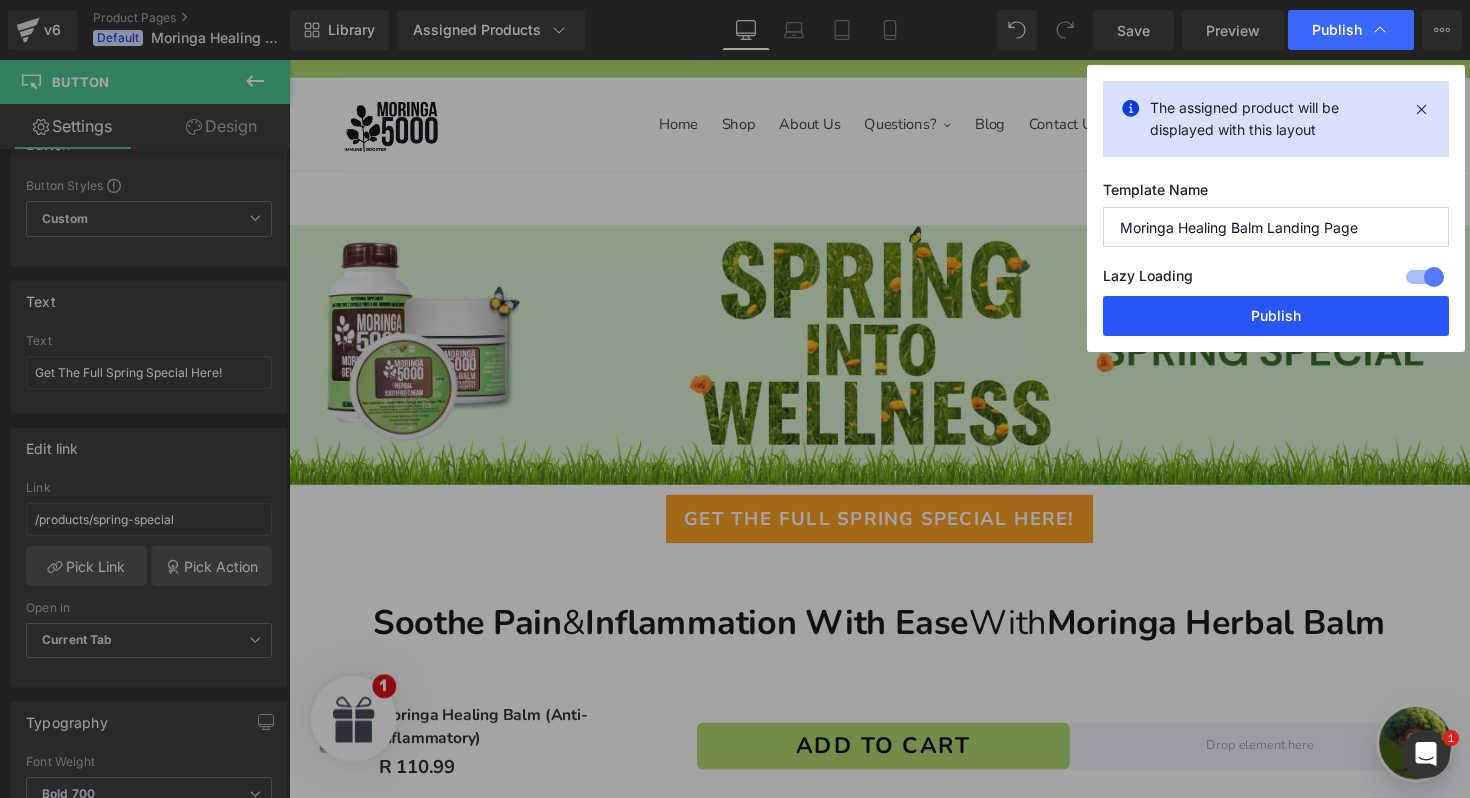 click on "Publish" at bounding box center [1276, 316] 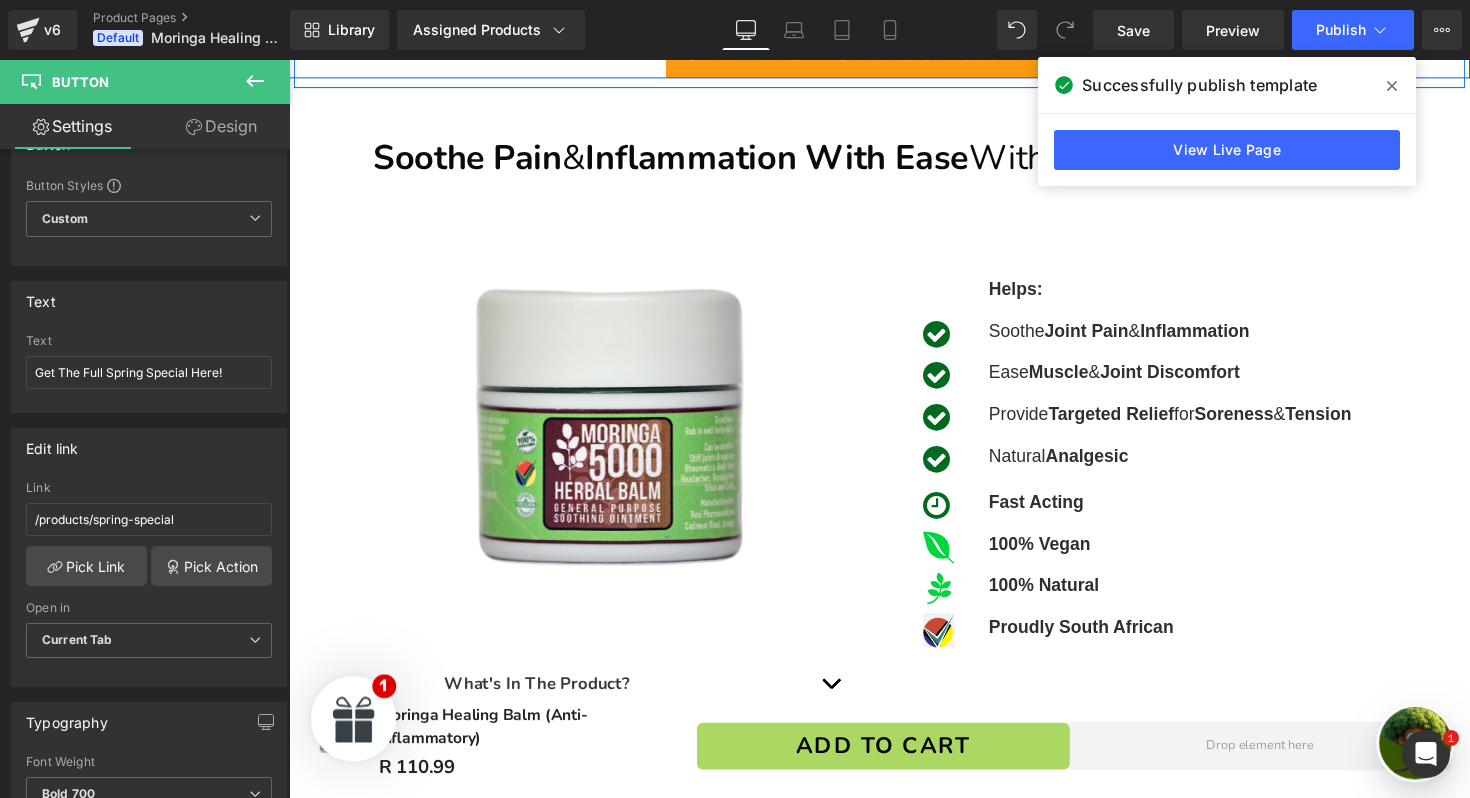scroll, scrollTop: 528, scrollLeft: 0, axis: vertical 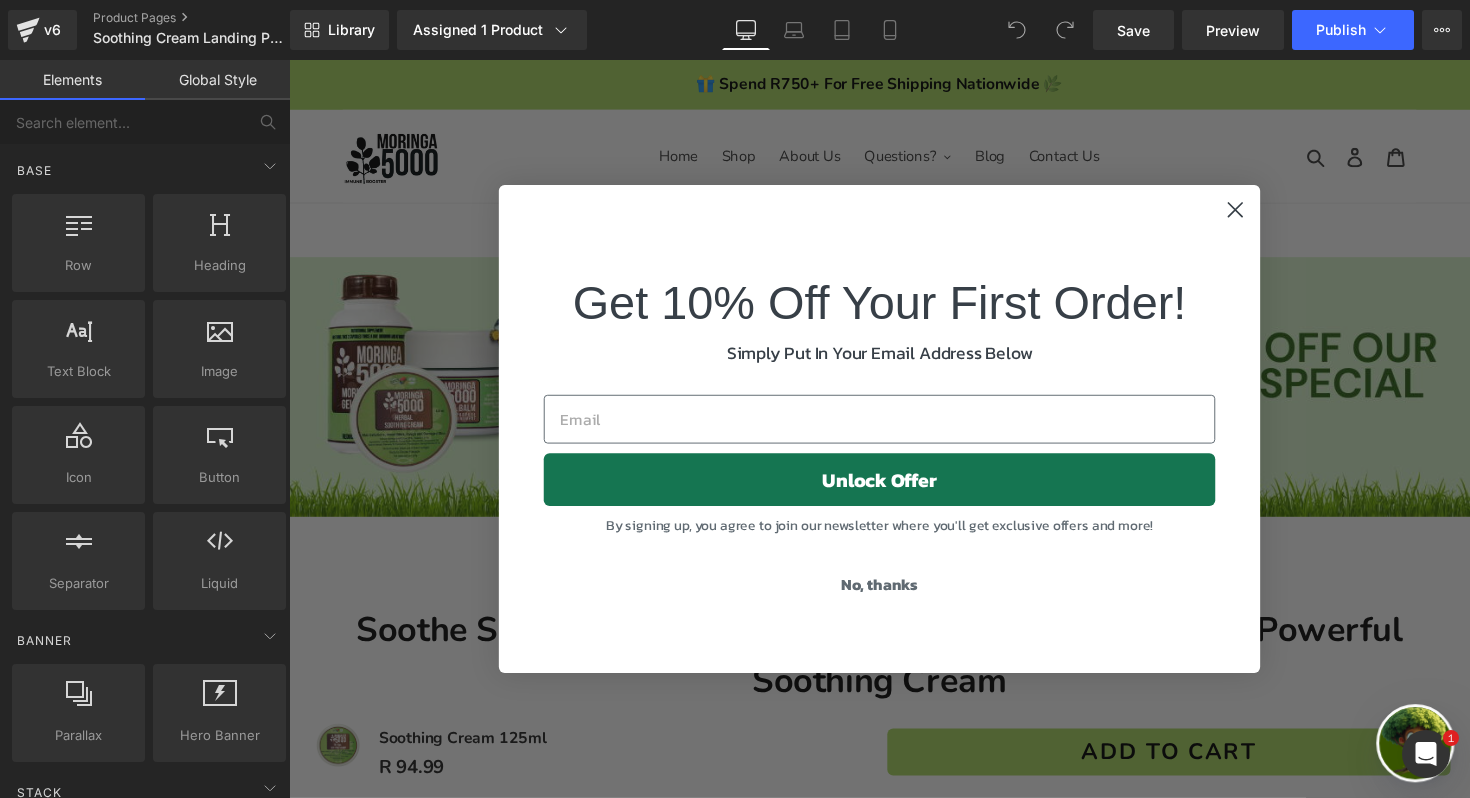 click on "Close dialog" 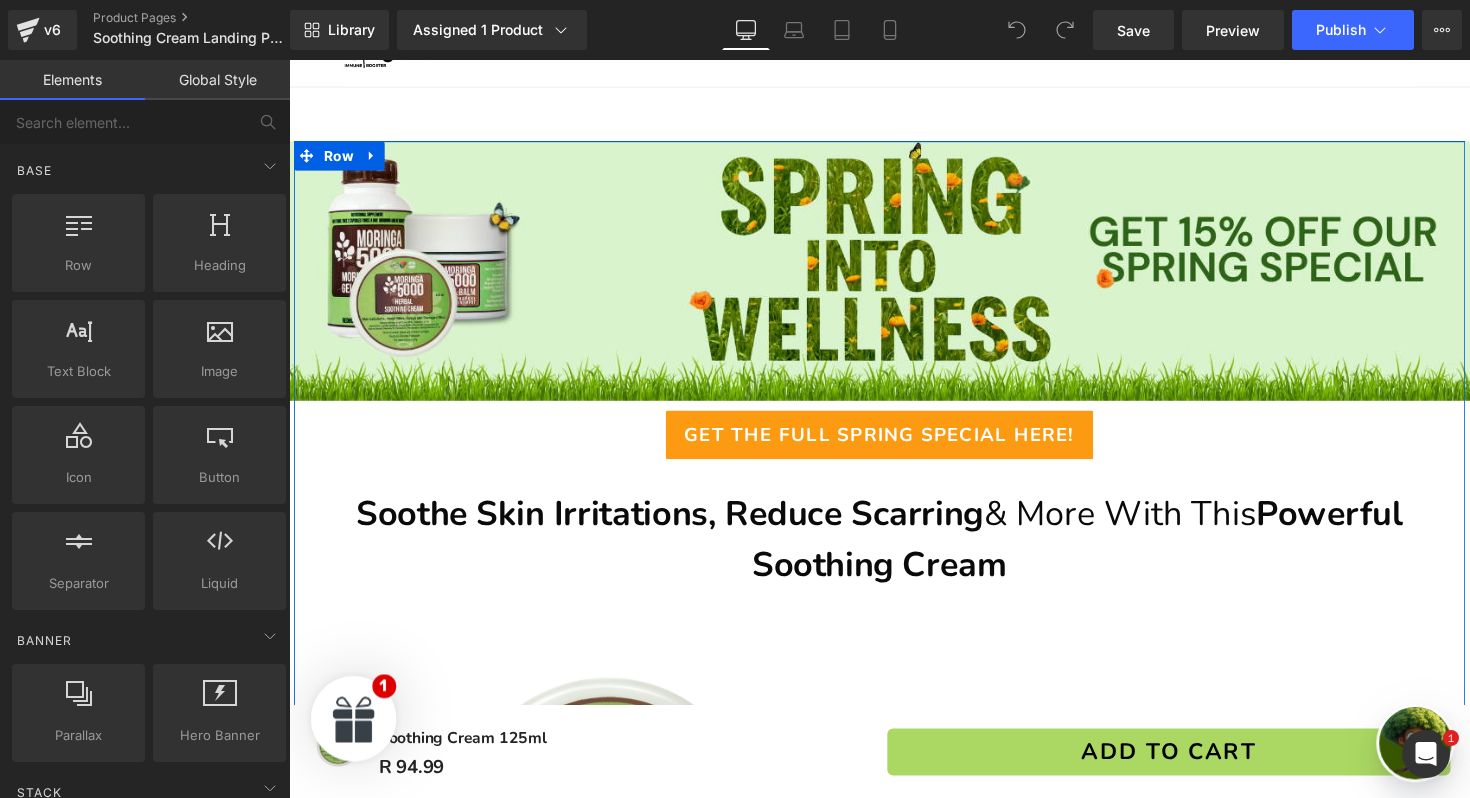scroll, scrollTop: 88, scrollLeft: 0, axis: vertical 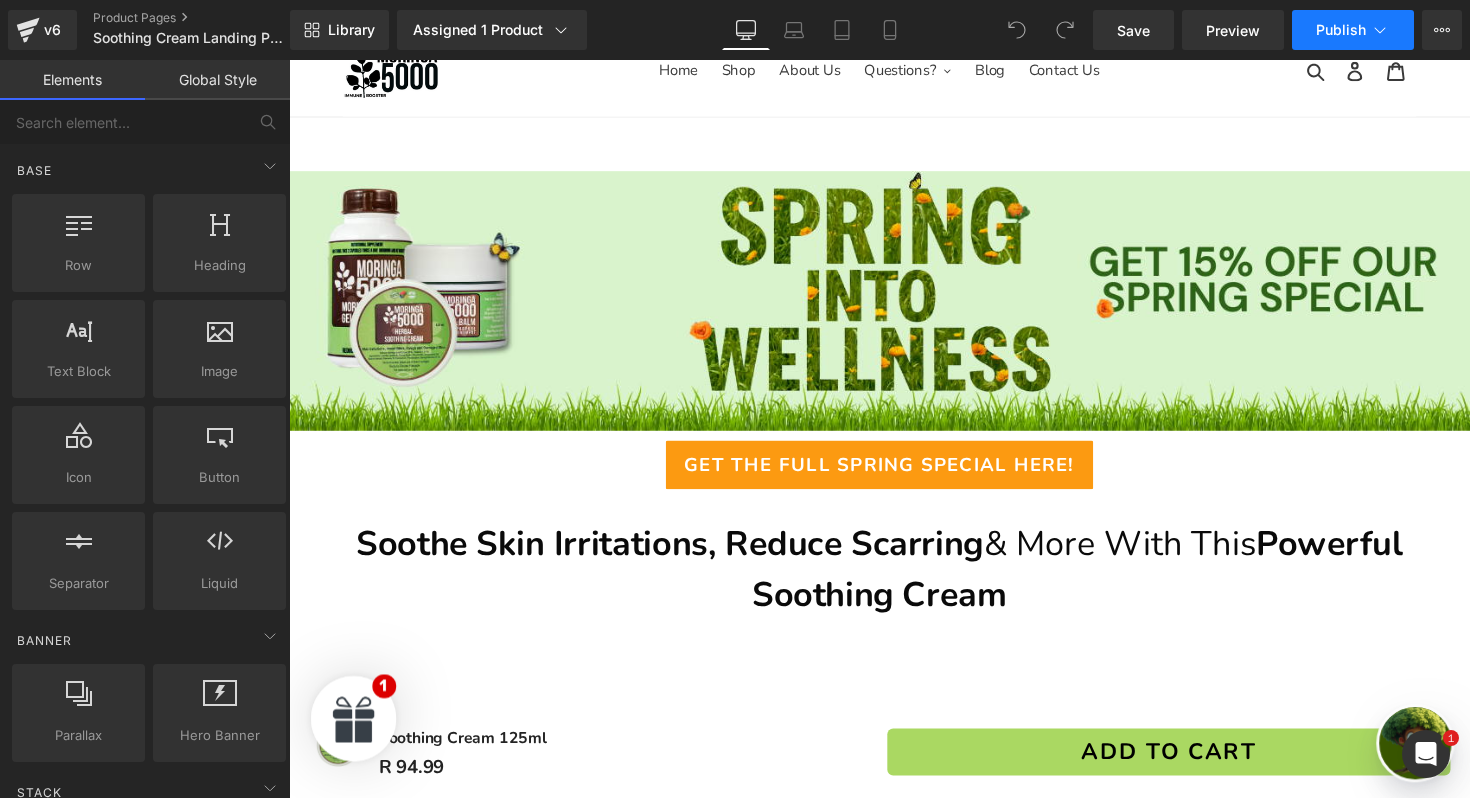 click on "Publish" at bounding box center (1341, 30) 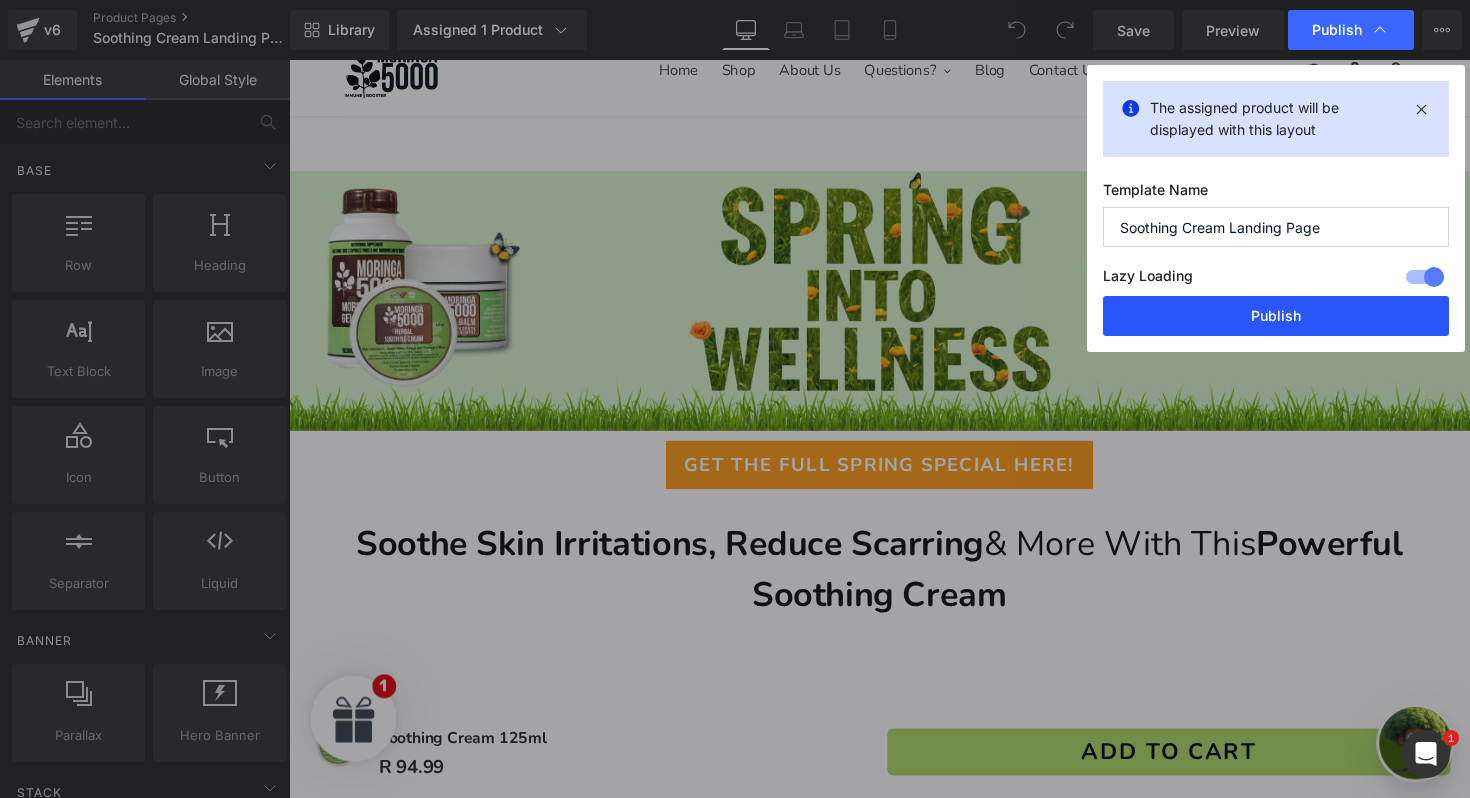 click on "Publish" at bounding box center [1276, 316] 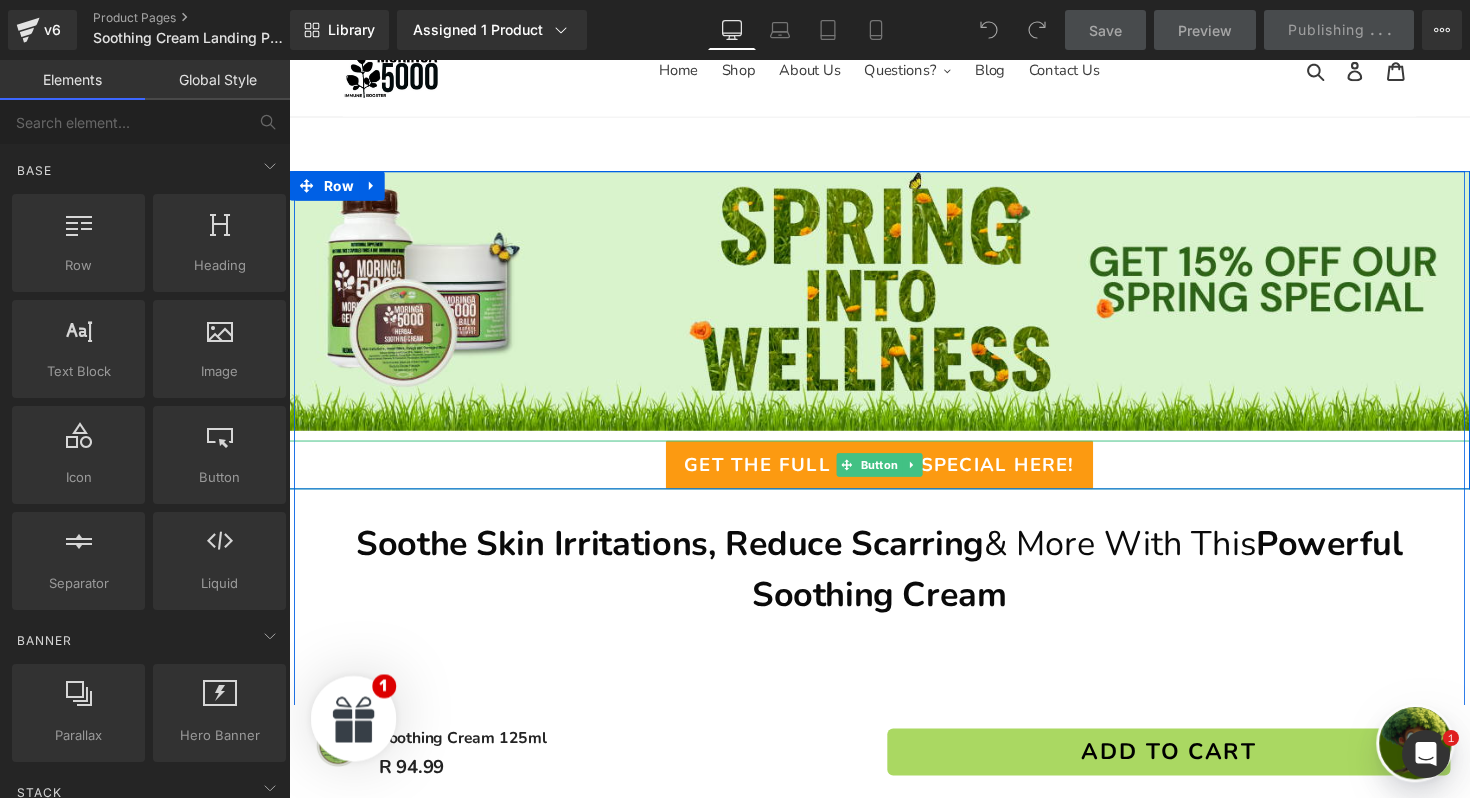 click on "Get The Full Spring Special Here!" at bounding box center [894, 475] 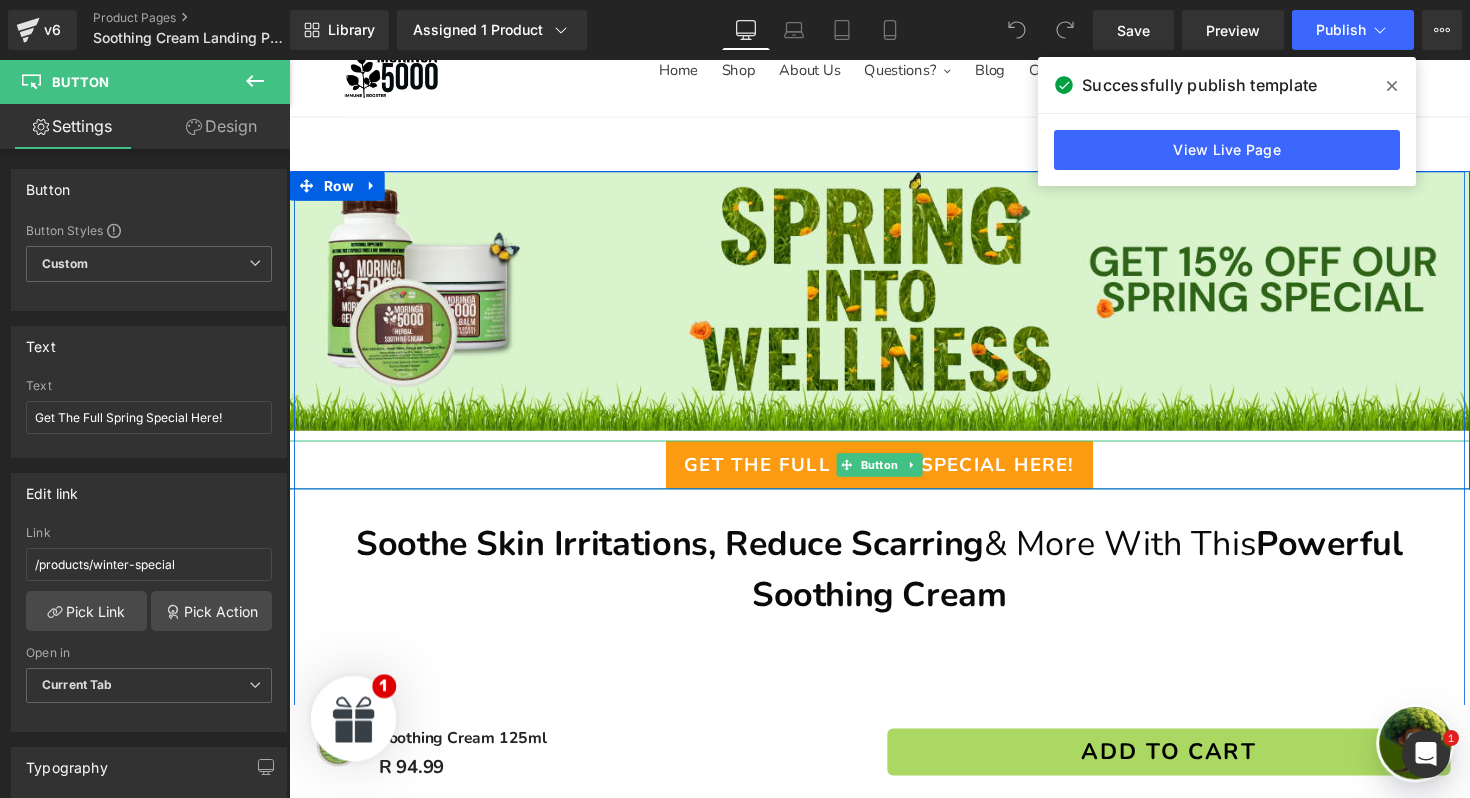 click on "Get The Full Spring Special Here!" at bounding box center (894, 475) 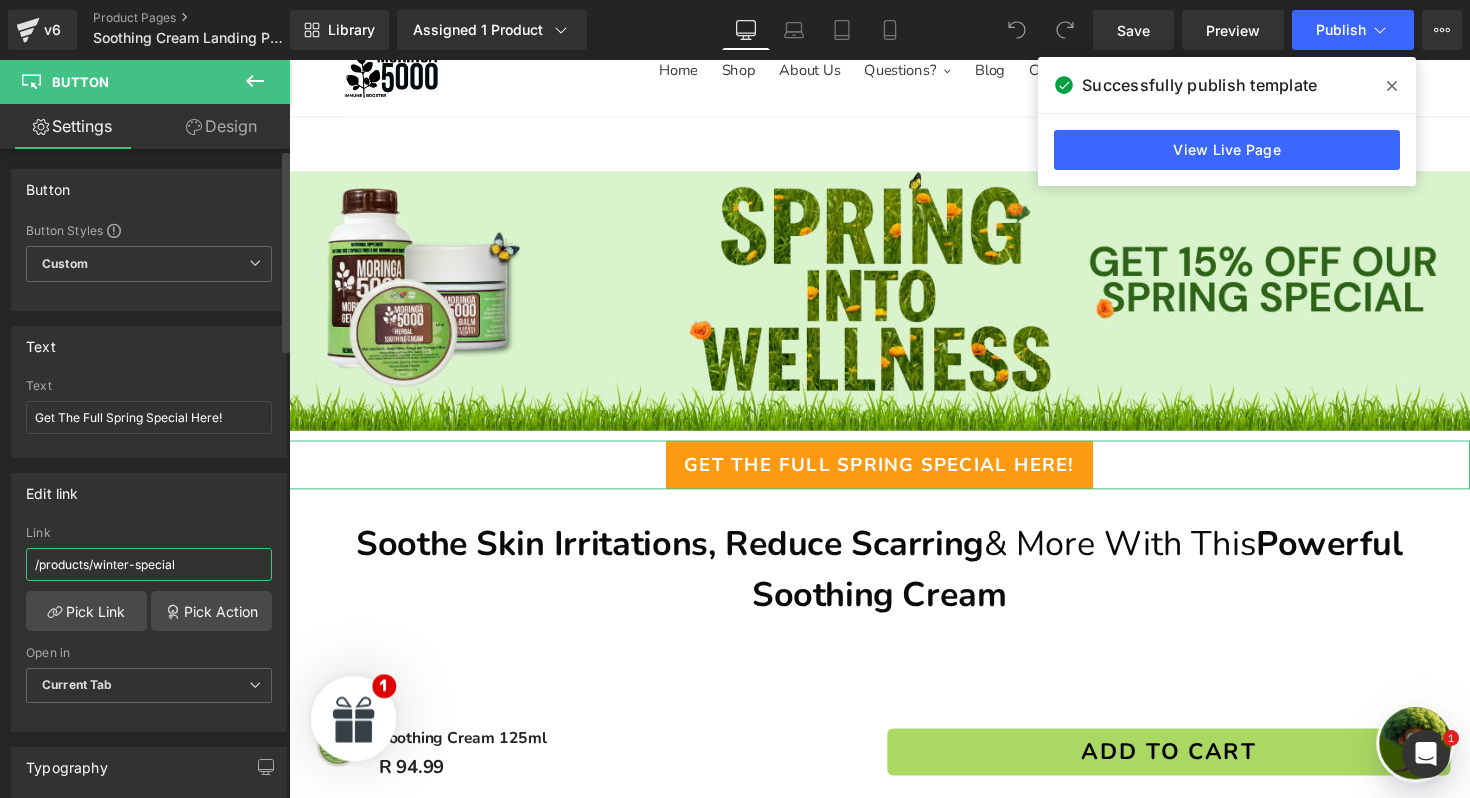 click on "/products/winter-special" at bounding box center [149, 564] 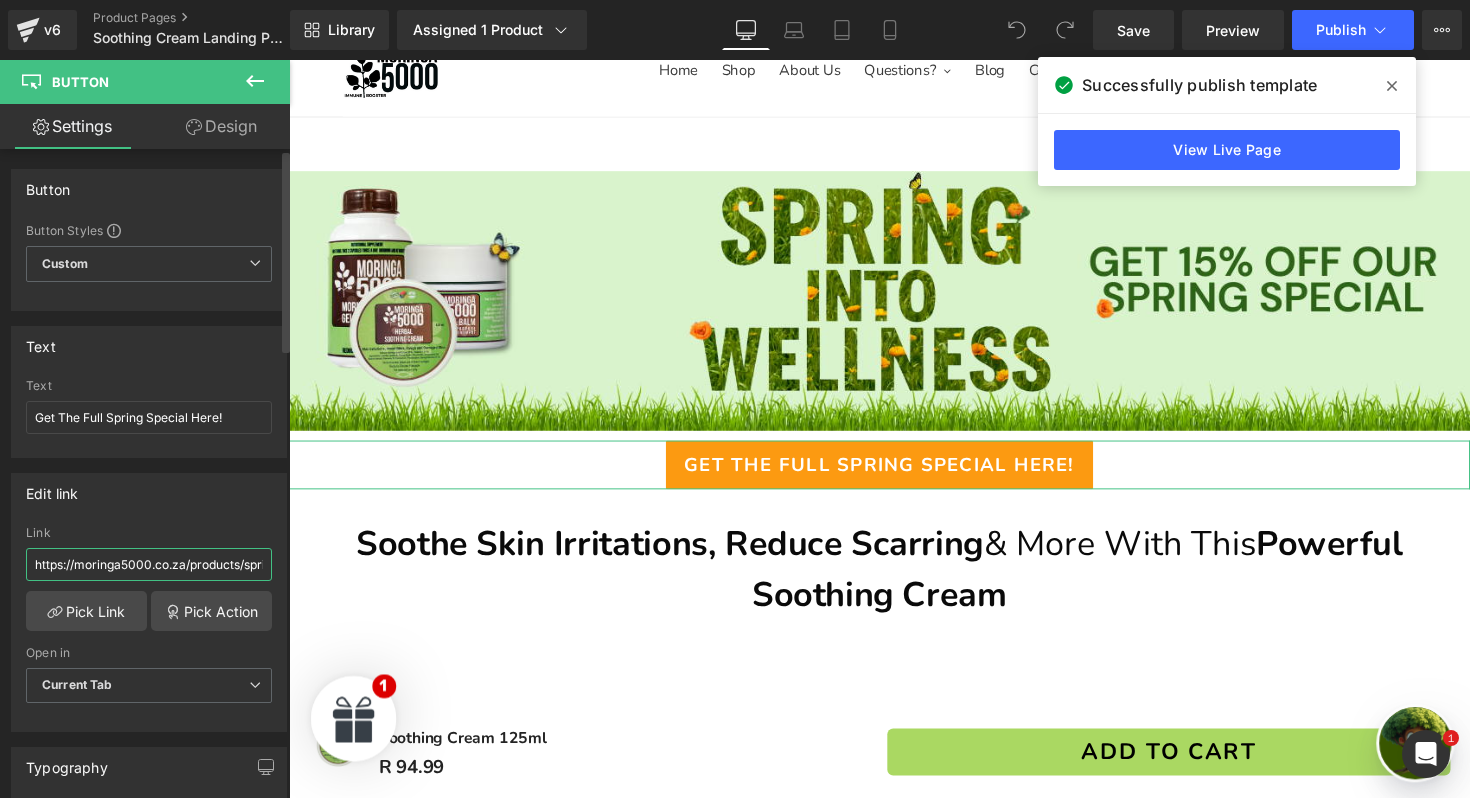 scroll, scrollTop: 0, scrollLeft: 71, axis: horizontal 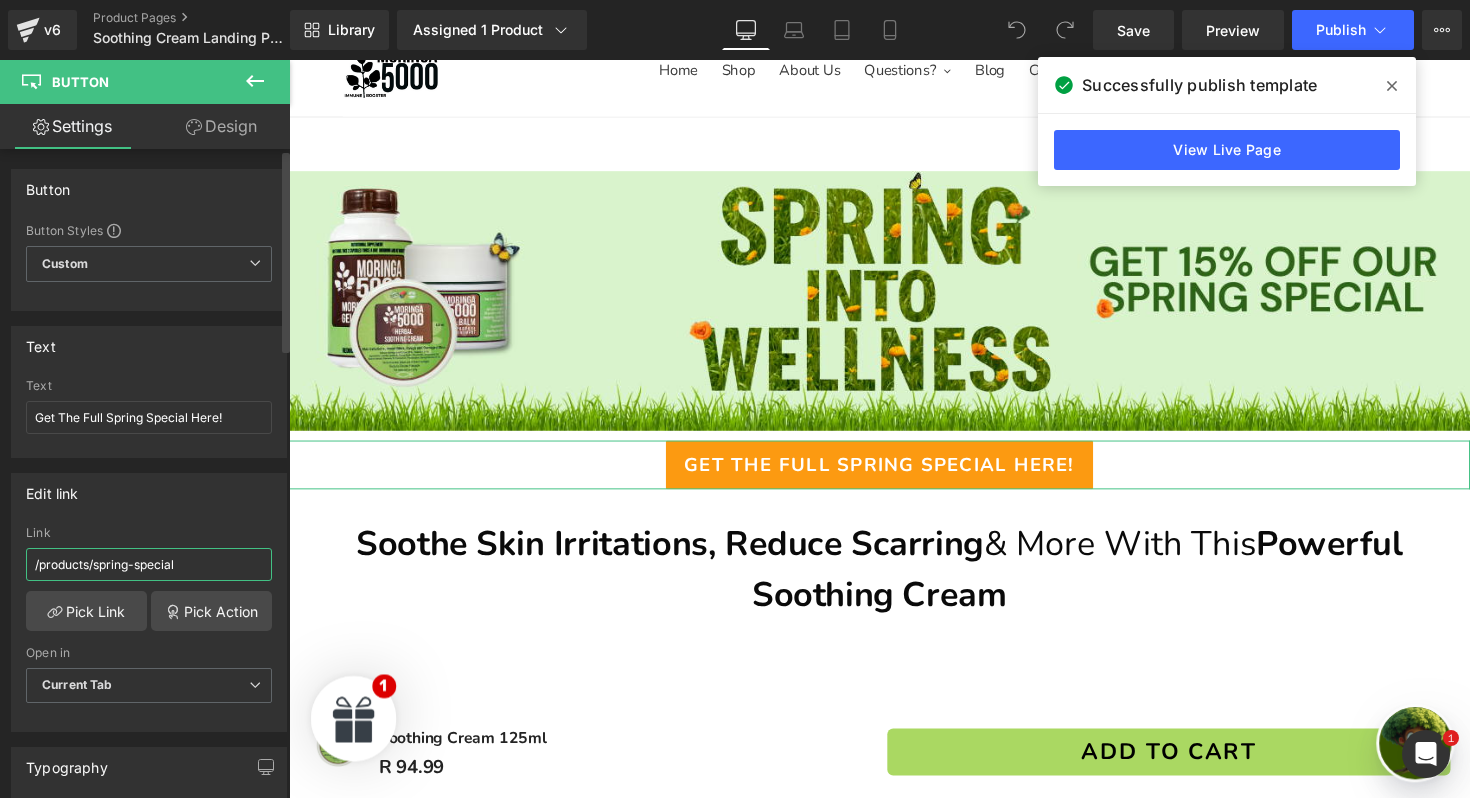 type on "/products/spring-special" 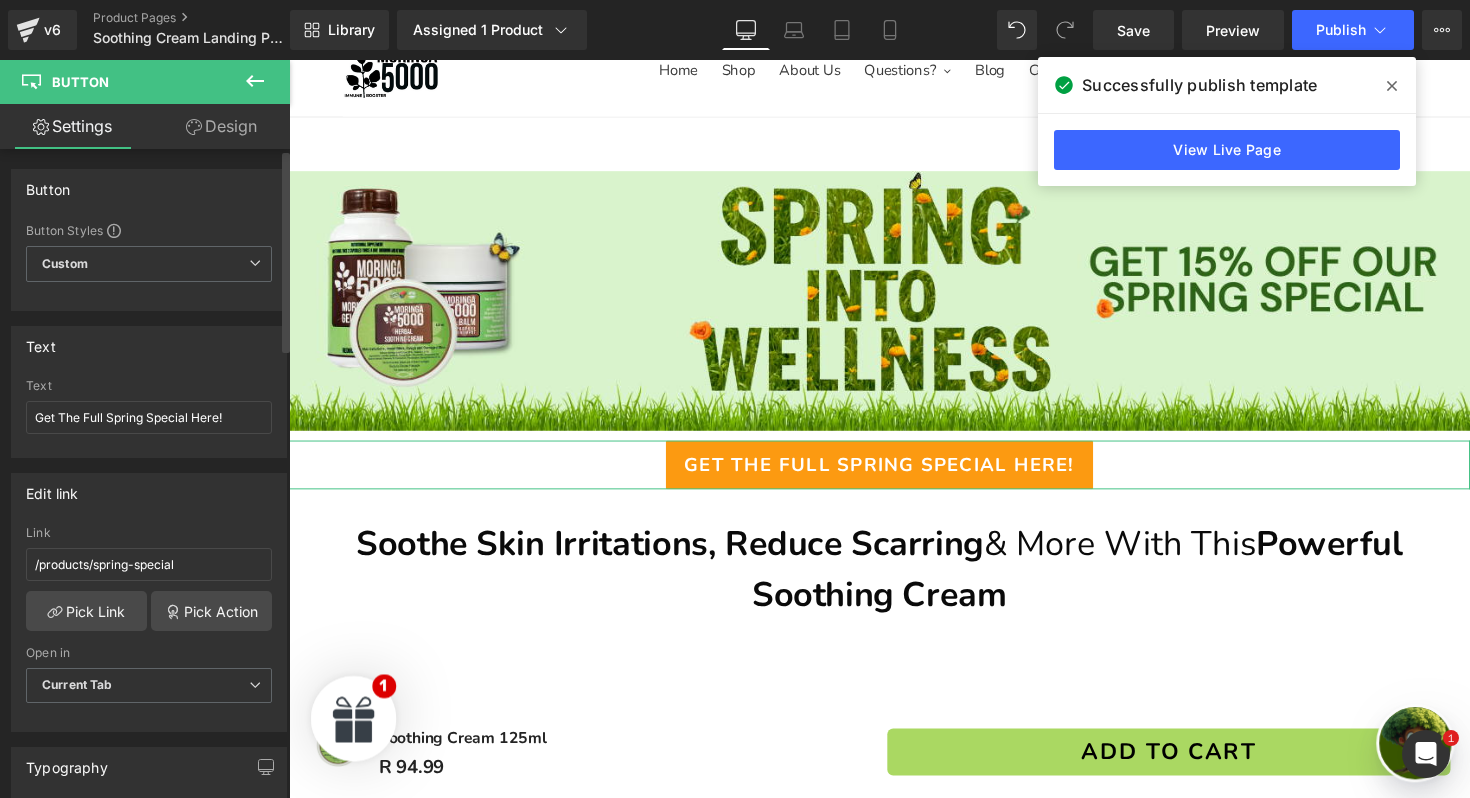 click on "Edit link /products/spring-special Link /products/spring-special  Pick Link  Pick Action Current Tab New Tab Open in
Current Tab
Current Tab New Tab" at bounding box center (149, 602) 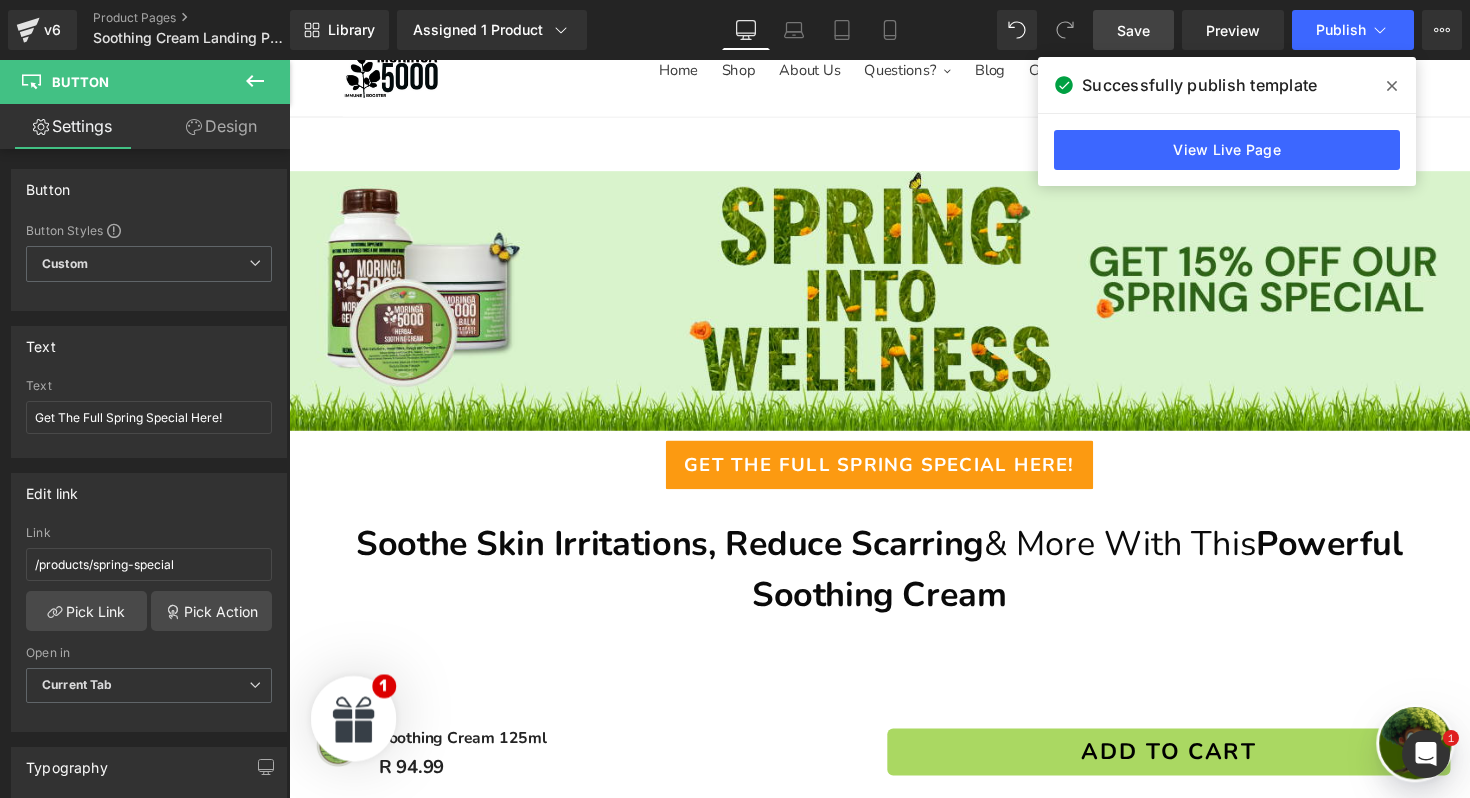 click on "Save" at bounding box center (1133, 30) 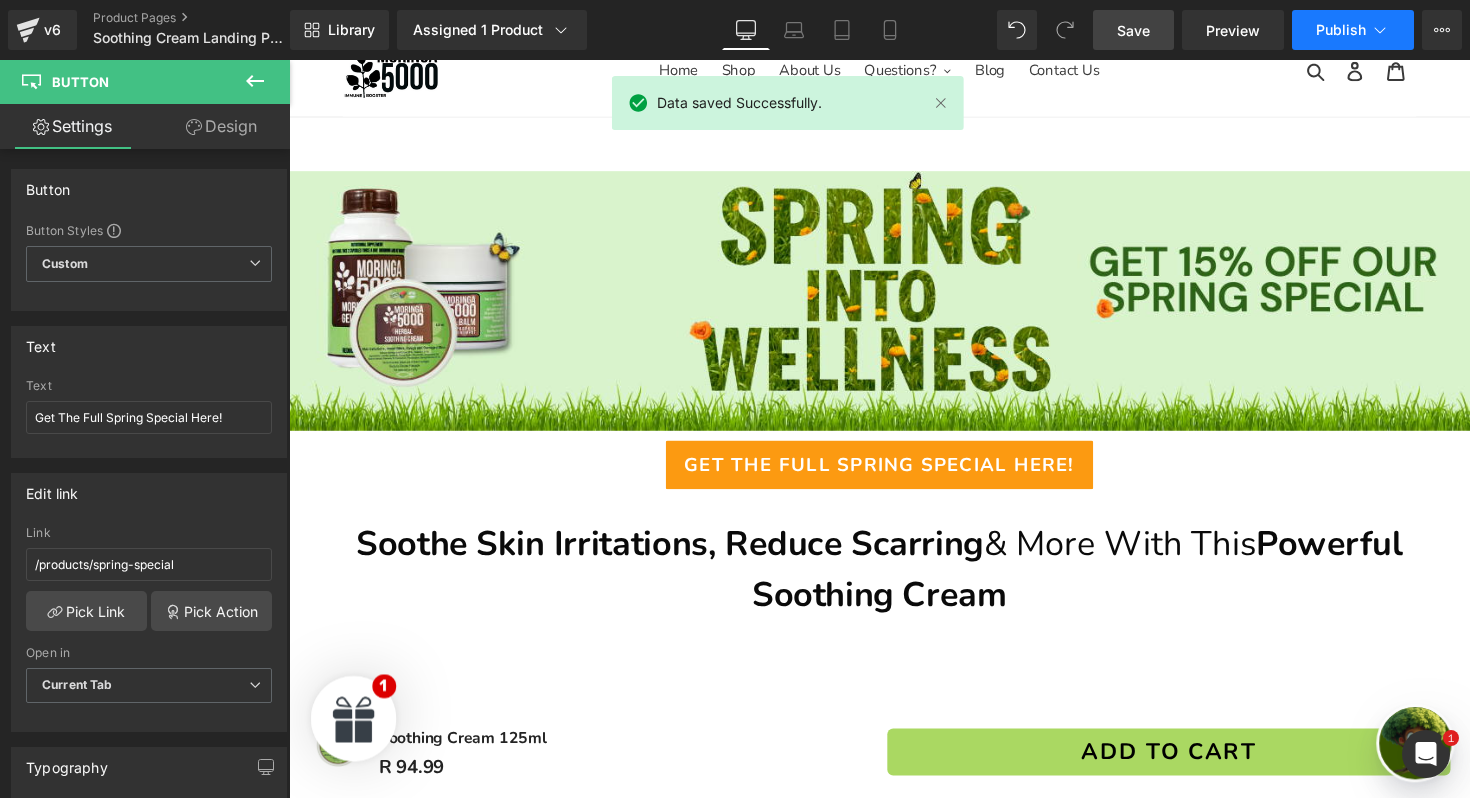 click on "Publish" at bounding box center [1341, 30] 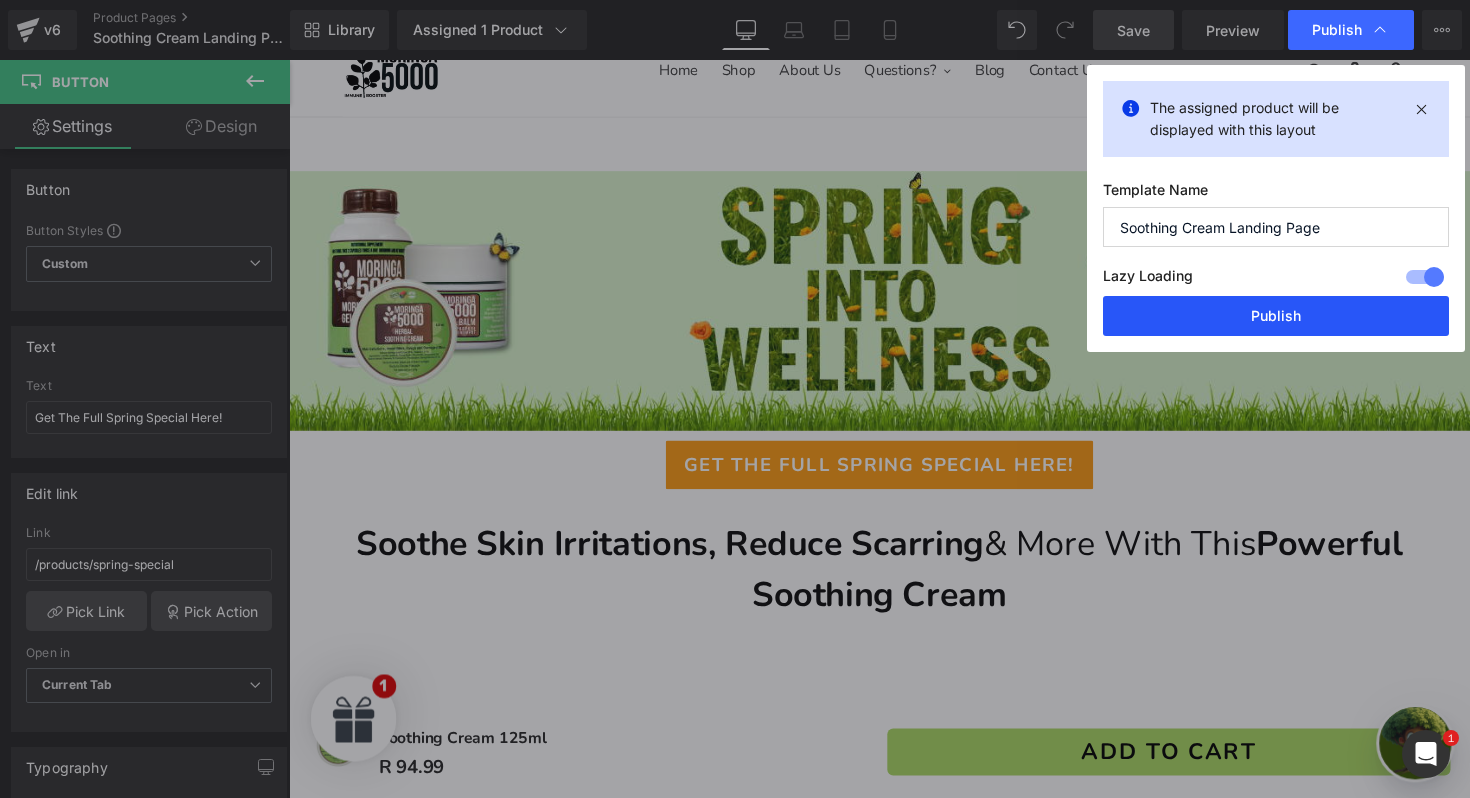 click on "Publish" at bounding box center [1276, 316] 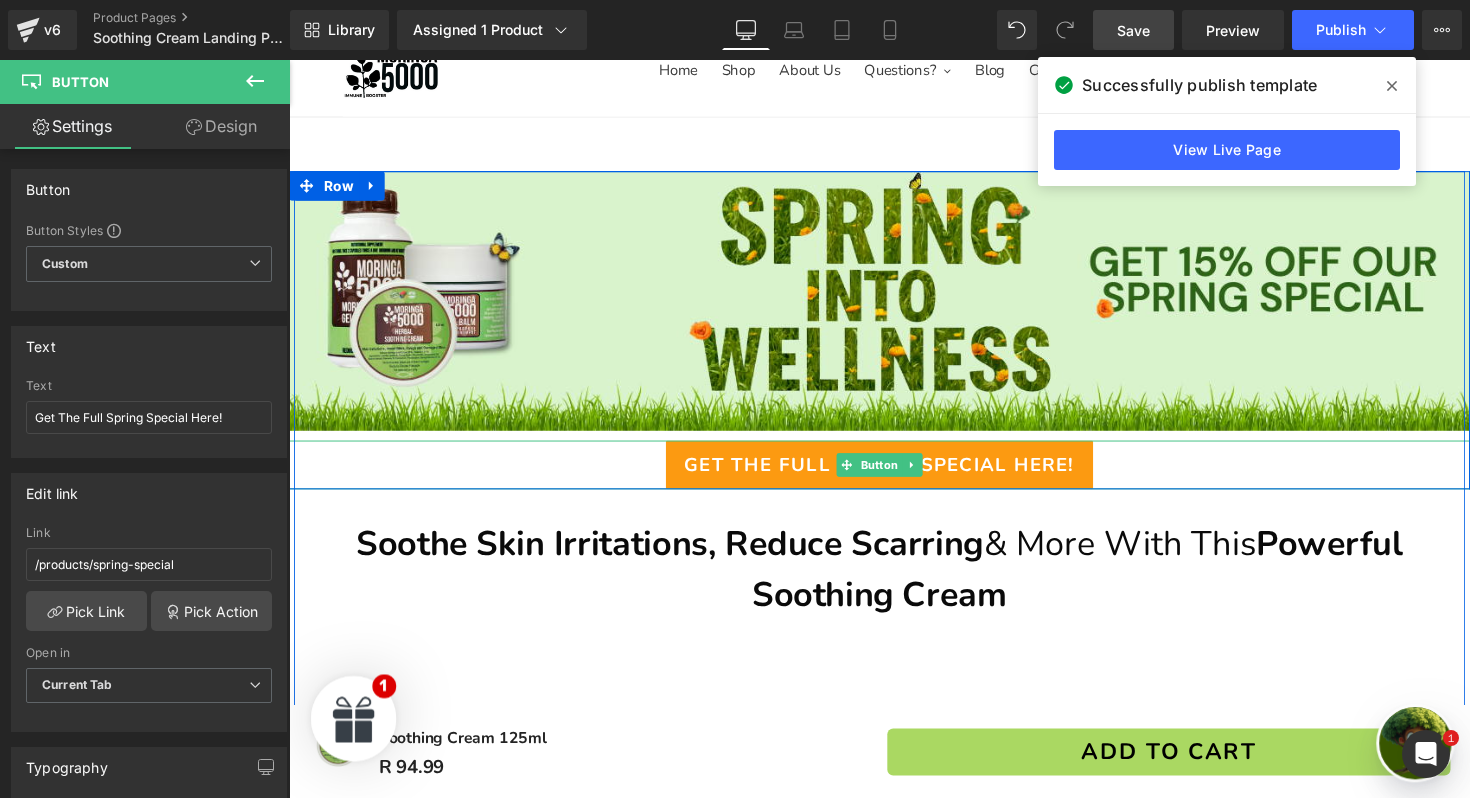 click on "Get The Full Spring Special Here!" at bounding box center [894, 475] 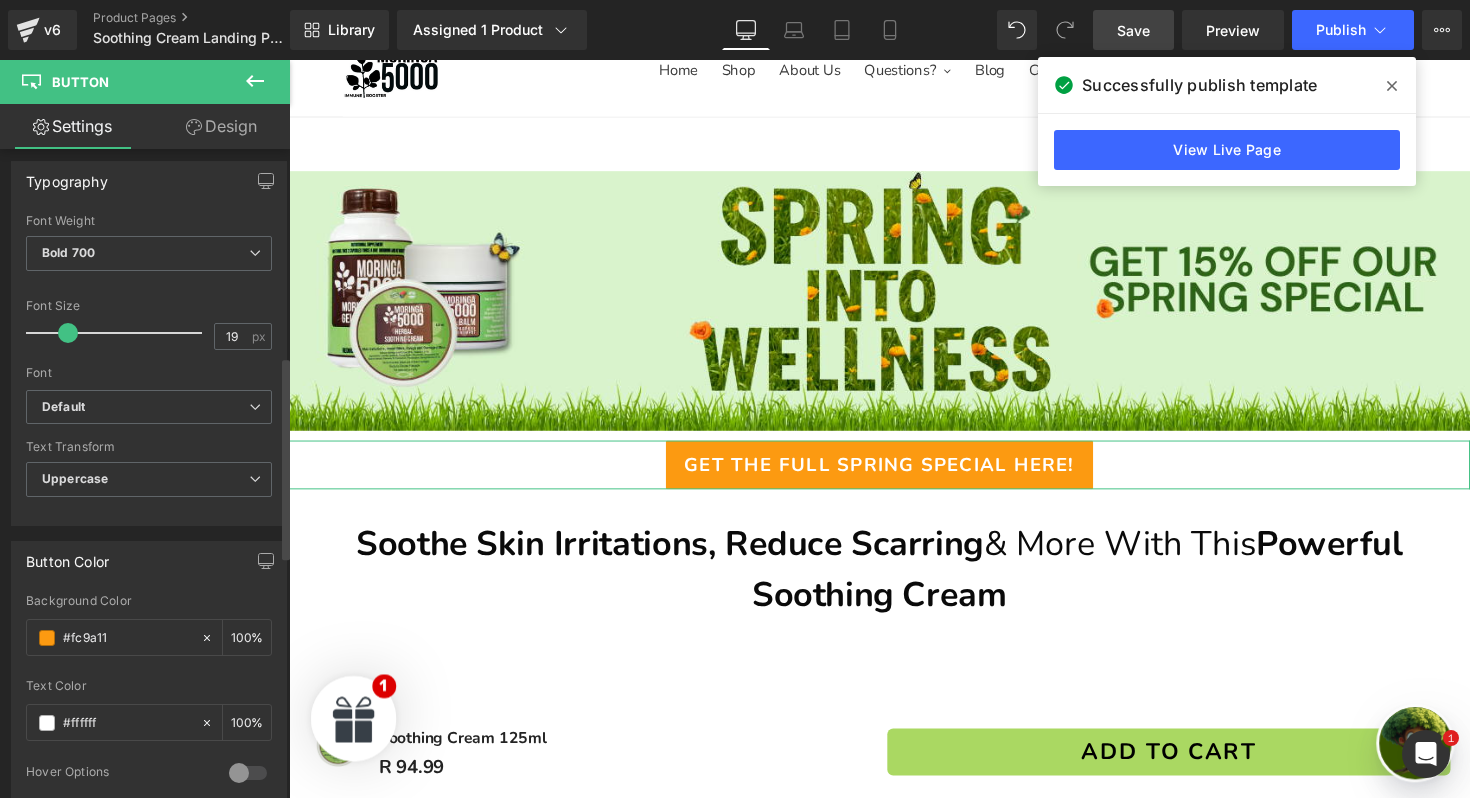 scroll, scrollTop: 664, scrollLeft: 0, axis: vertical 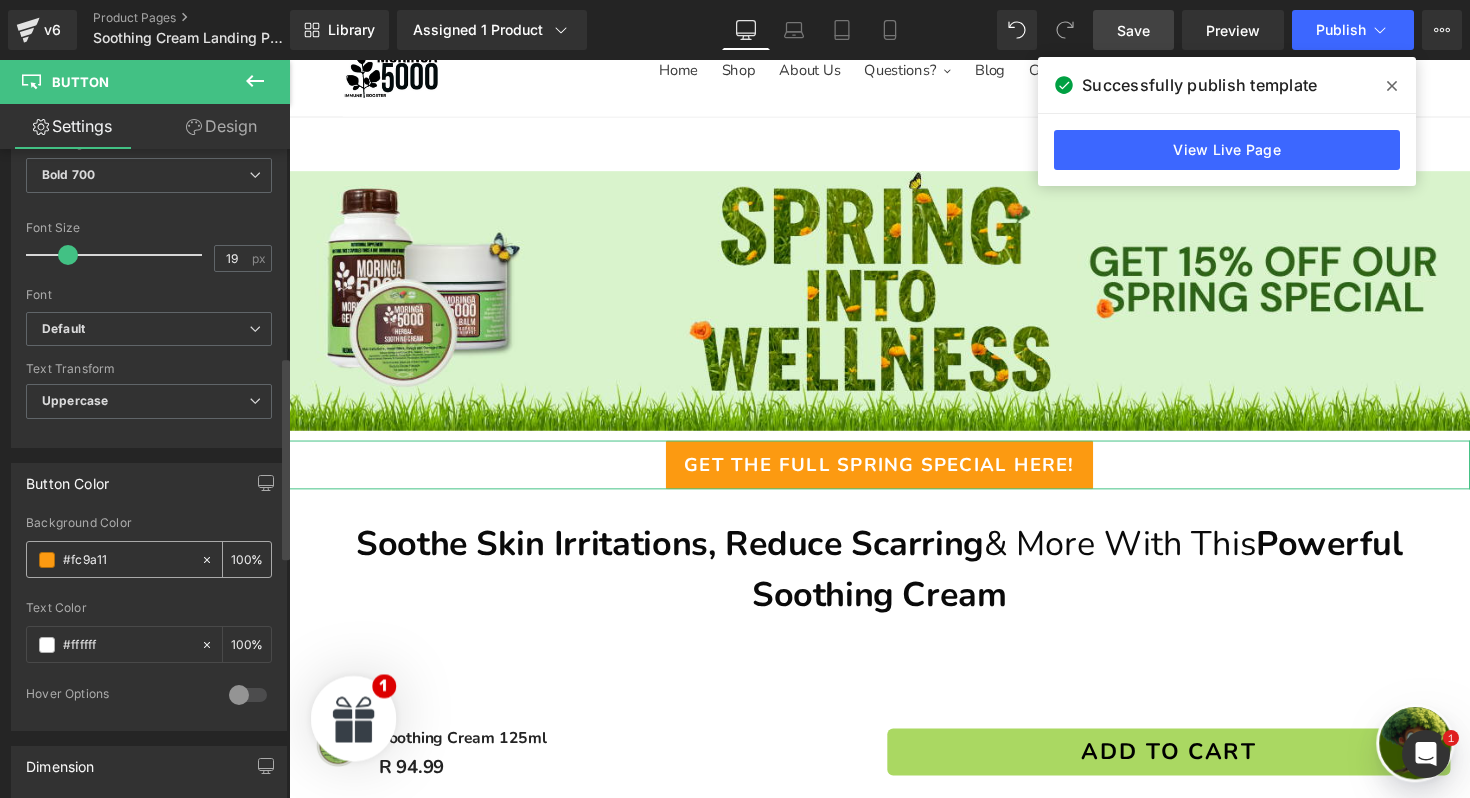 click on "#fc9a11" at bounding box center (127, 560) 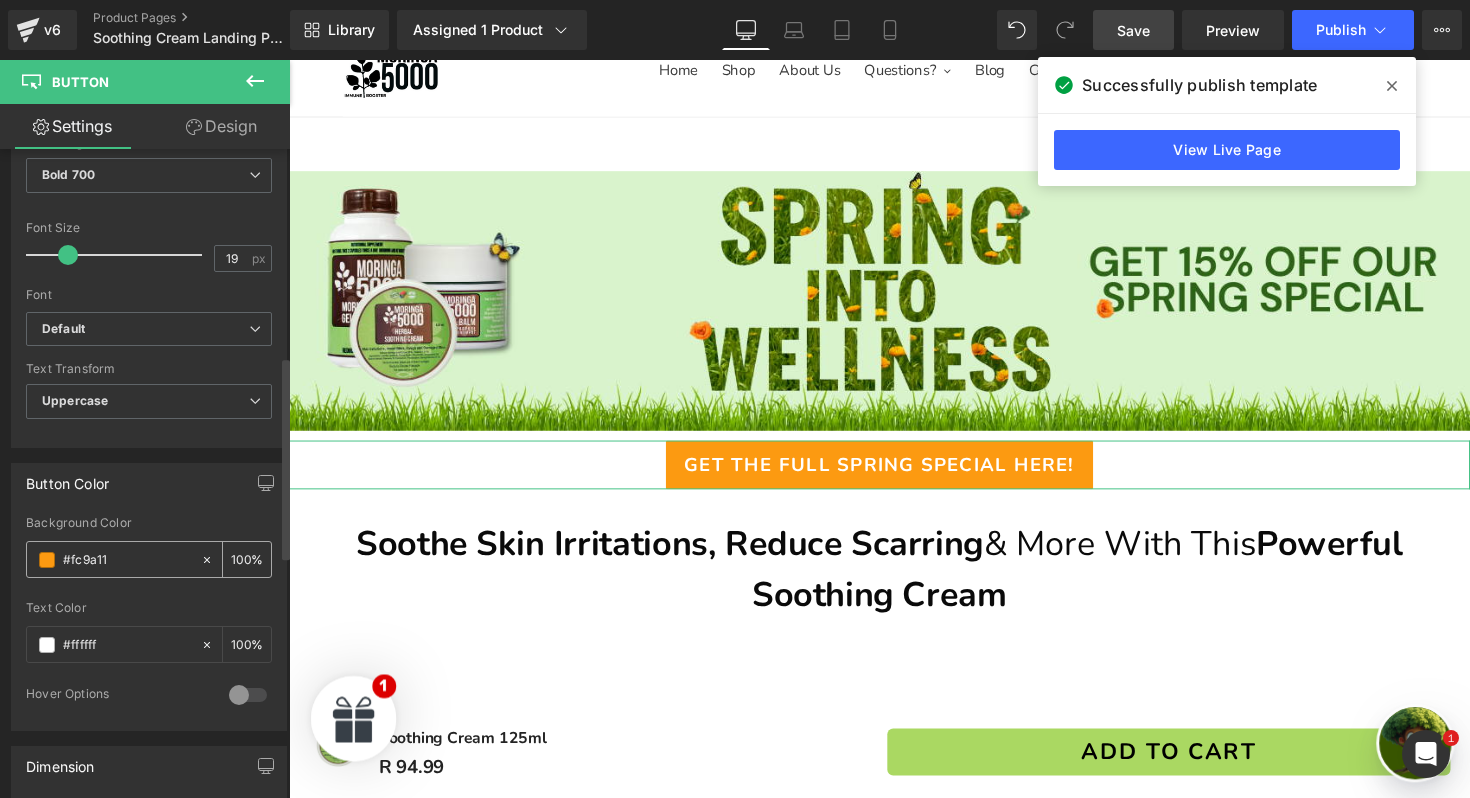 click on "#fc9a11" at bounding box center [127, 560] 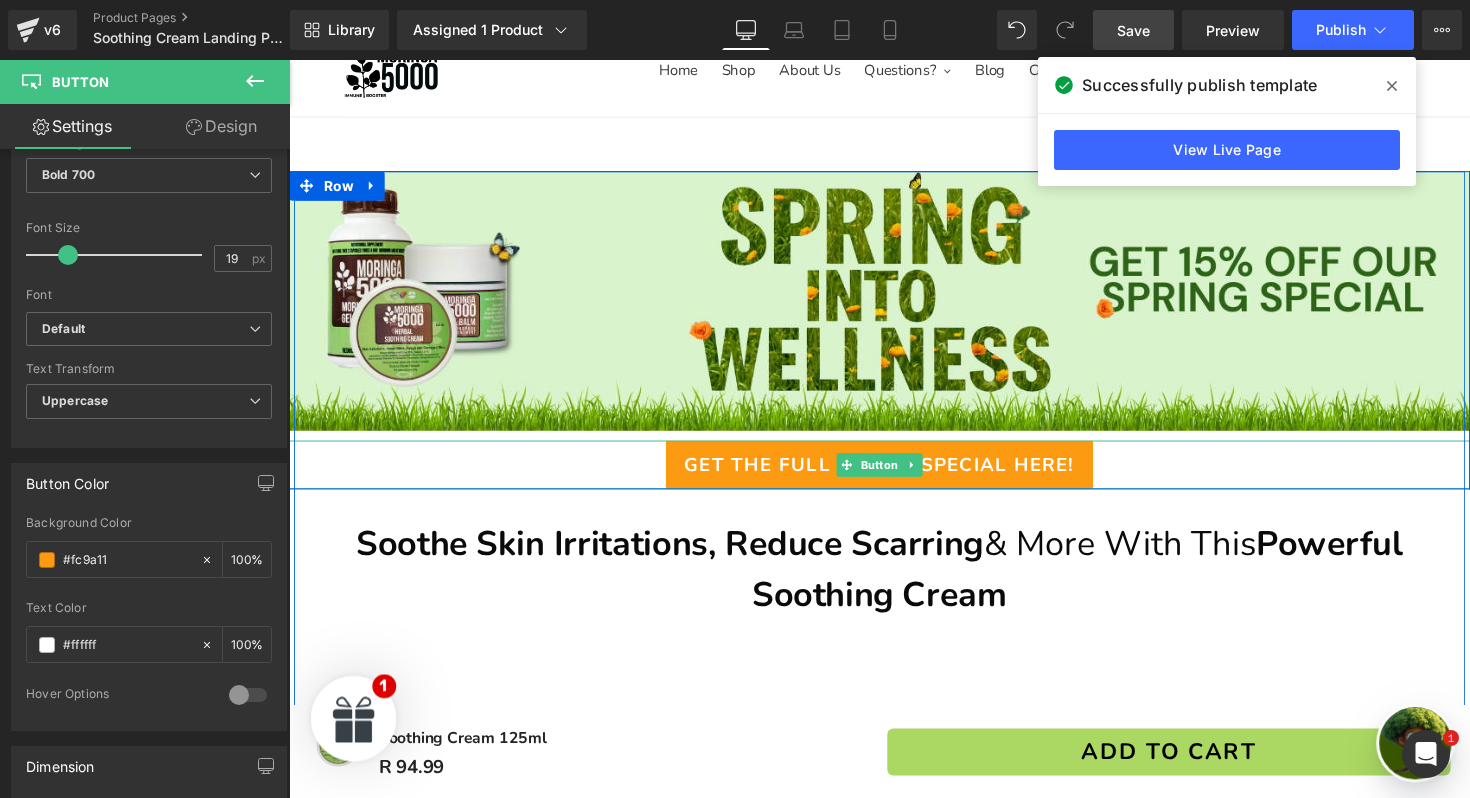 click on "Get The Full Spring Special Here!" at bounding box center [894, 475] 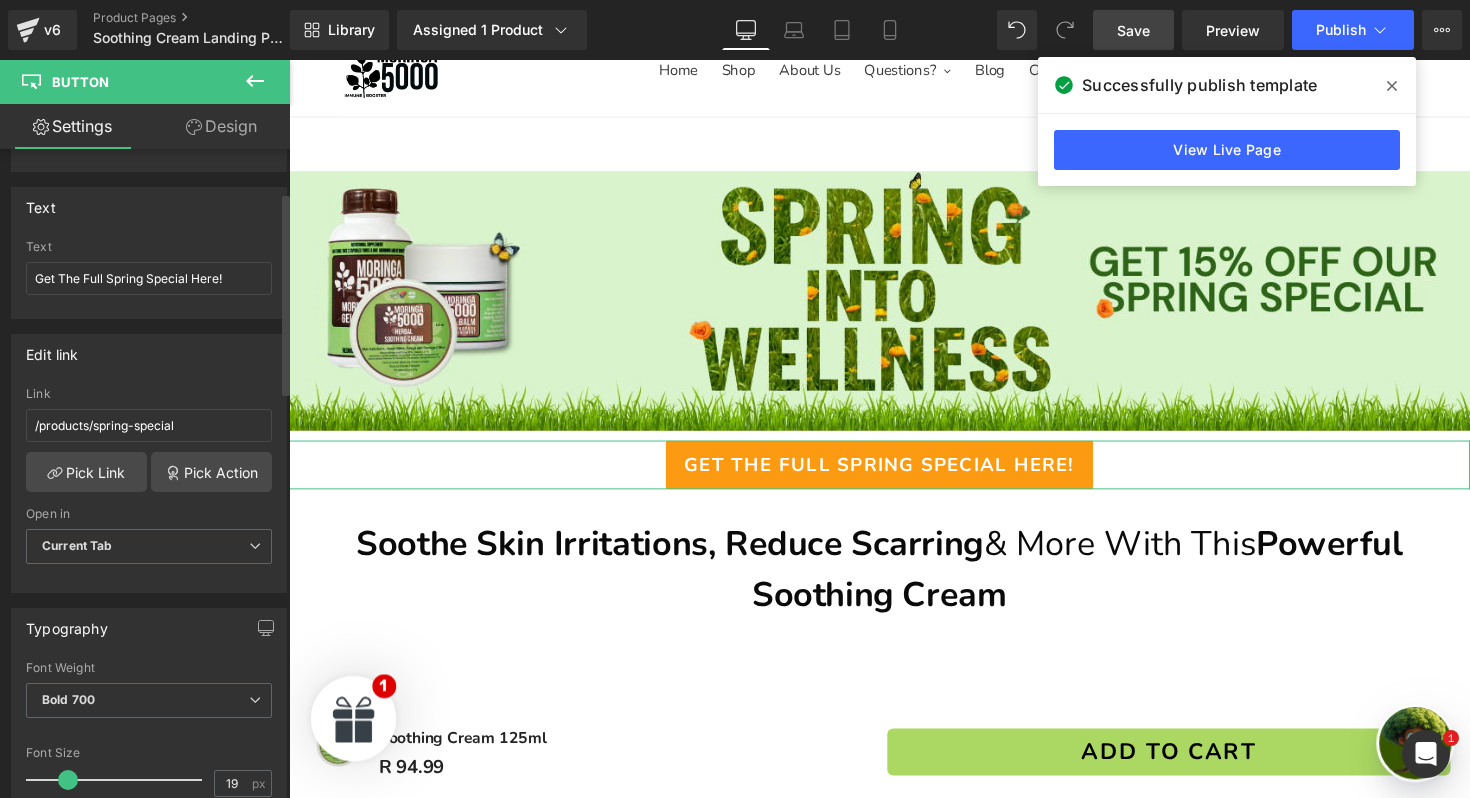 scroll, scrollTop: 150, scrollLeft: 0, axis: vertical 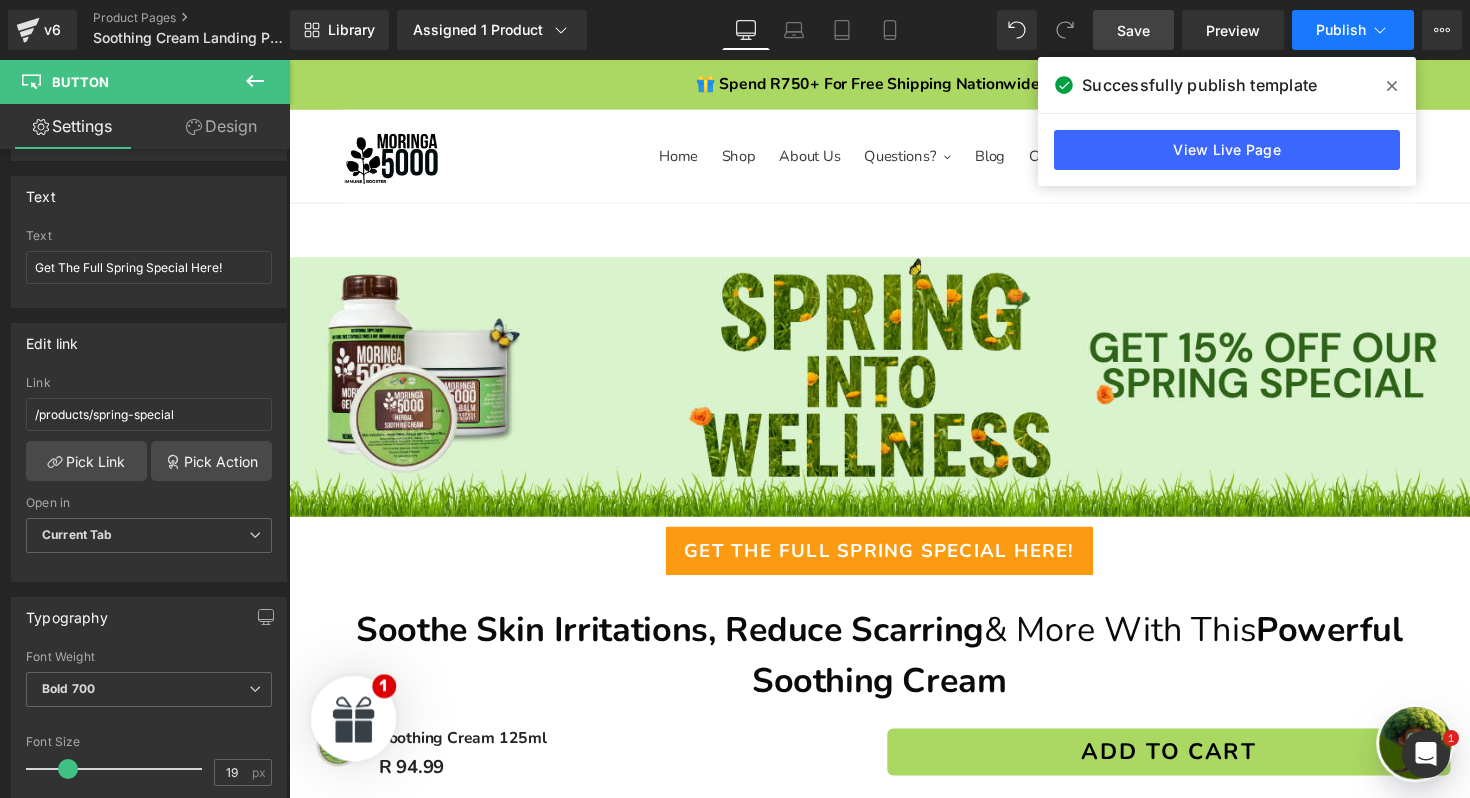 click on "Publish" at bounding box center [1341, 30] 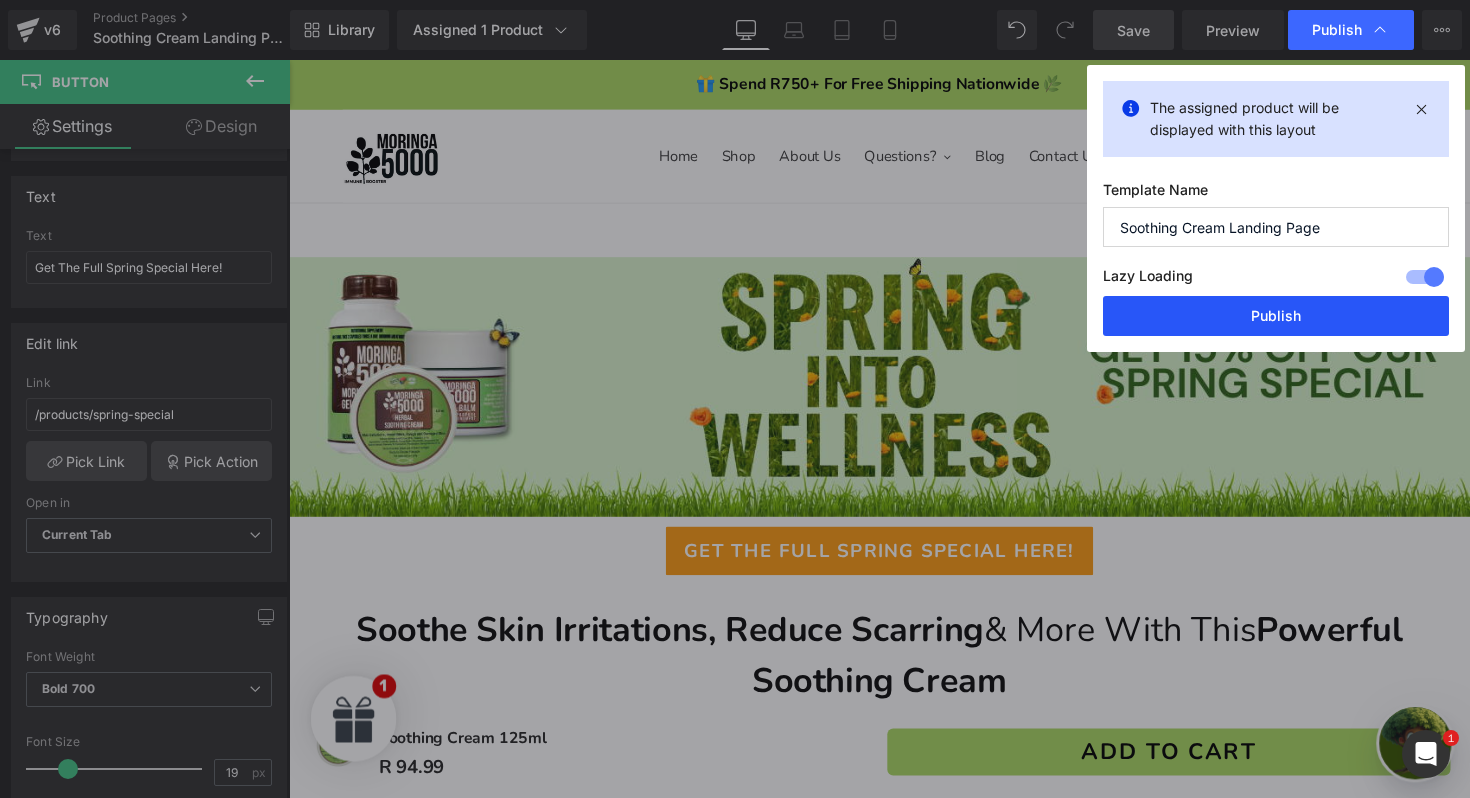 click on "Publish" at bounding box center [1276, 316] 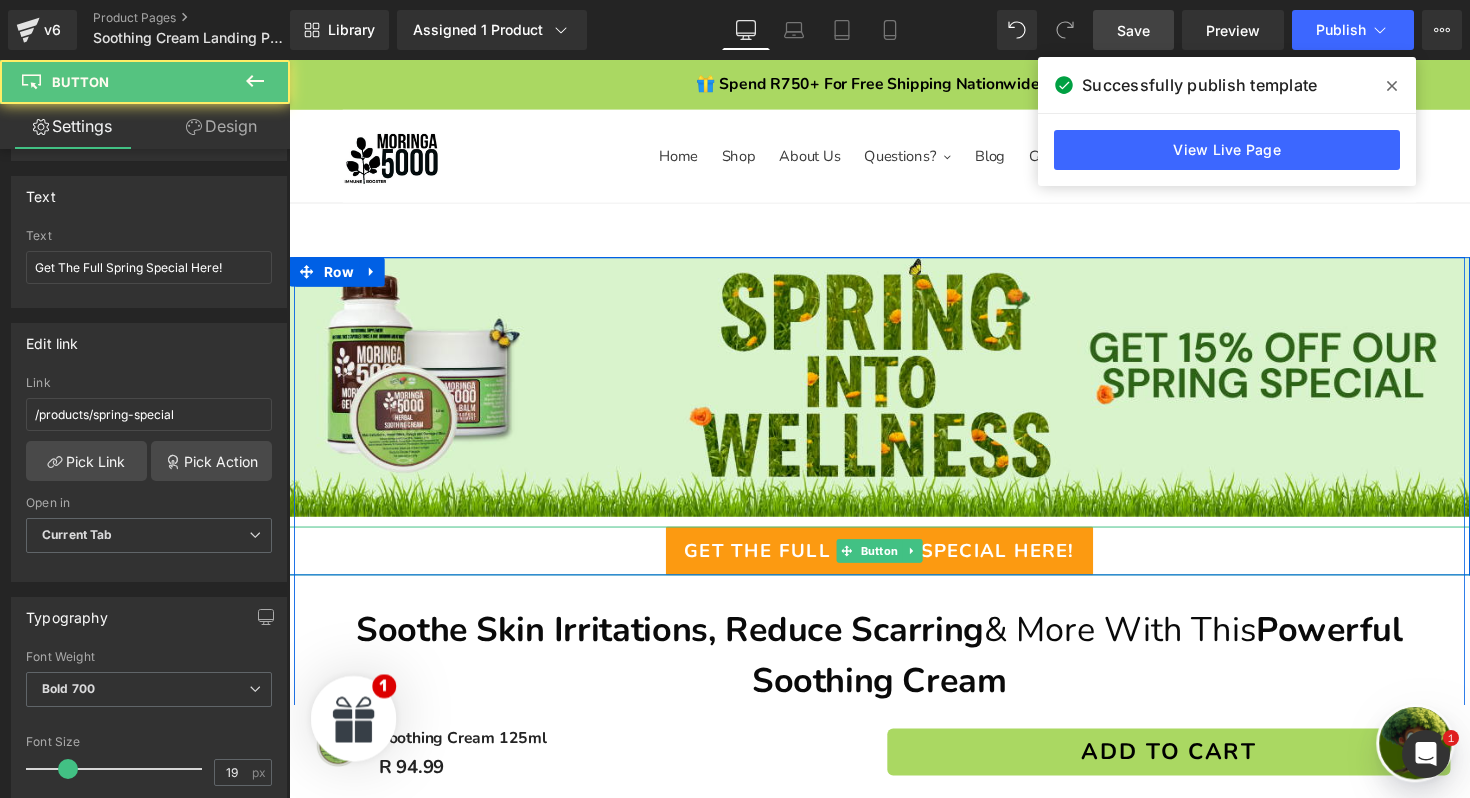 click on "Get The Full Spring Special Here!" at bounding box center (894, 563) 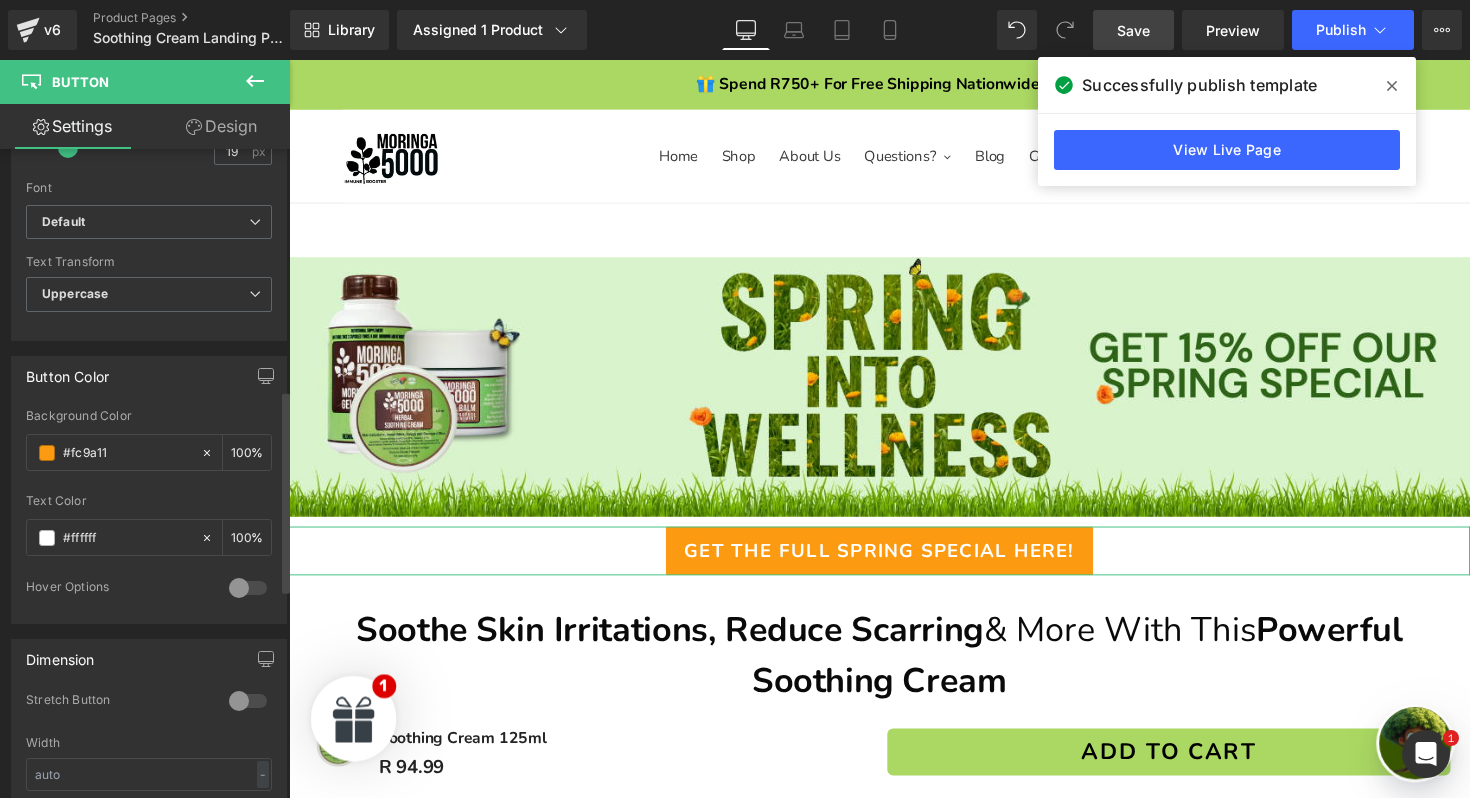 scroll, scrollTop: 827, scrollLeft: 0, axis: vertical 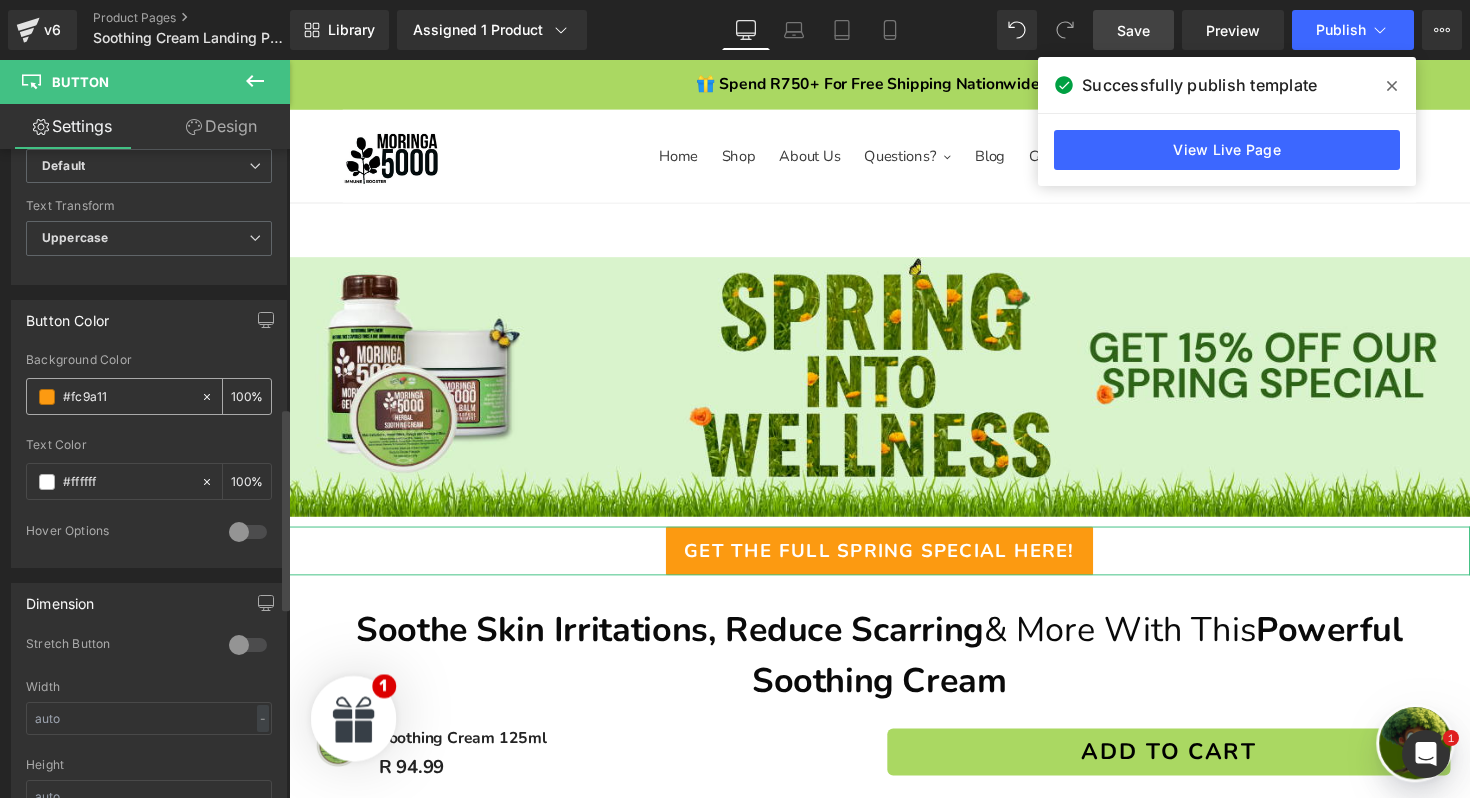 click on "#fc9a11" at bounding box center [127, 397] 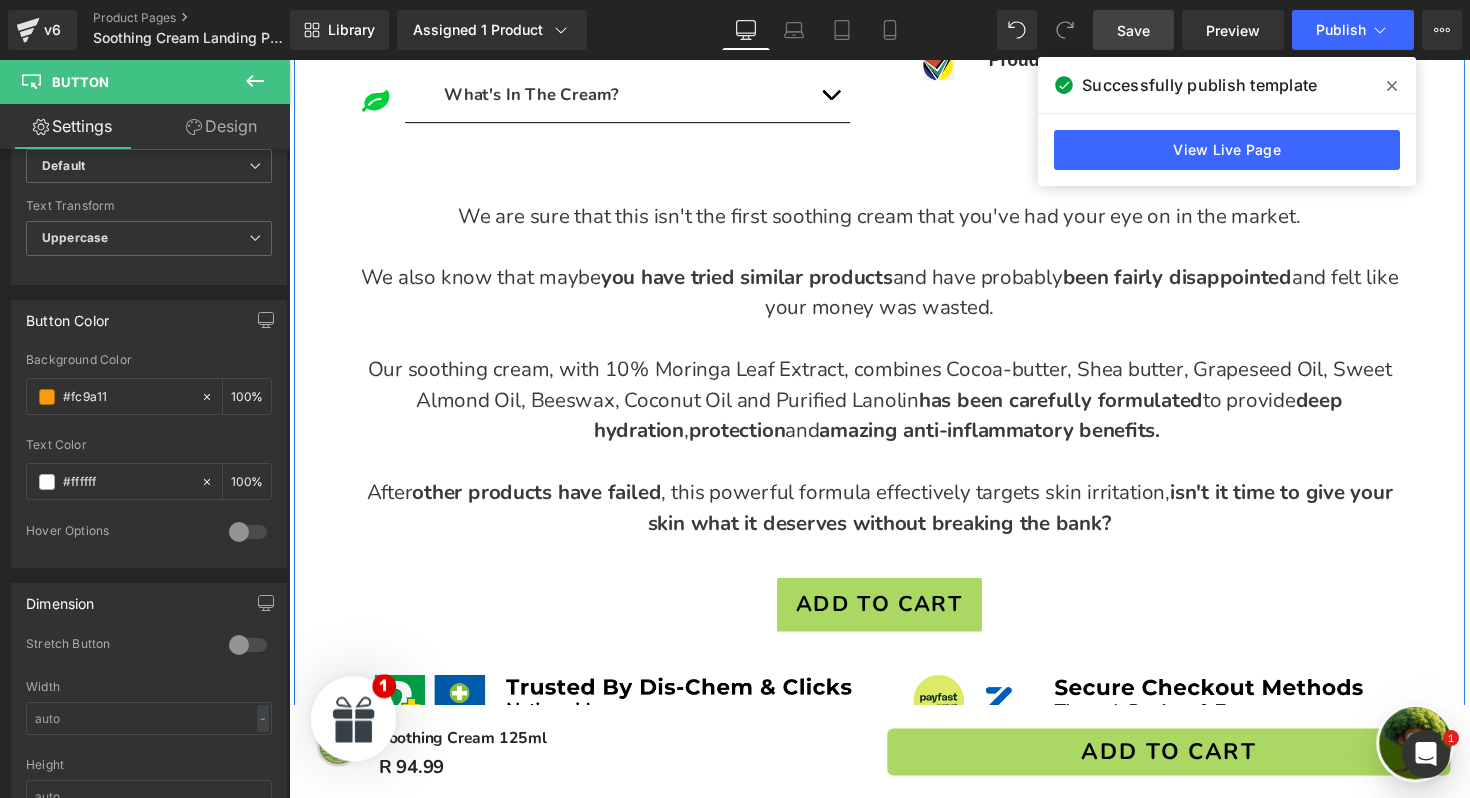scroll, scrollTop: 1185, scrollLeft: 0, axis: vertical 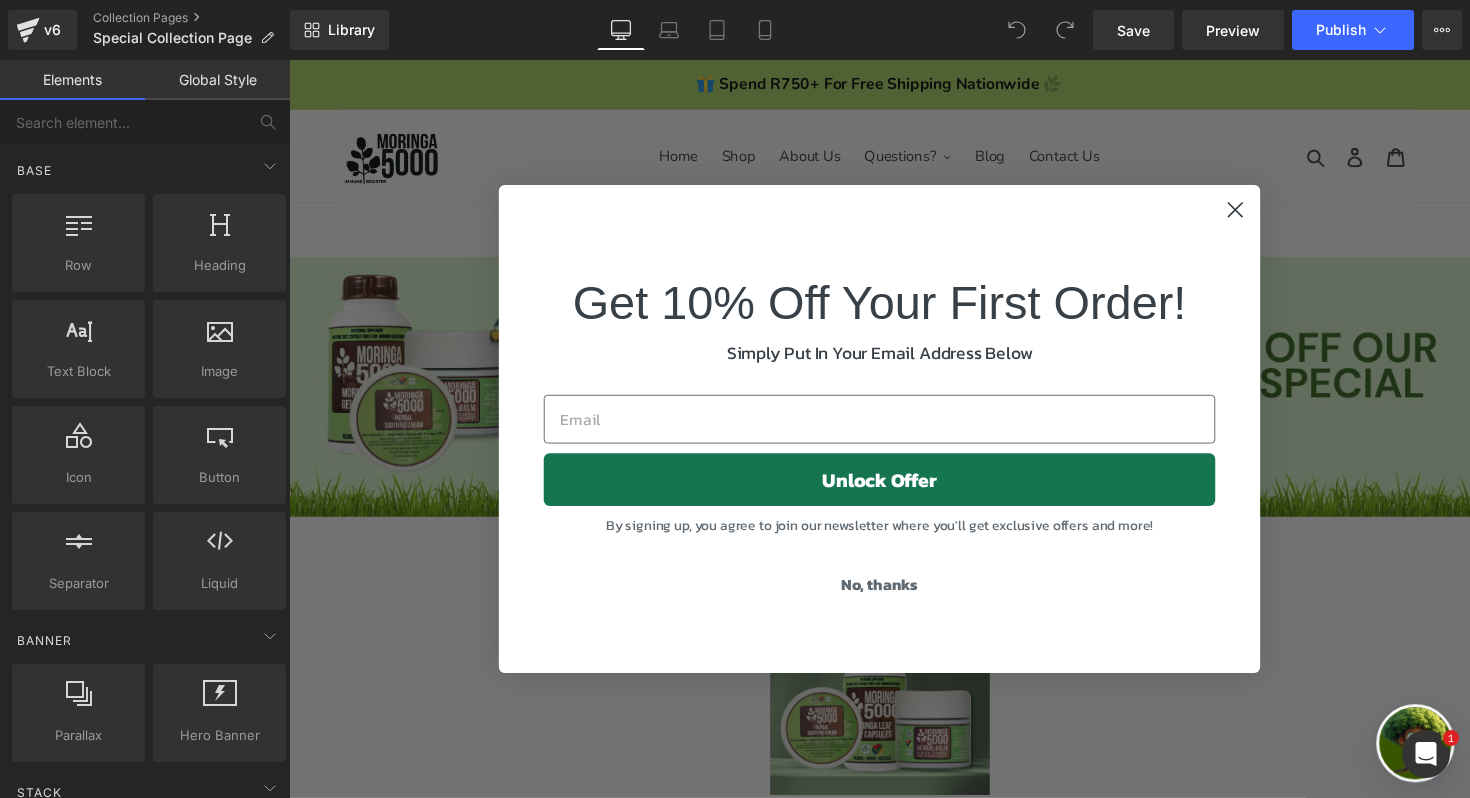 click 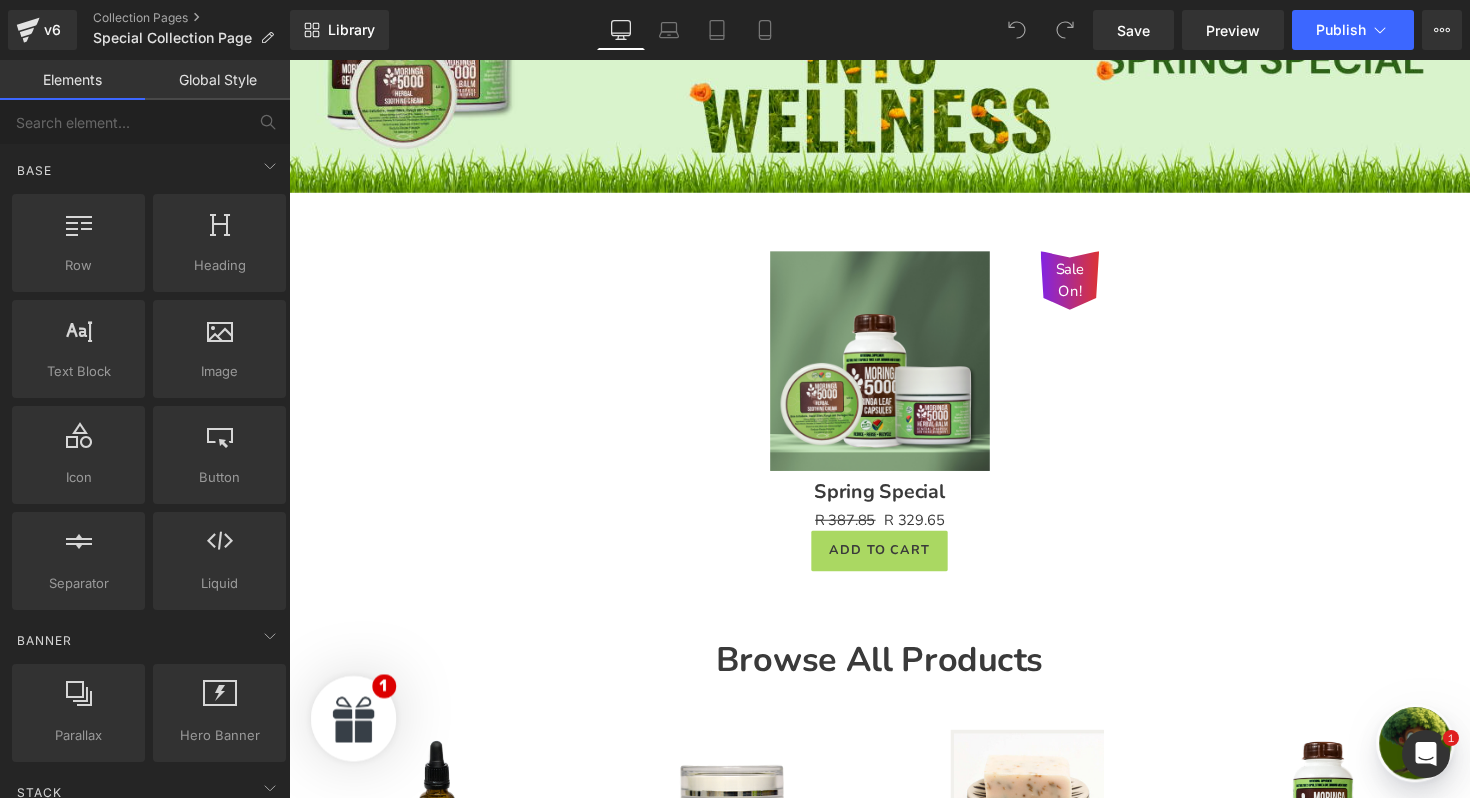 scroll, scrollTop: 371, scrollLeft: 0, axis: vertical 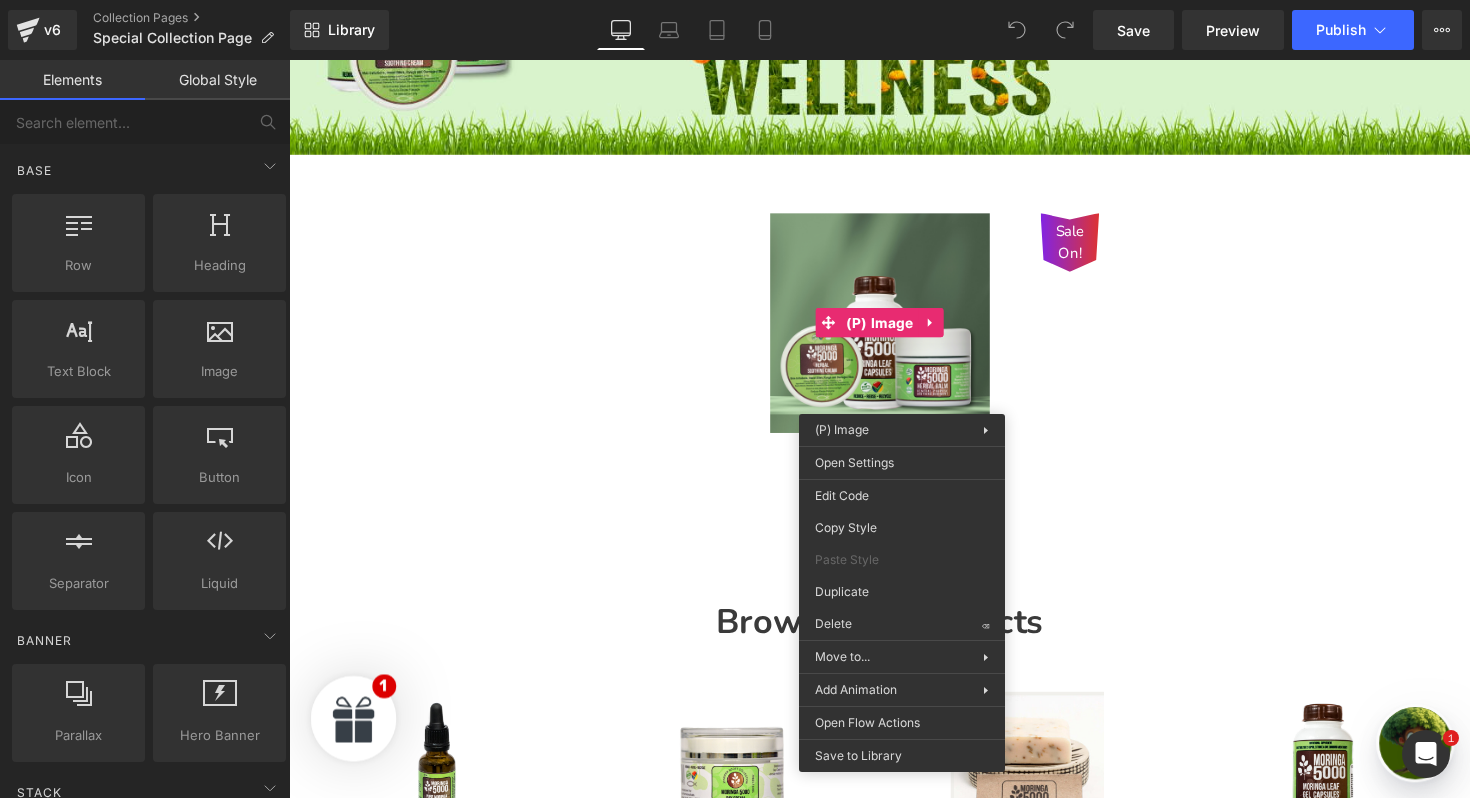 click on "Image
Sale On!
(P) Image
Spring Special
(P) Title
R 387.85
R 329.65
(P) Price
Add To Cart
(P) Cart Button
Product         Row         Browse All Products Heading
Sale Off" at bounding box center [894, 926] 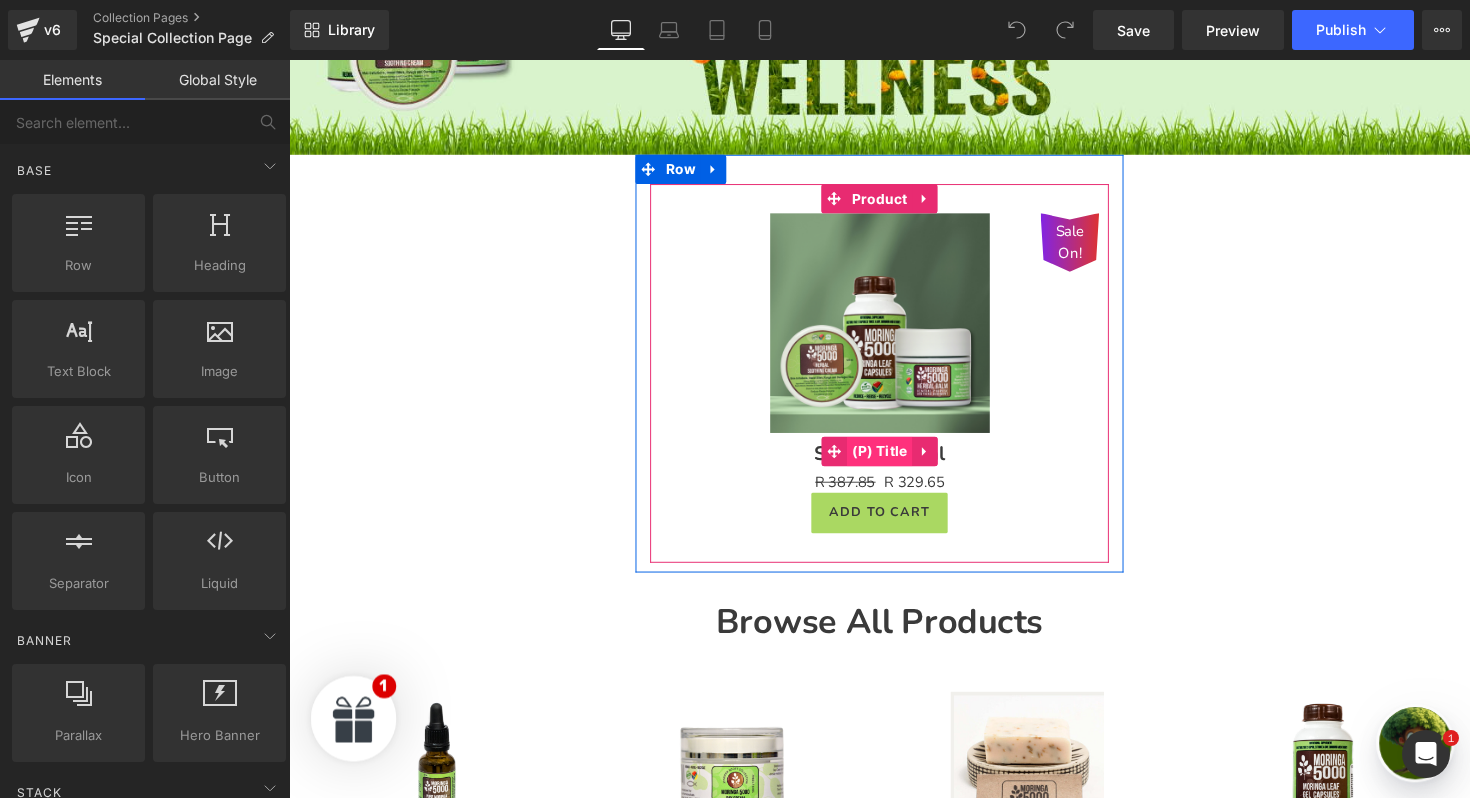 click on "(P) Title" at bounding box center [894, 461] 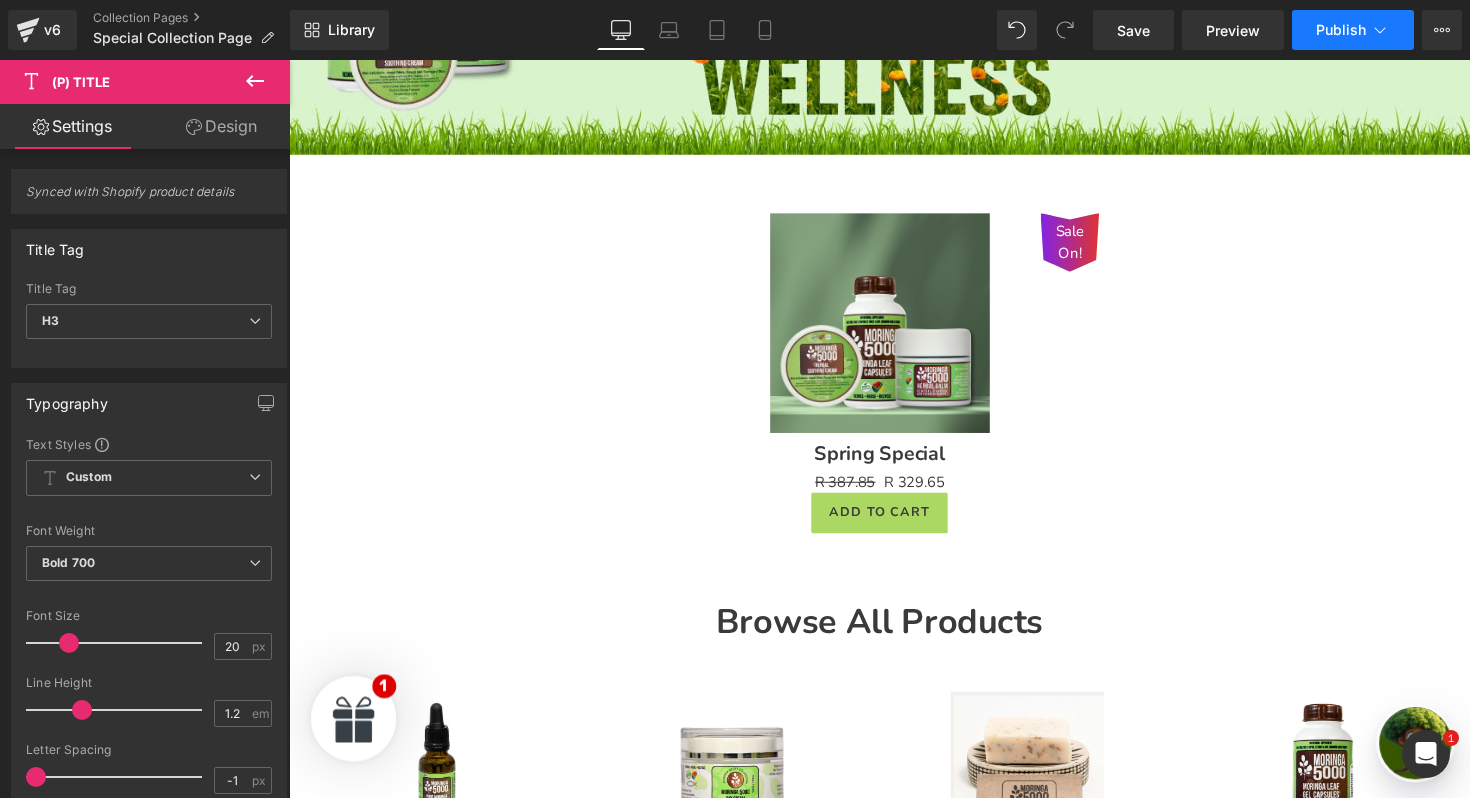 click on "Publish" at bounding box center [1341, 30] 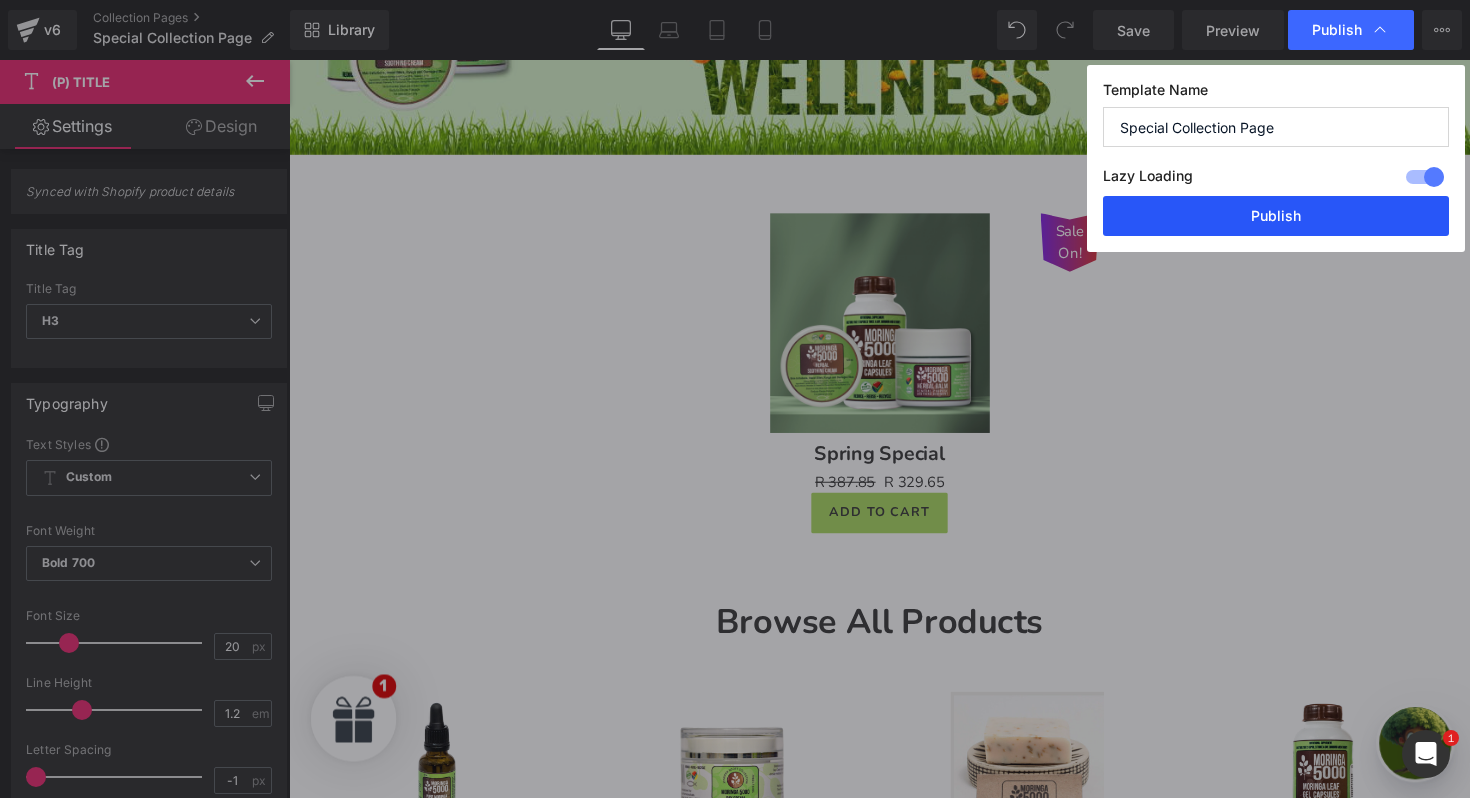 click on "Publish" at bounding box center [1276, 216] 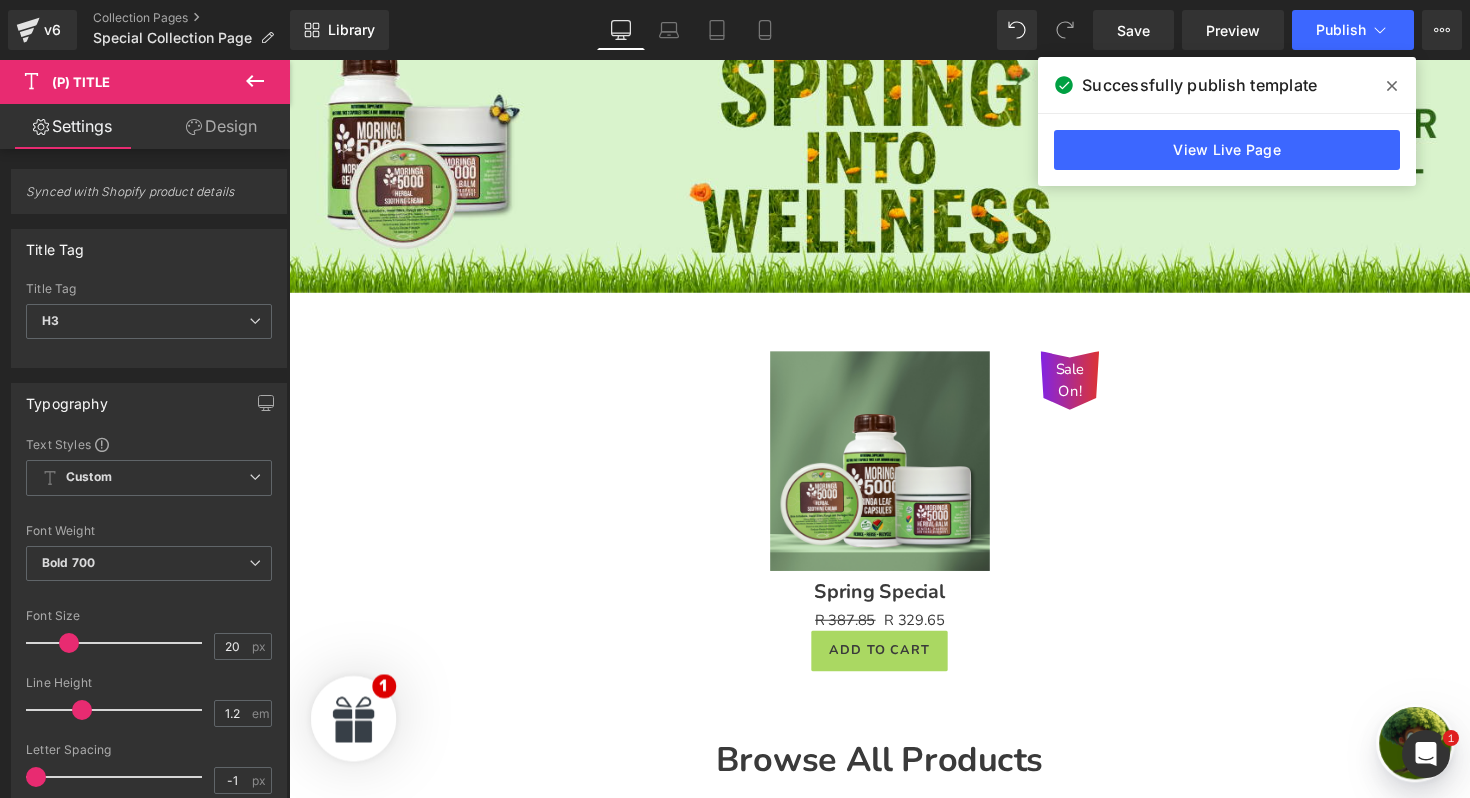 scroll, scrollTop: 224, scrollLeft: 0, axis: vertical 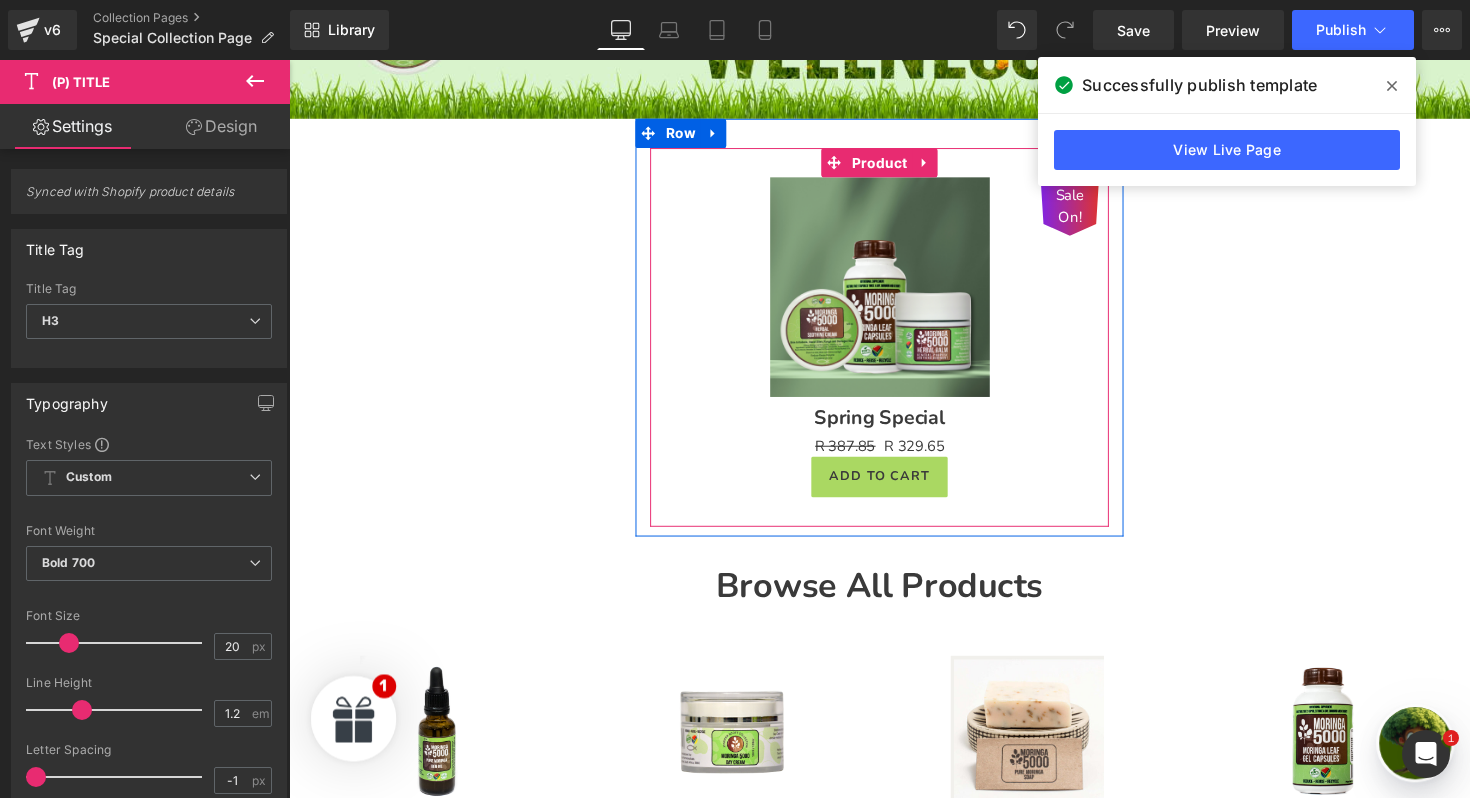 click on "Sale On!
(P) Image
Spring Special
(P) Title
R 387.85
R 329.65
(P) Price
Add To Cart
(P) Cart Button
Product" at bounding box center (894, 344) 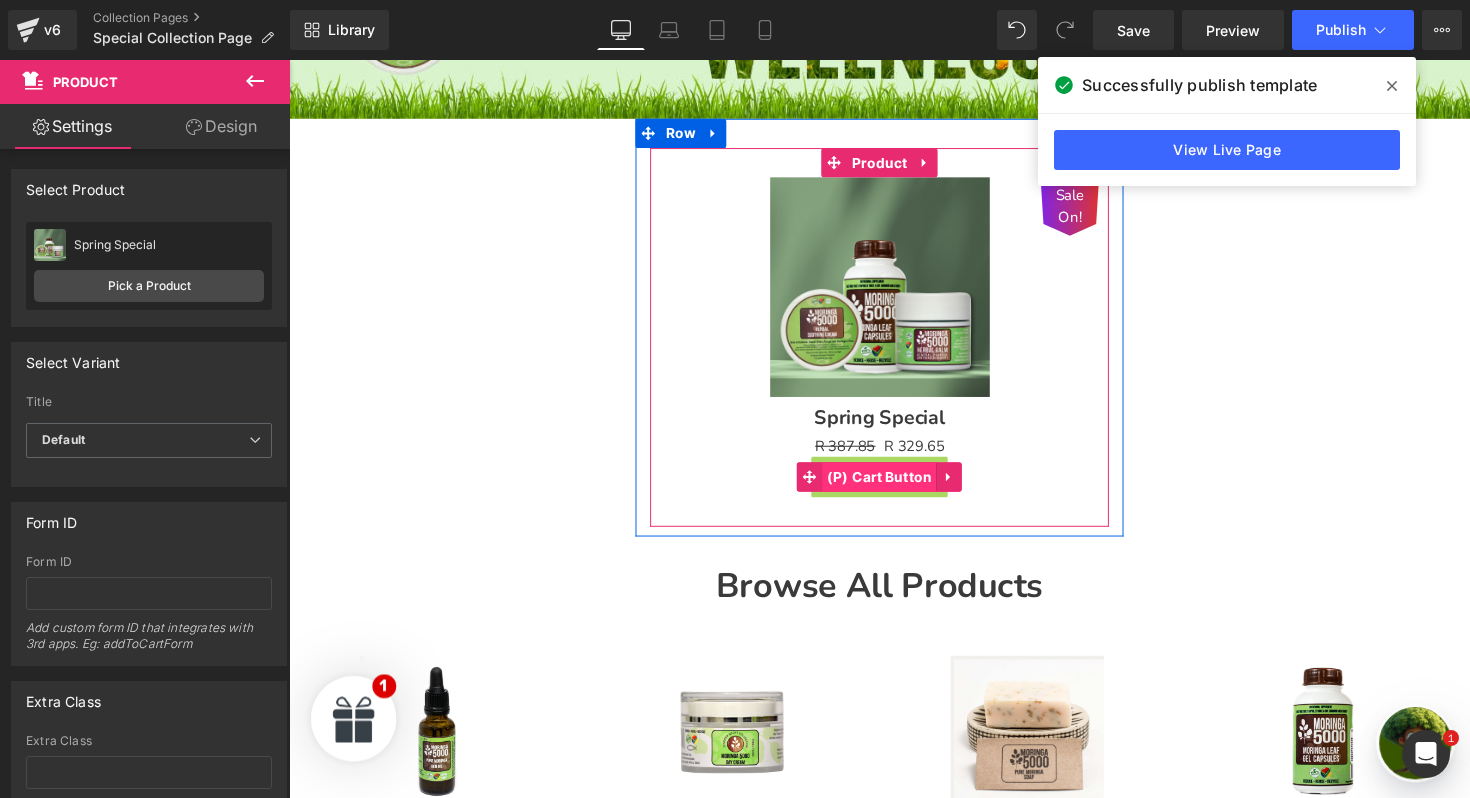 click on "(P) Cart Button" at bounding box center [894, 487] 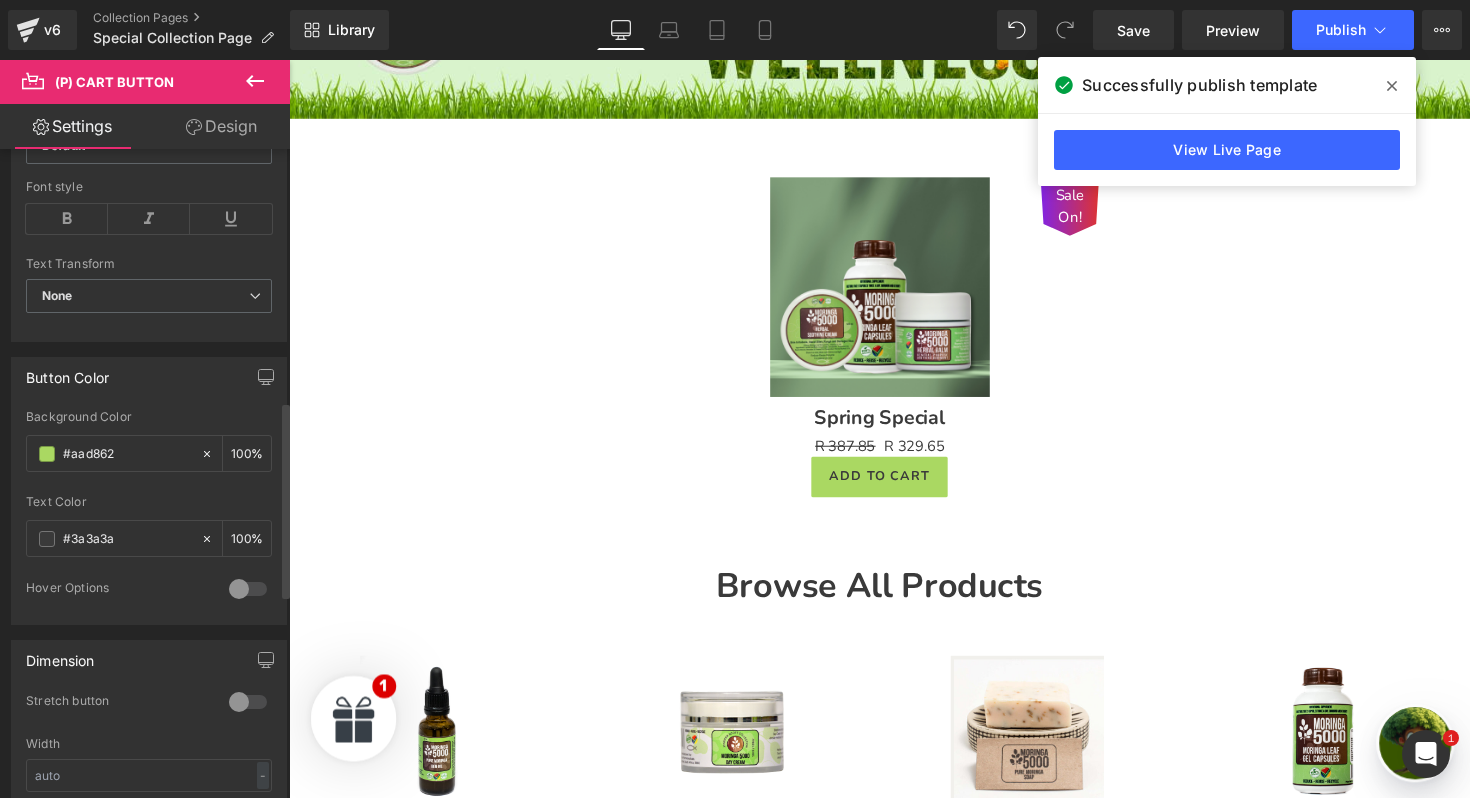 scroll, scrollTop: 870, scrollLeft: 0, axis: vertical 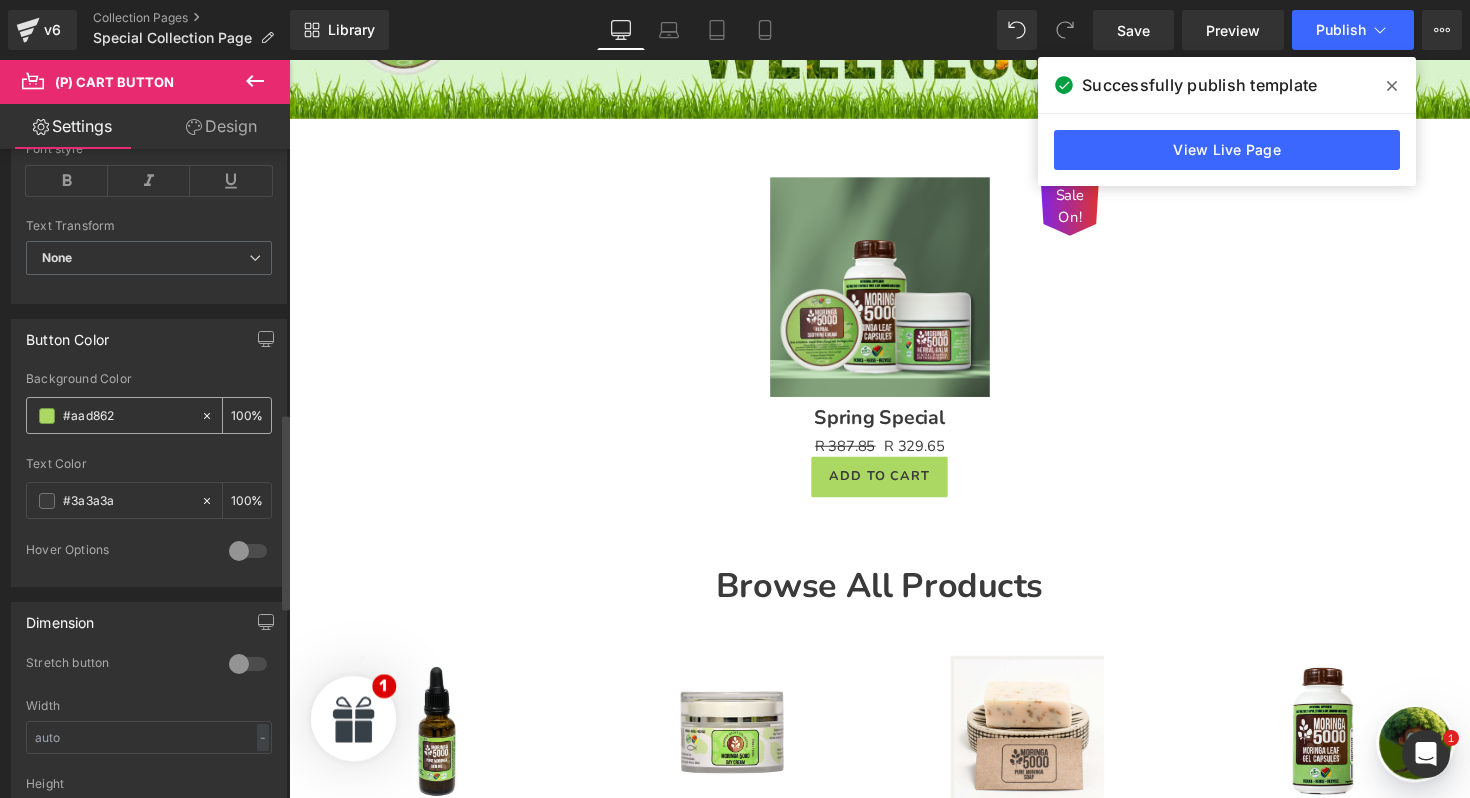 click on "#aad862" at bounding box center [127, 416] 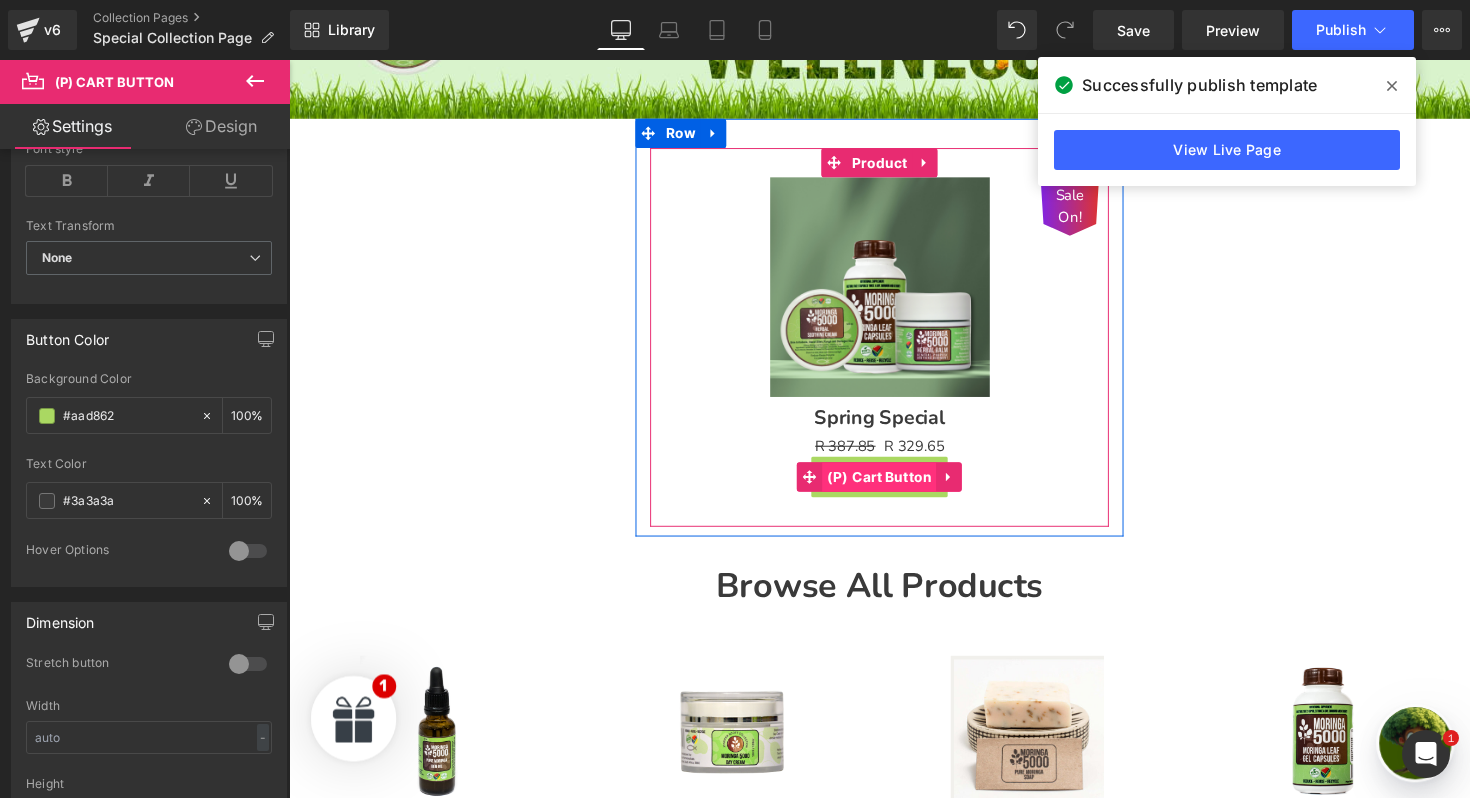 click on "(P) Cart Button" at bounding box center [894, 487] 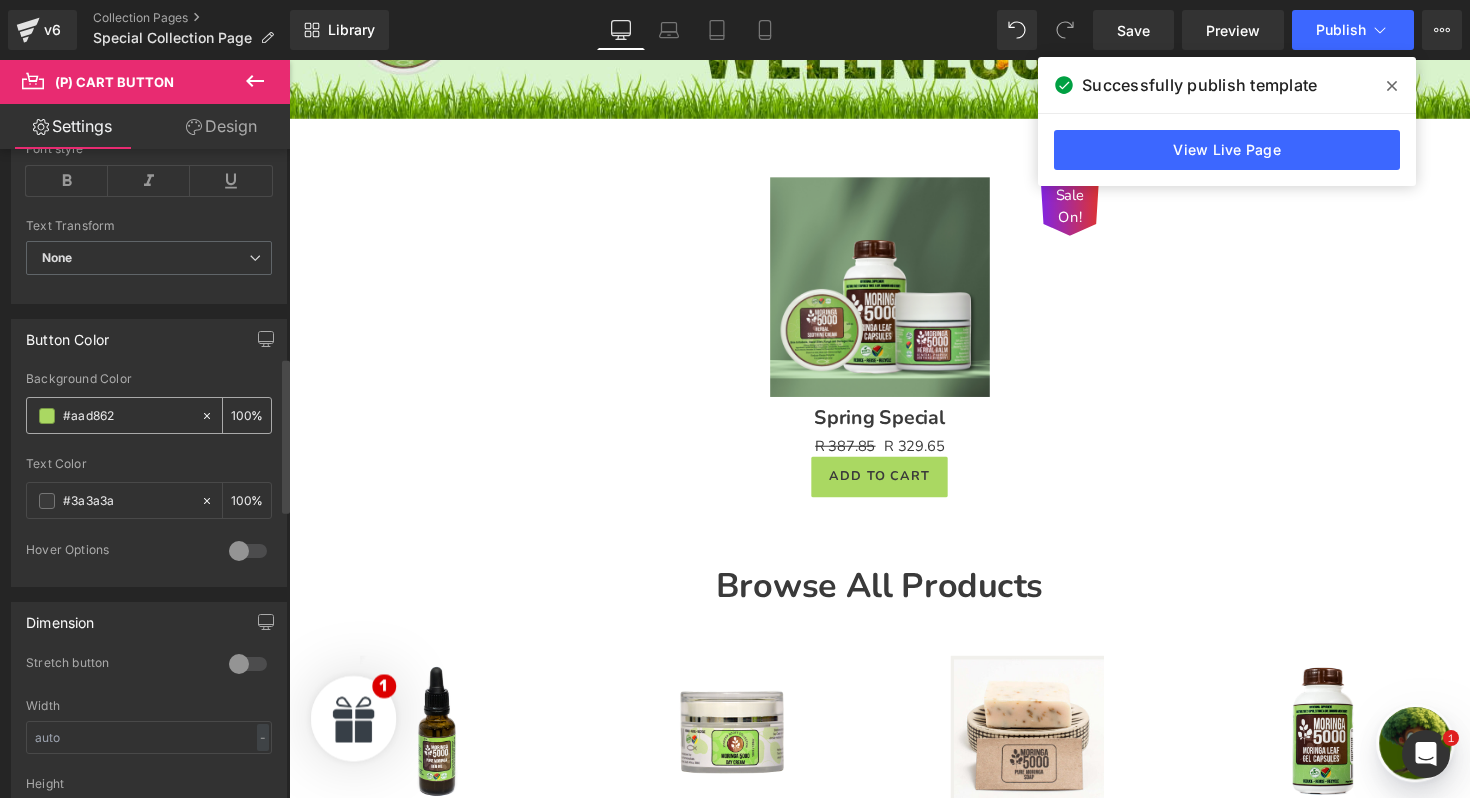 click on "#aad862" at bounding box center [127, 416] 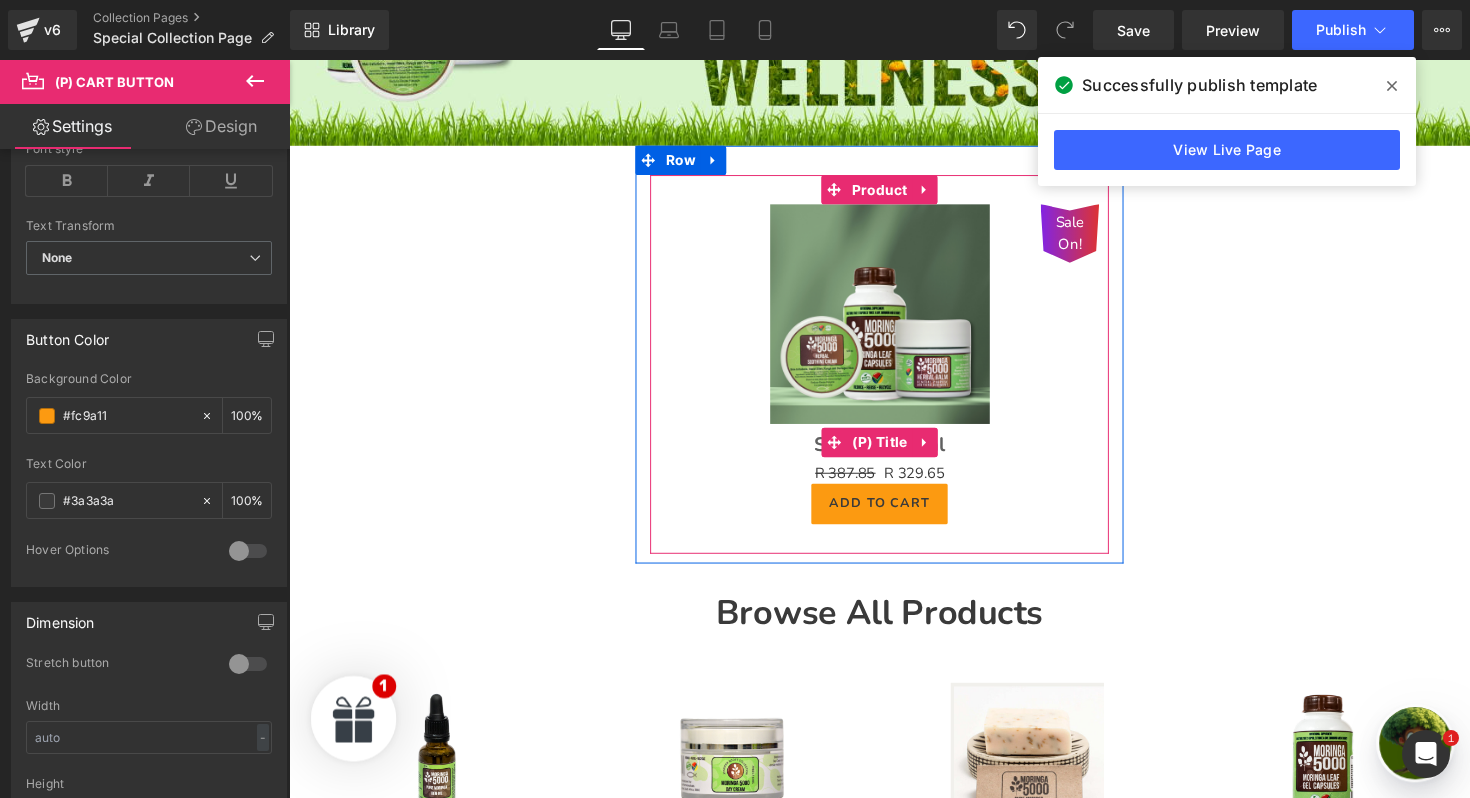 scroll, scrollTop: 357, scrollLeft: 0, axis: vertical 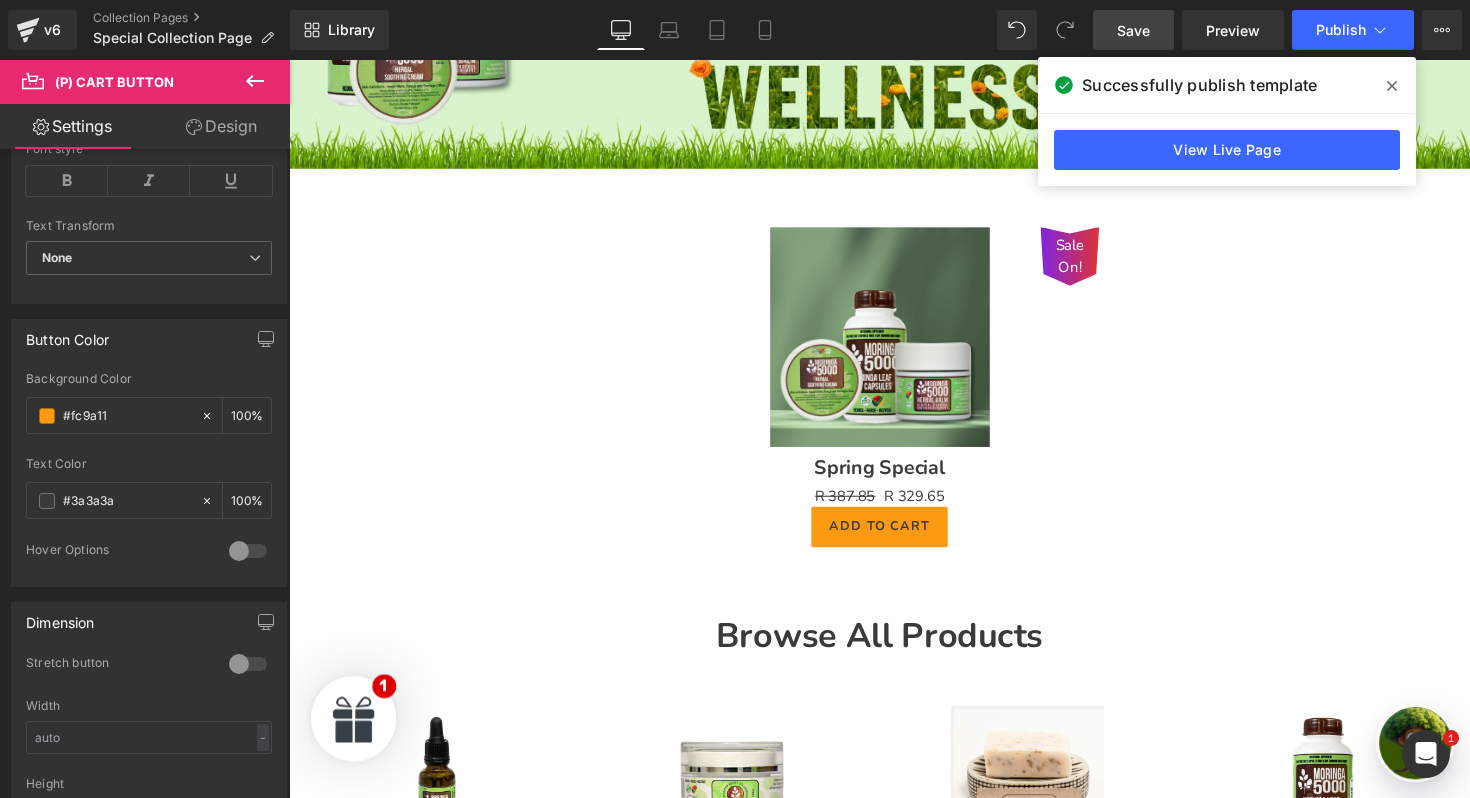 type on "#fc9a11" 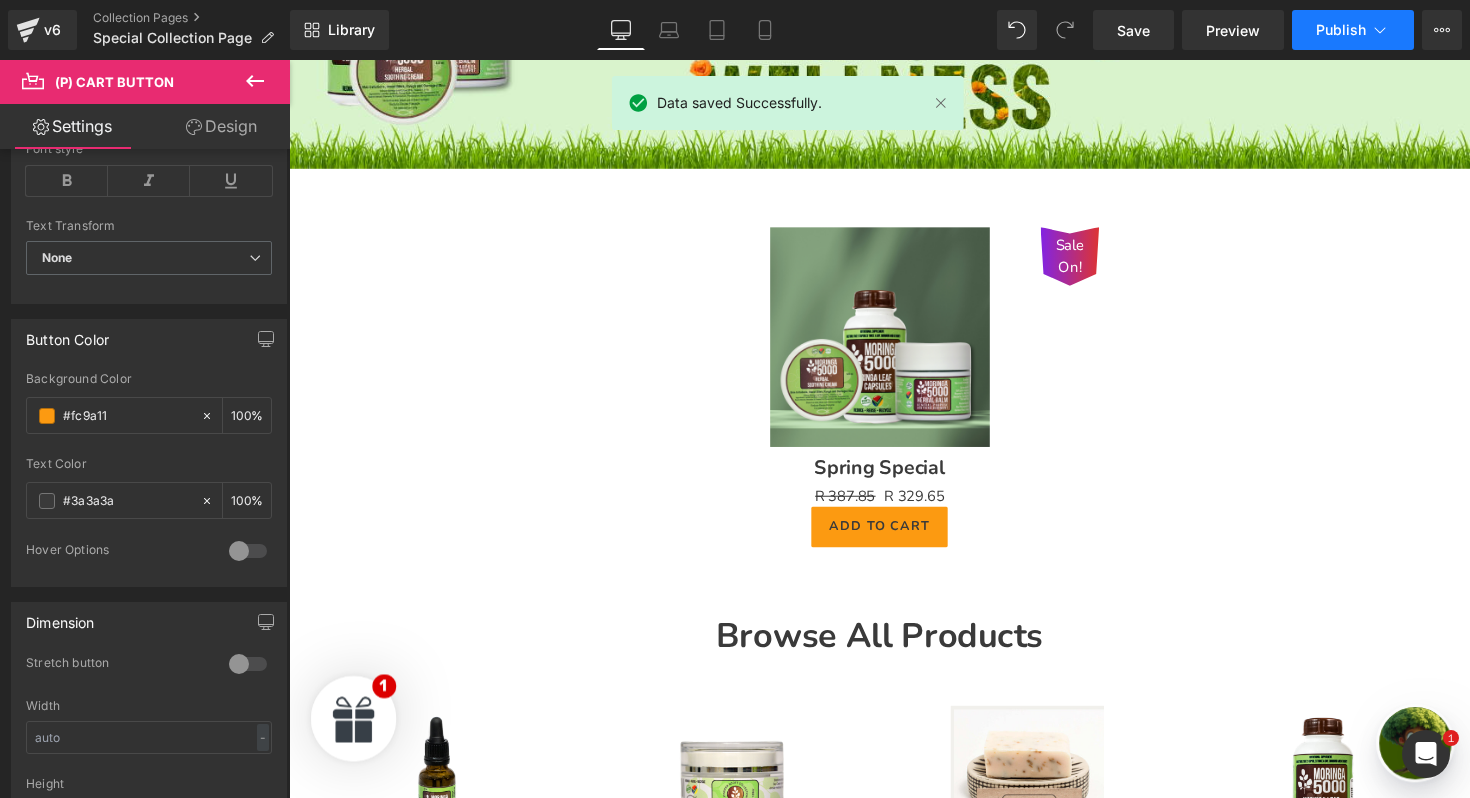 click on "Publish" at bounding box center [1341, 30] 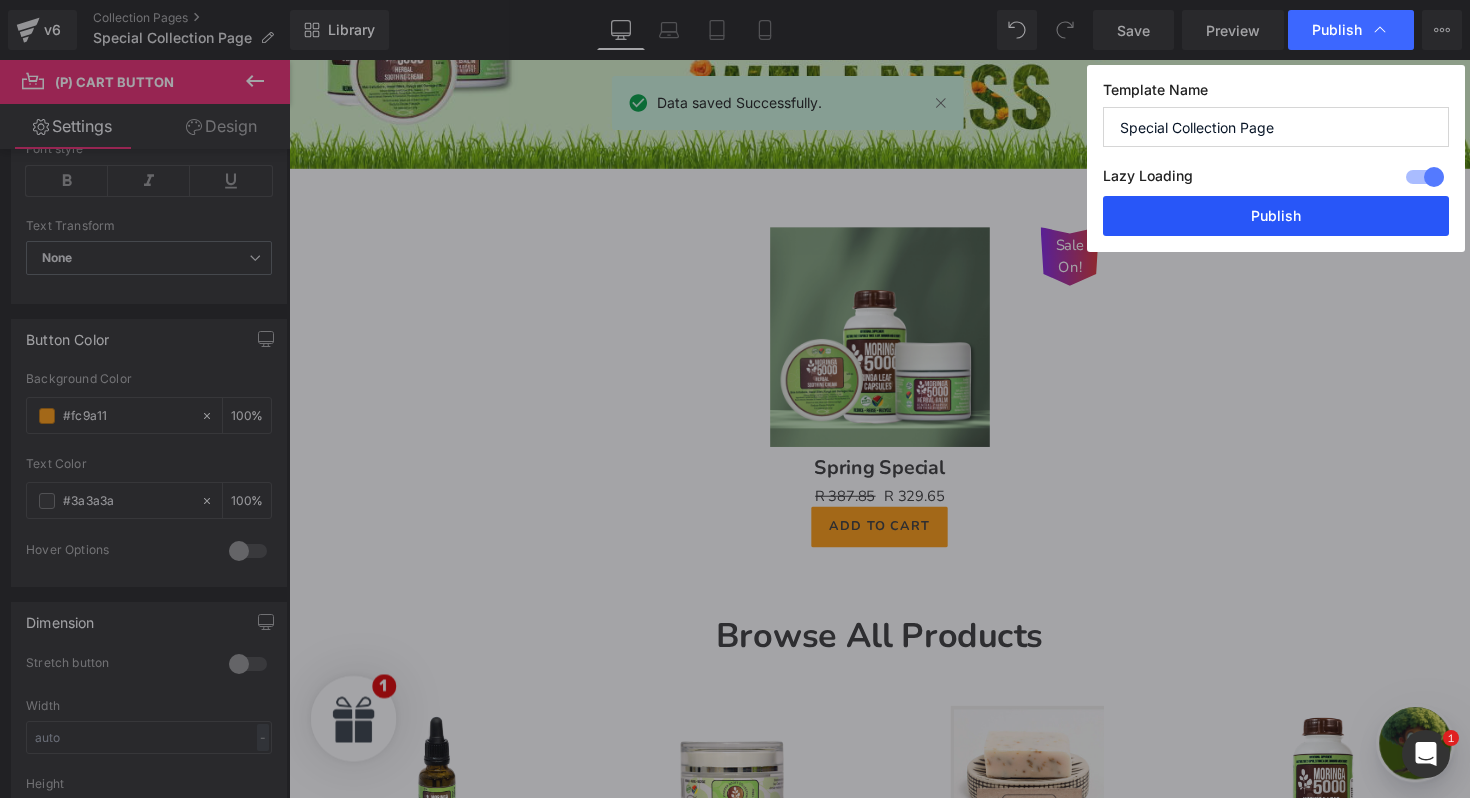 click on "Publish" at bounding box center [1276, 216] 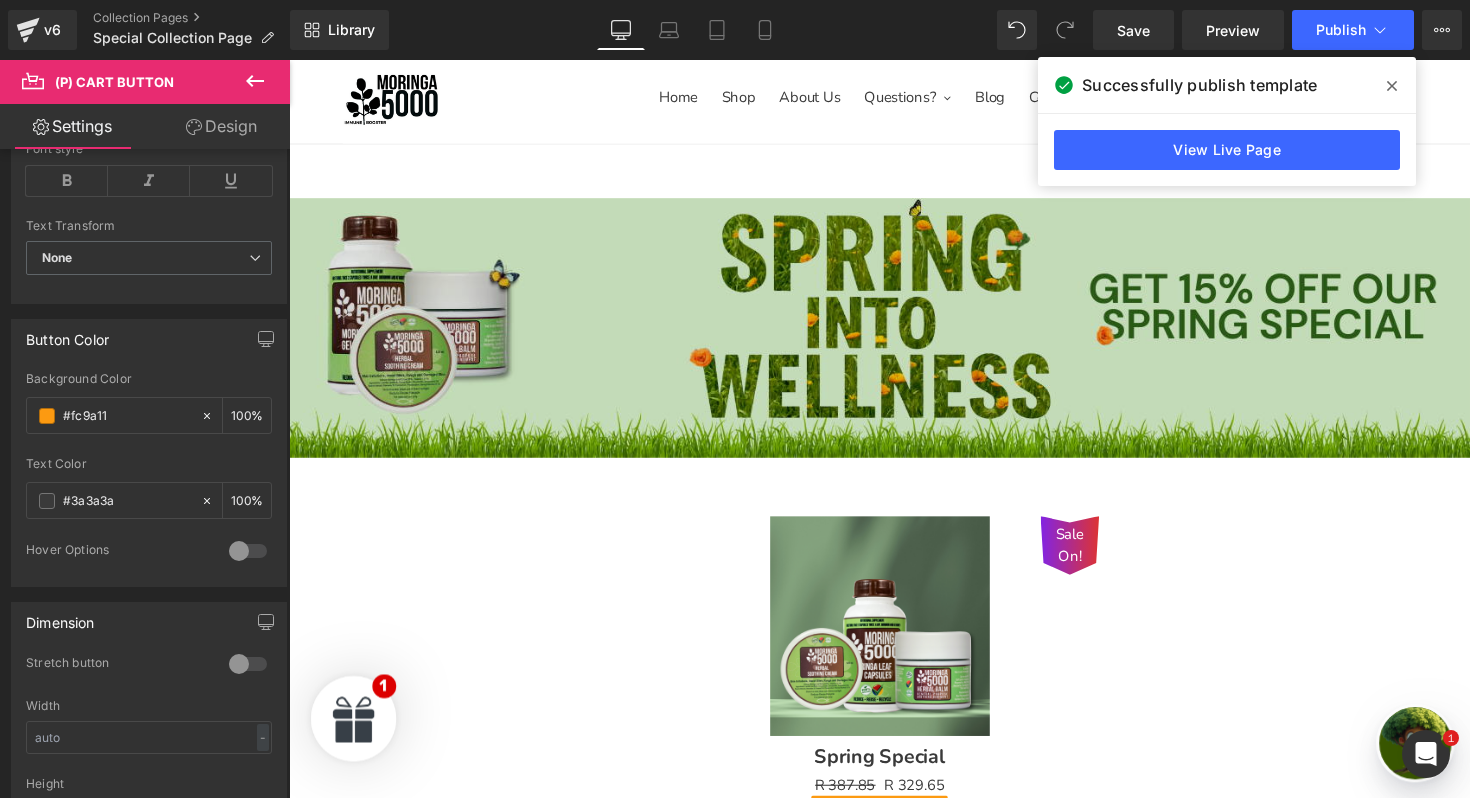 scroll, scrollTop: 0, scrollLeft: 0, axis: both 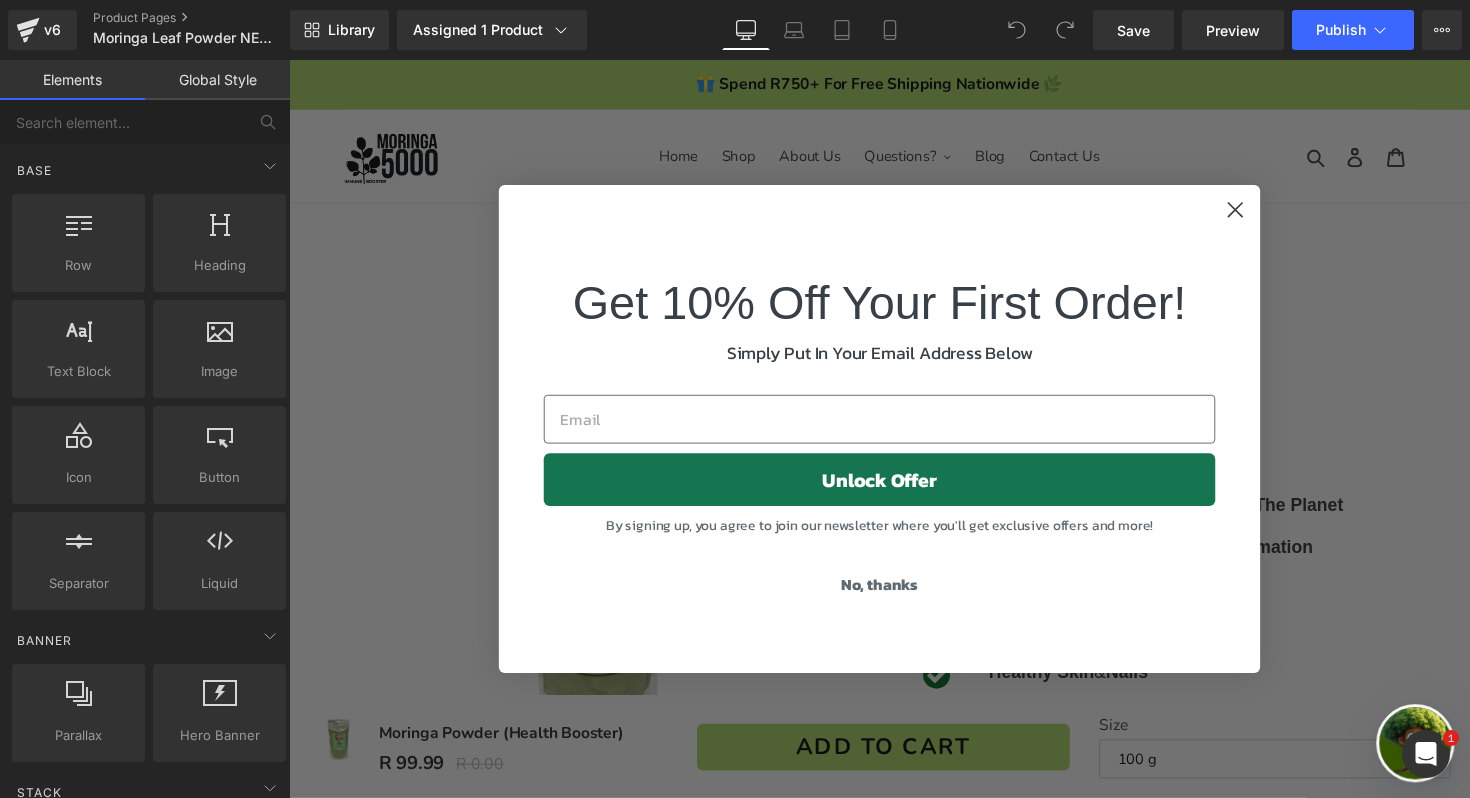 click 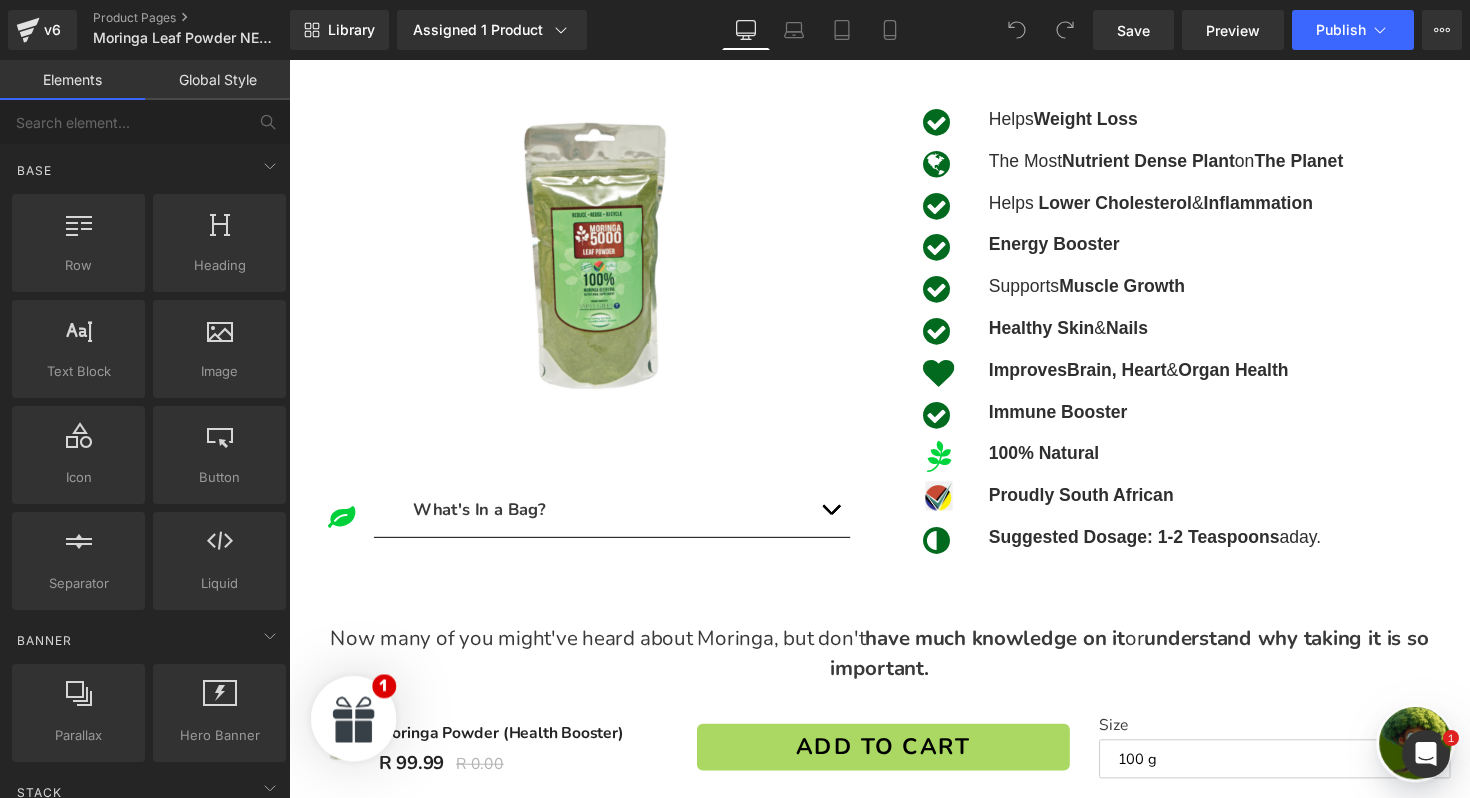 scroll, scrollTop: 0, scrollLeft: 0, axis: both 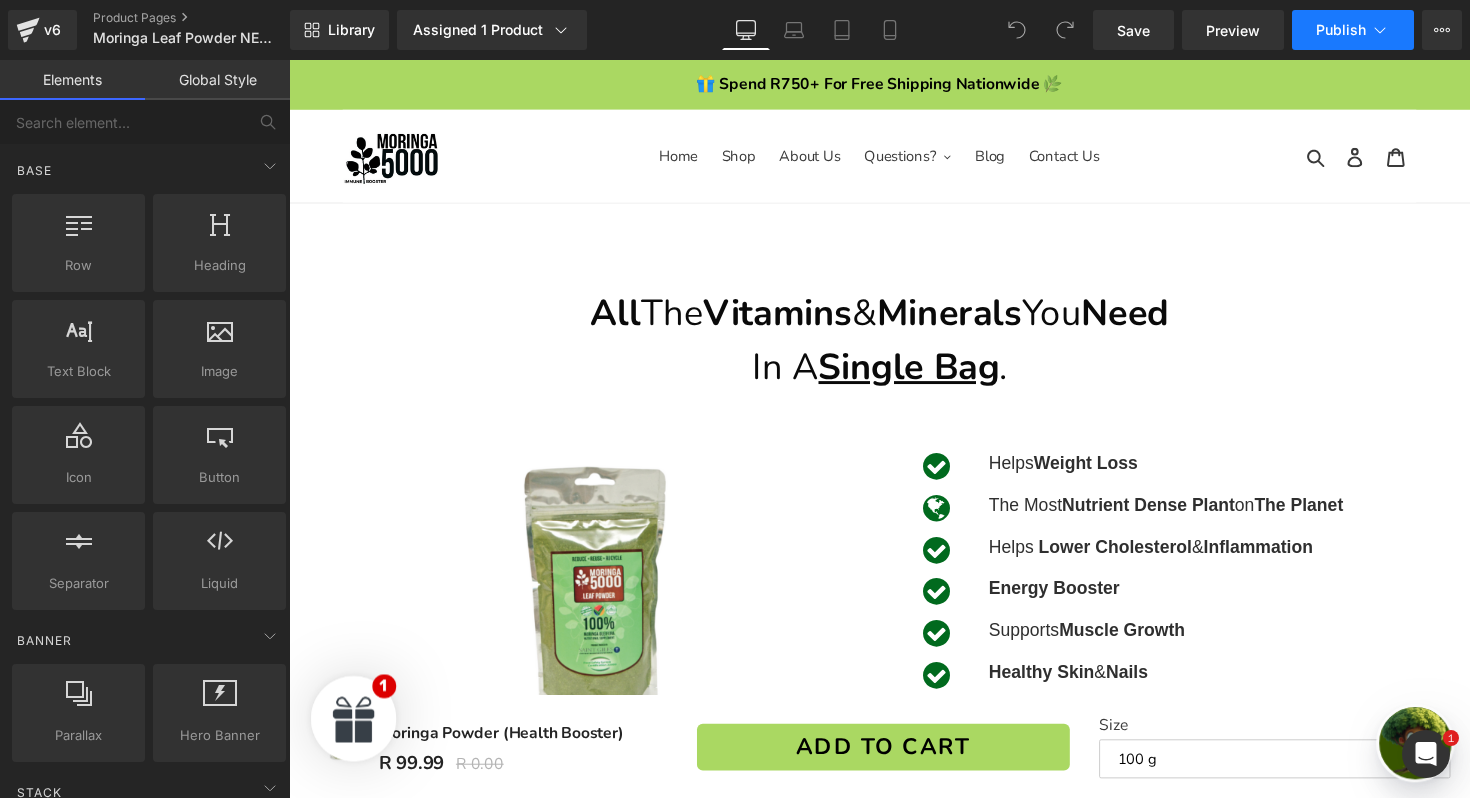 click on "Publish" at bounding box center (1341, 30) 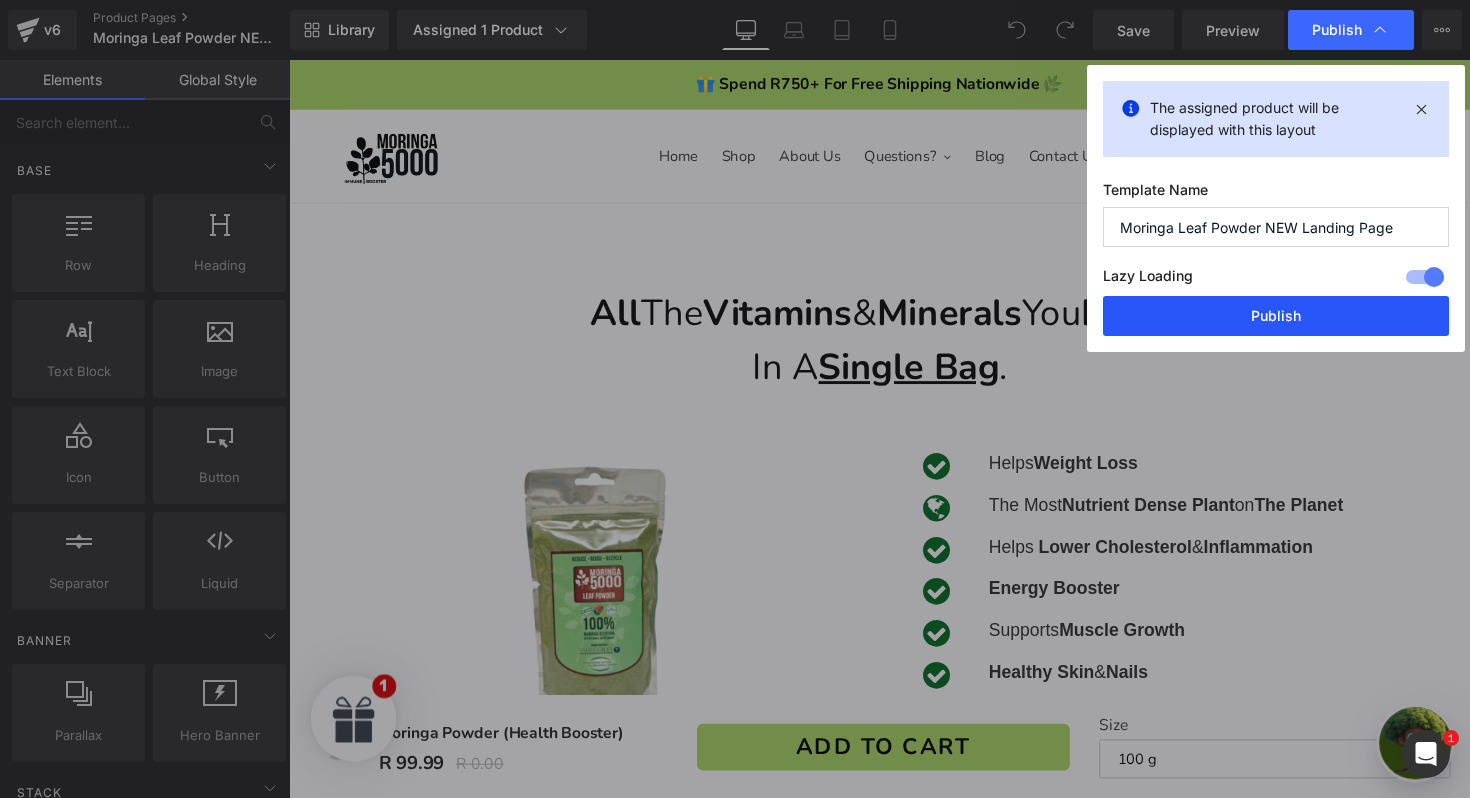 click on "Publish" at bounding box center (1276, 316) 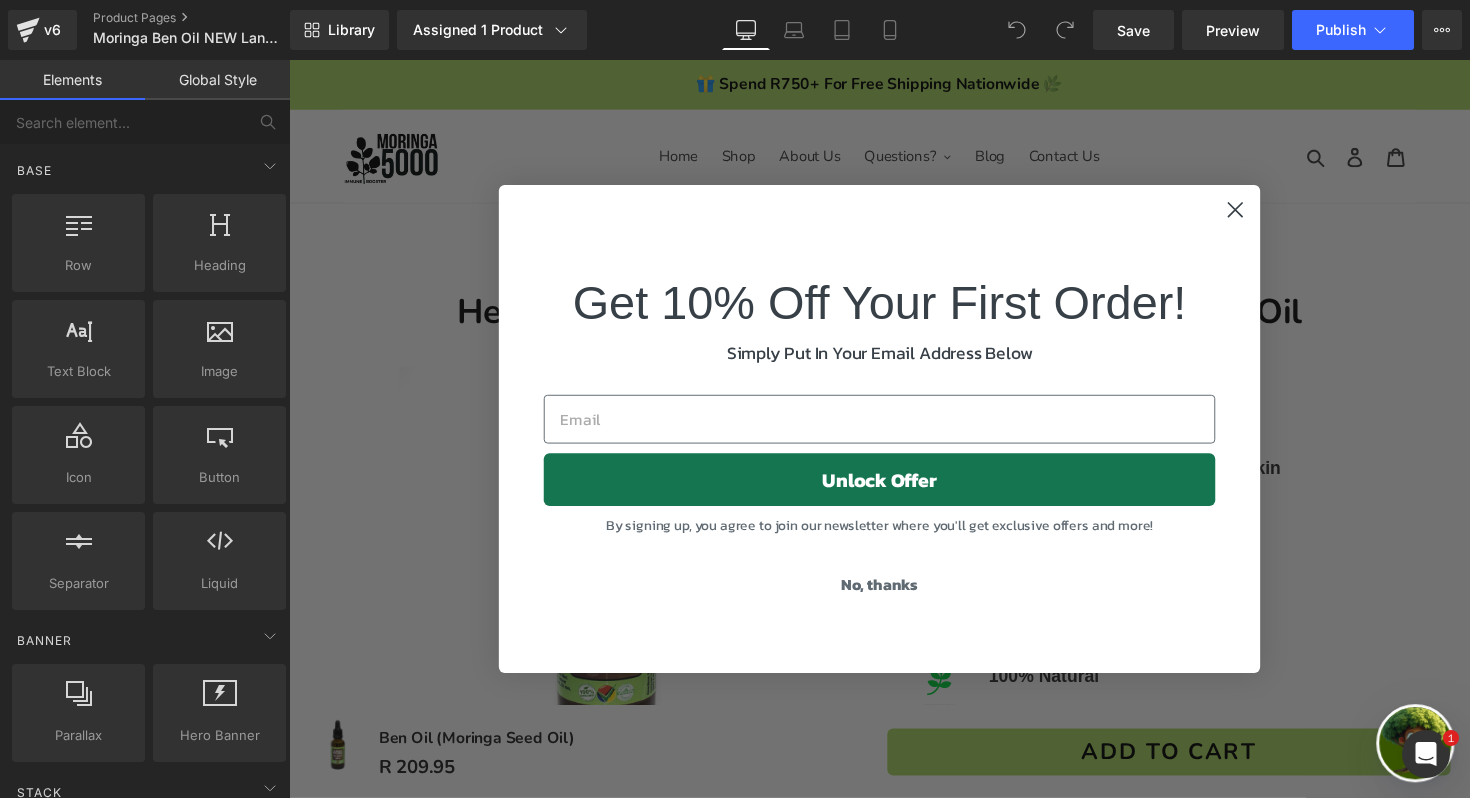 scroll, scrollTop: 0, scrollLeft: 0, axis: both 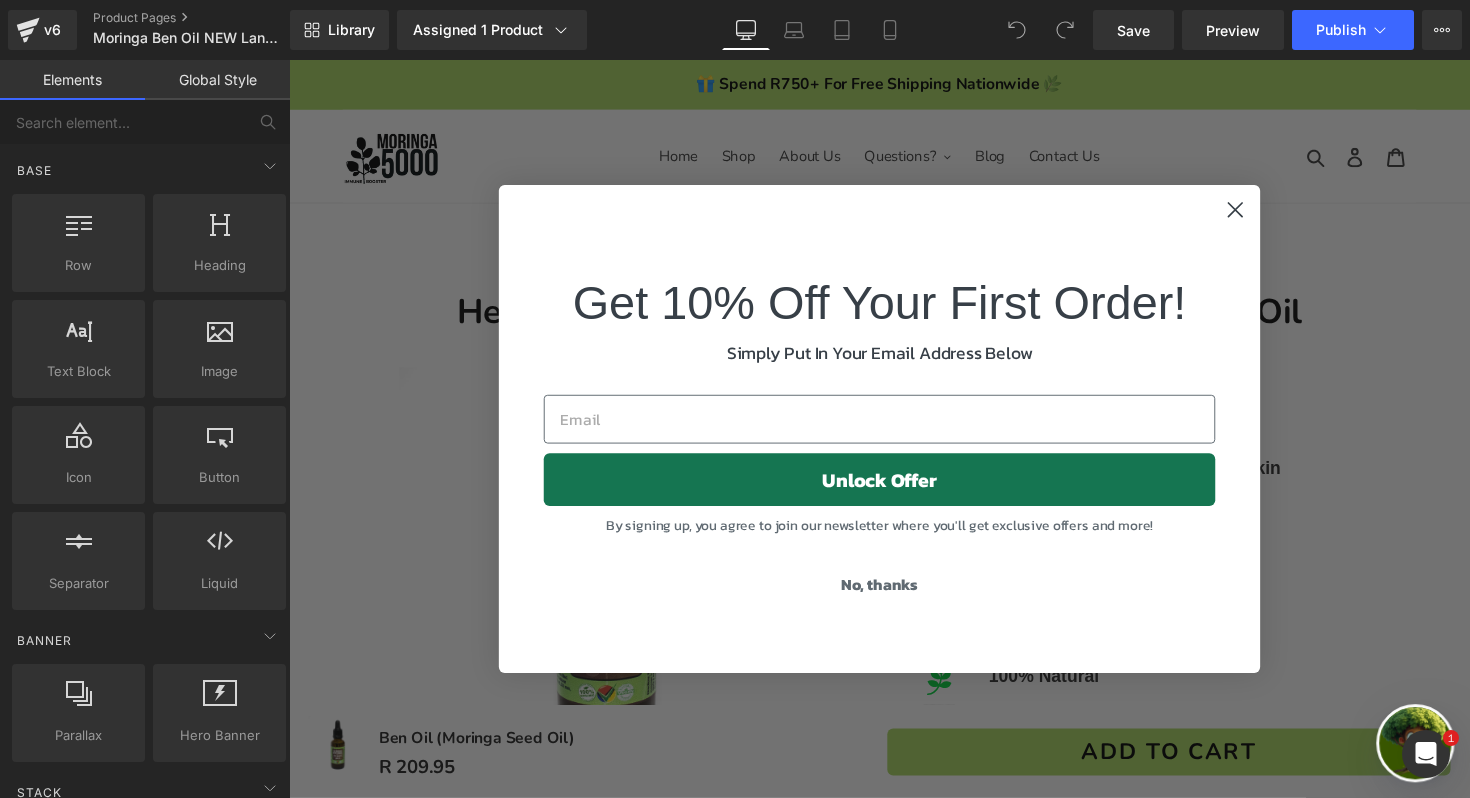 click 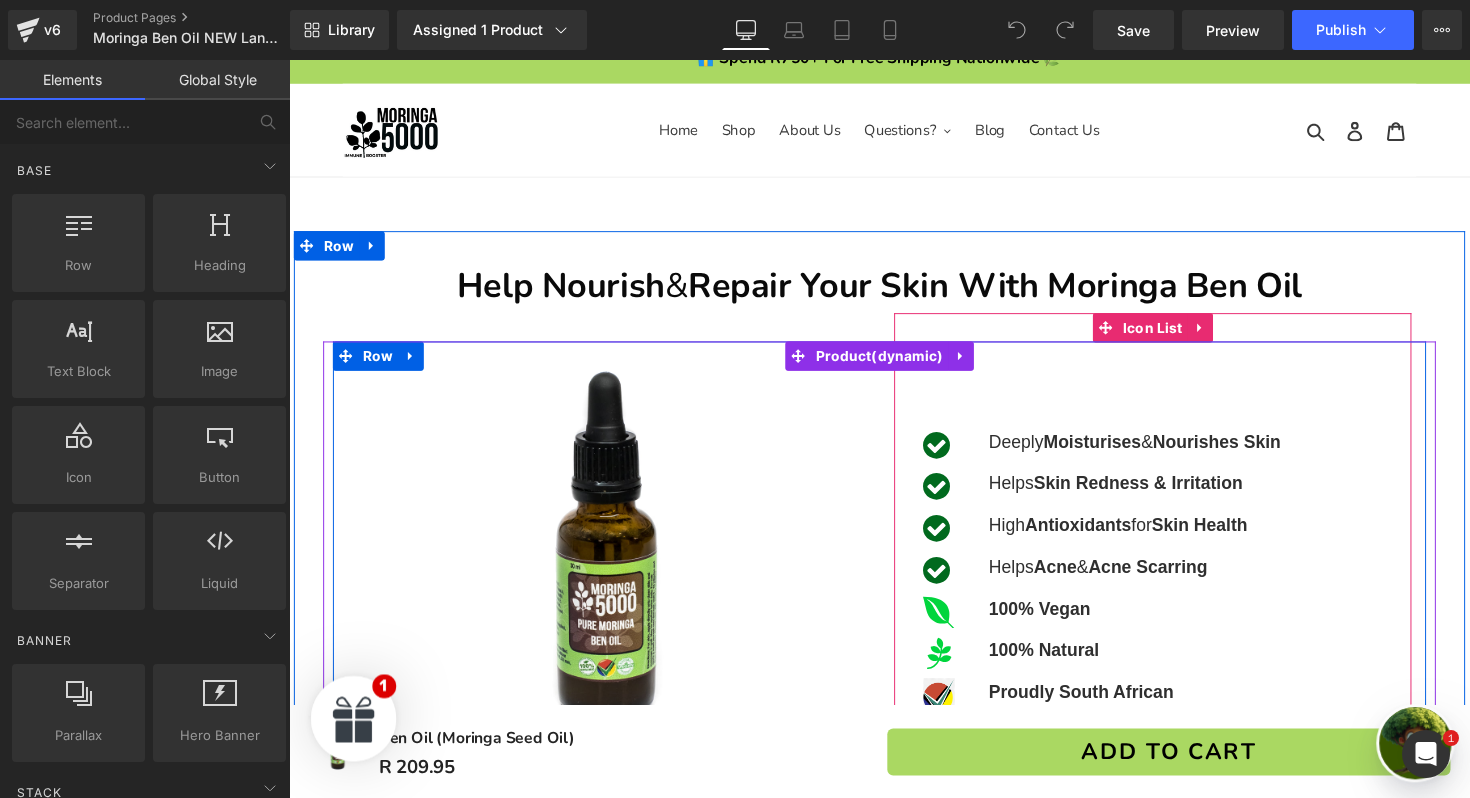 scroll, scrollTop: 0, scrollLeft: 0, axis: both 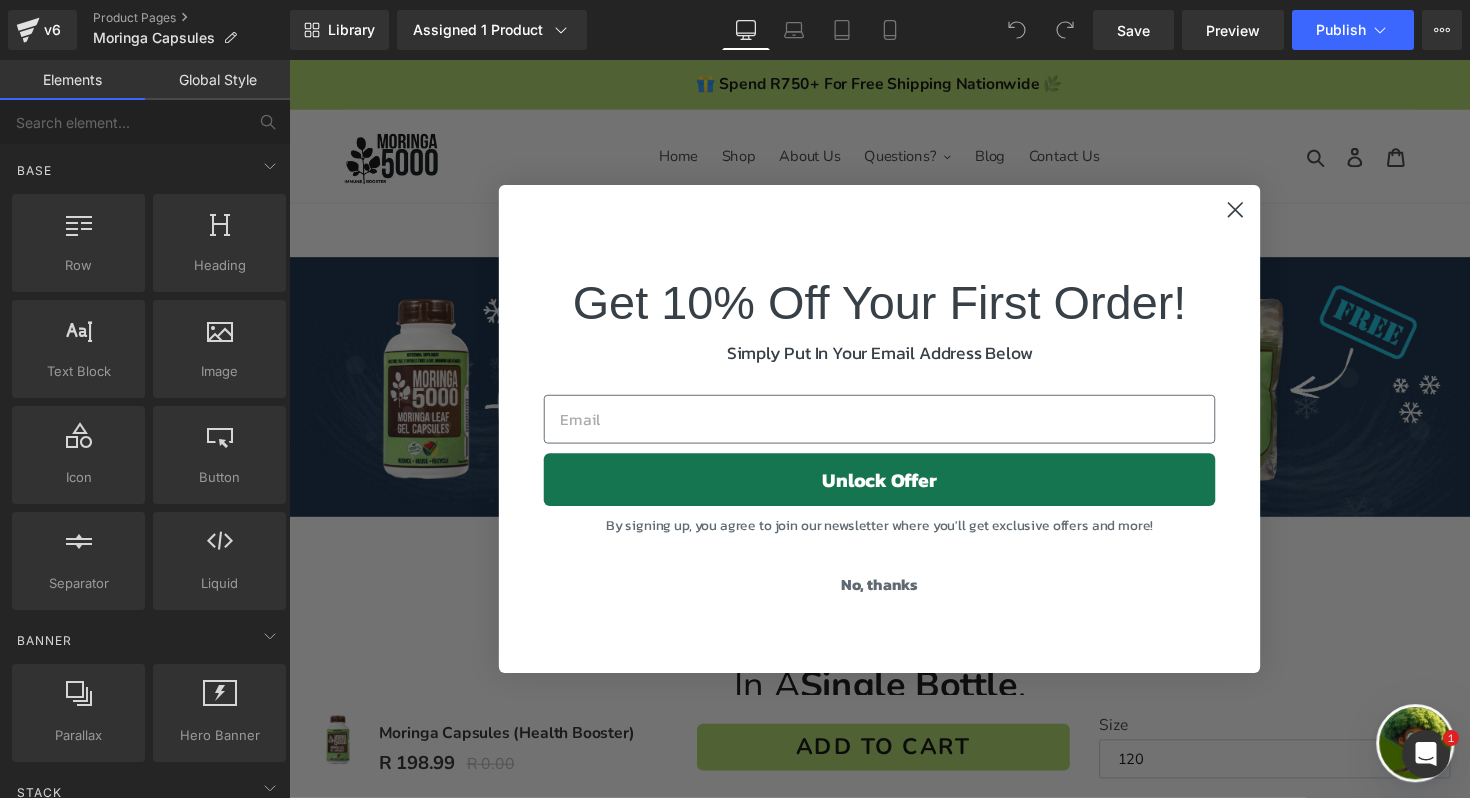 click 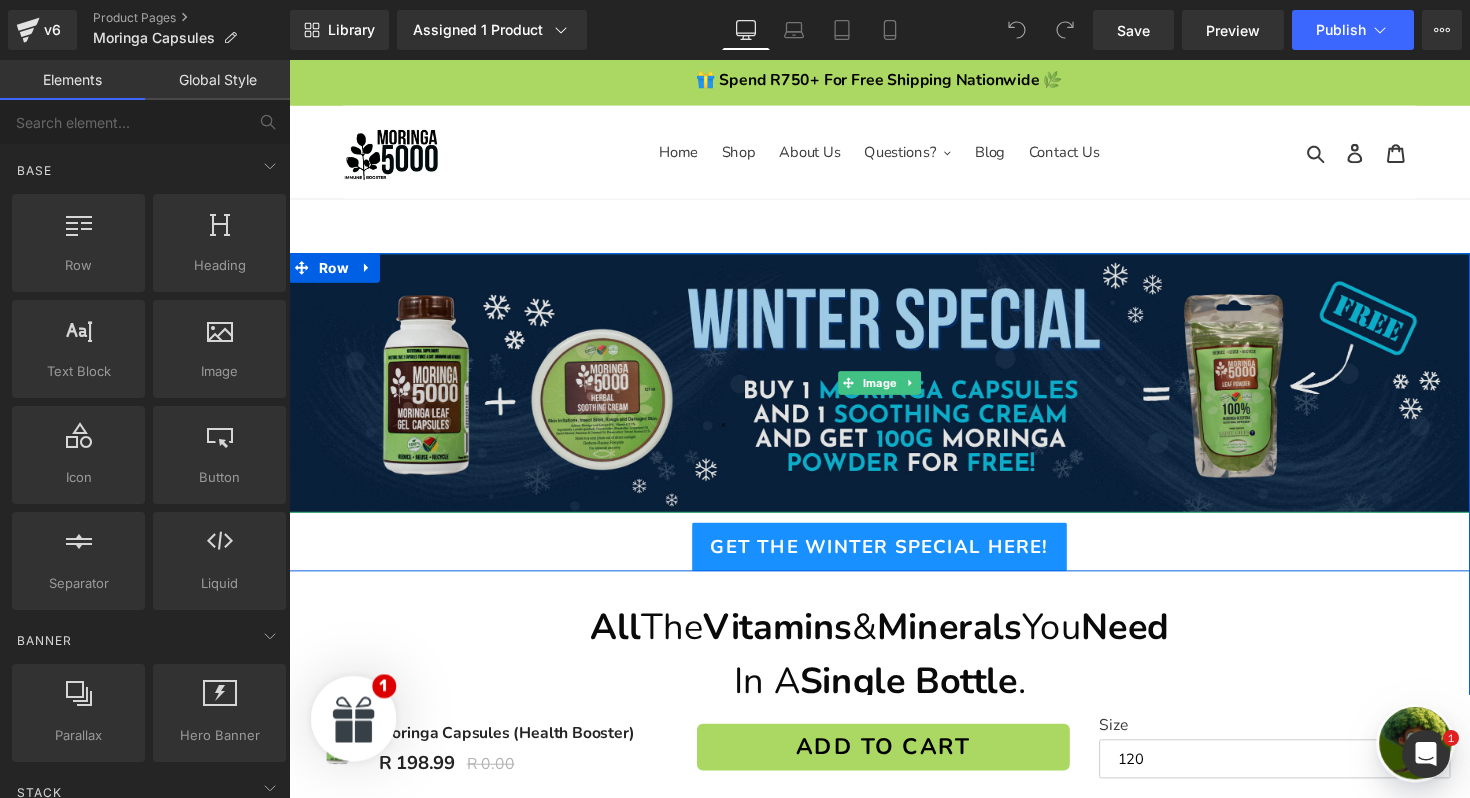scroll, scrollTop: 0, scrollLeft: 0, axis: both 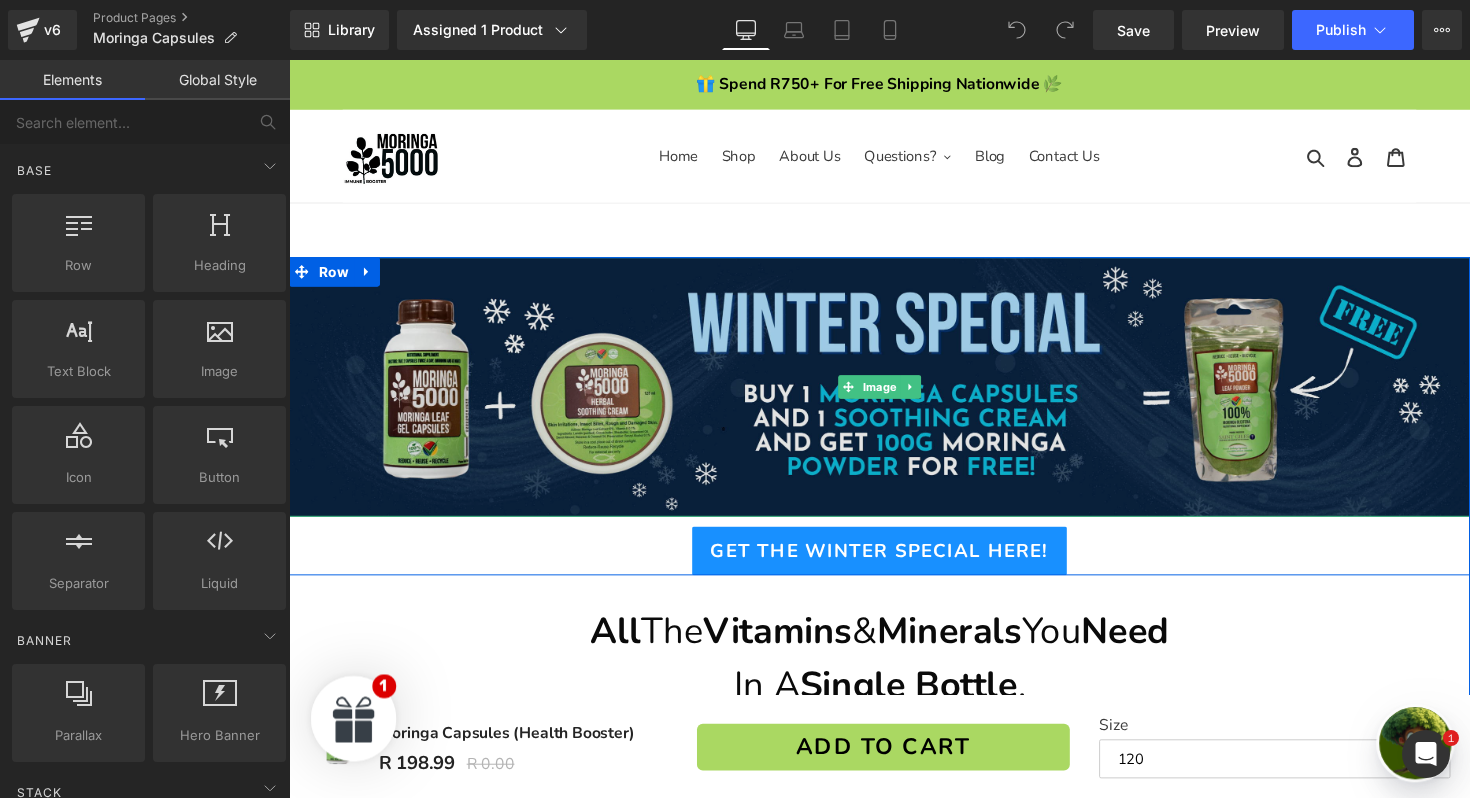 click at bounding box center [894, 395] 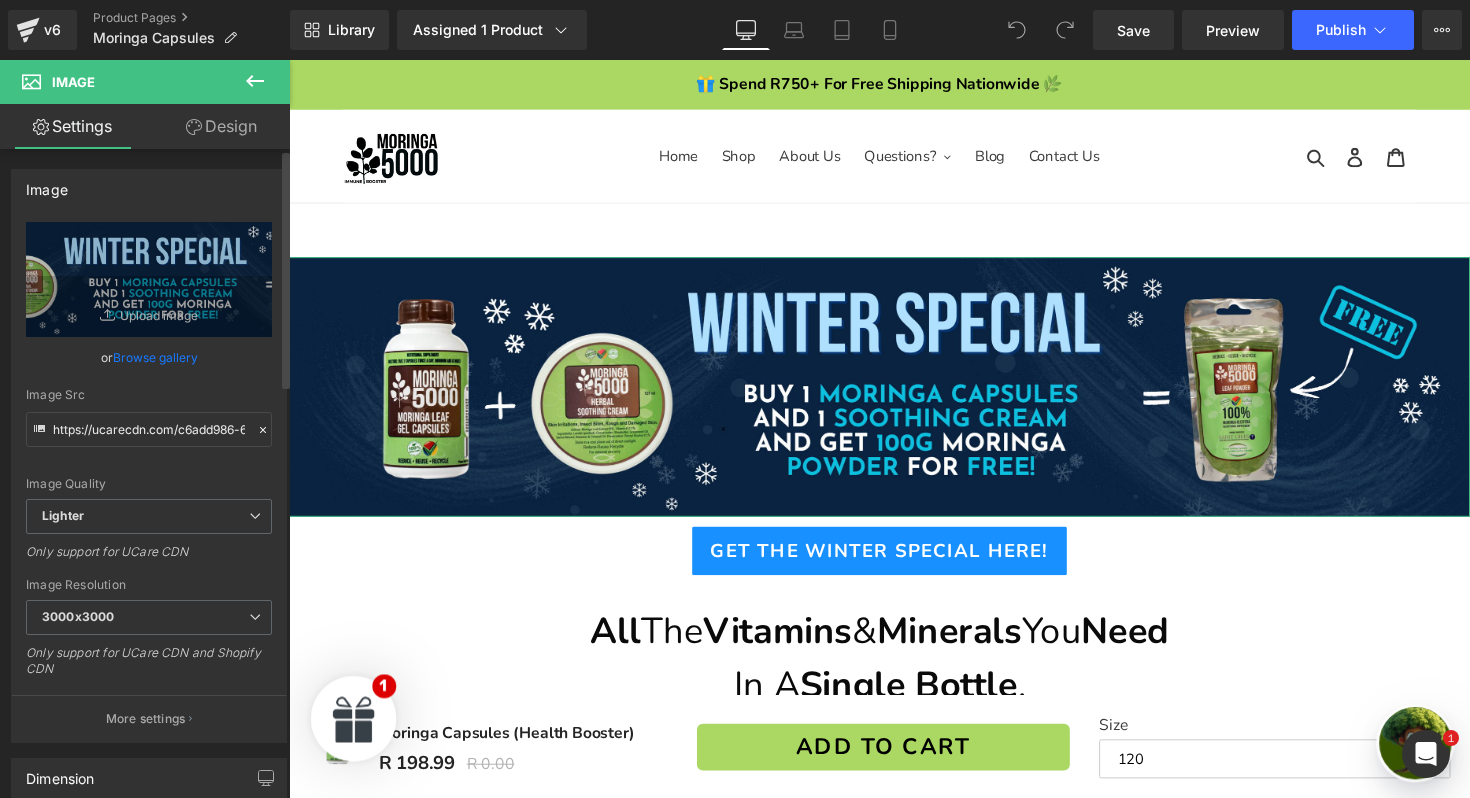 click on "Browse gallery" at bounding box center (155, 357) 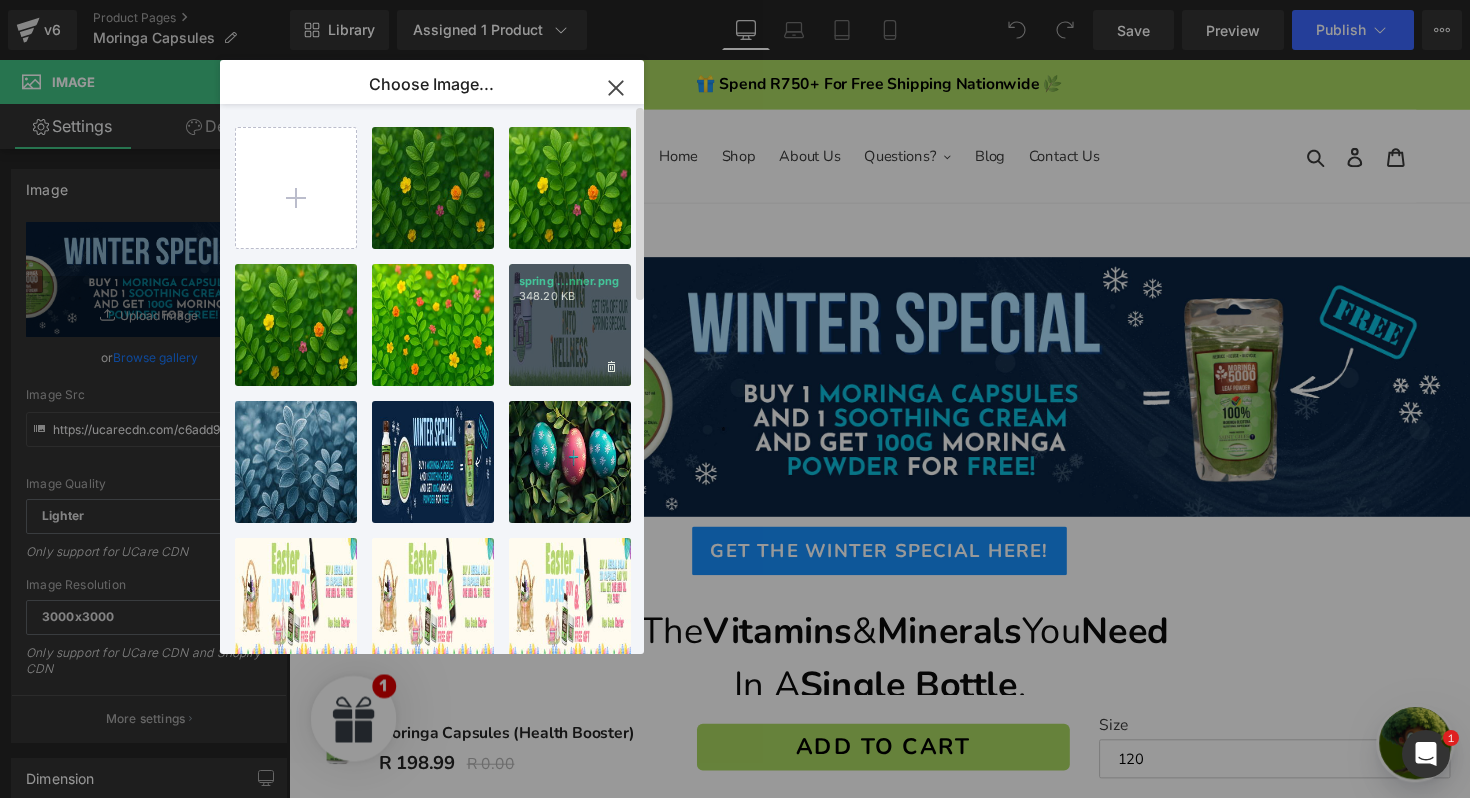 click on "spring ...nner.png 348.20 KB" at bounding box center (570, 325) 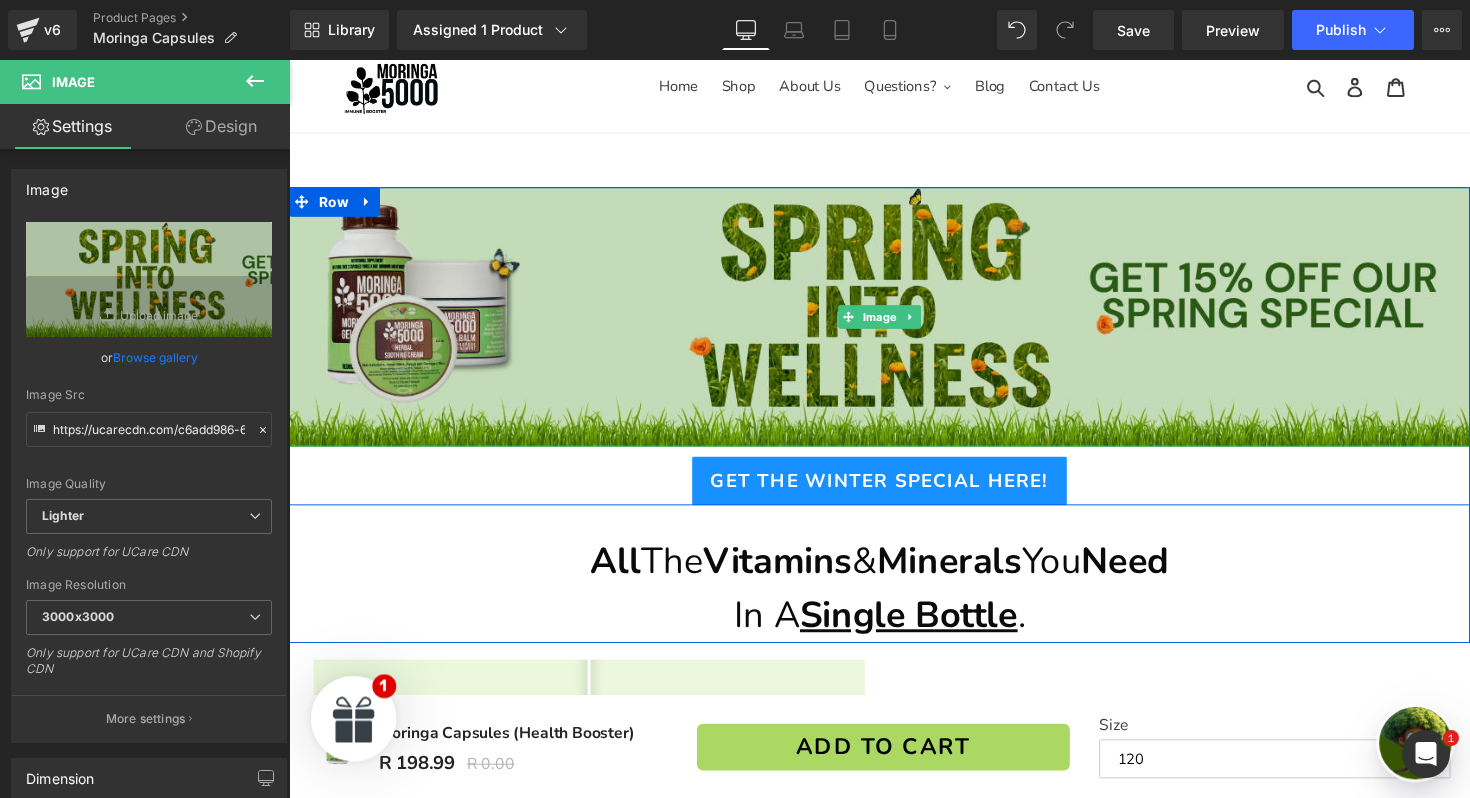 scroll, scrollTop: 235, scrollLeft: 0, axis: vertical 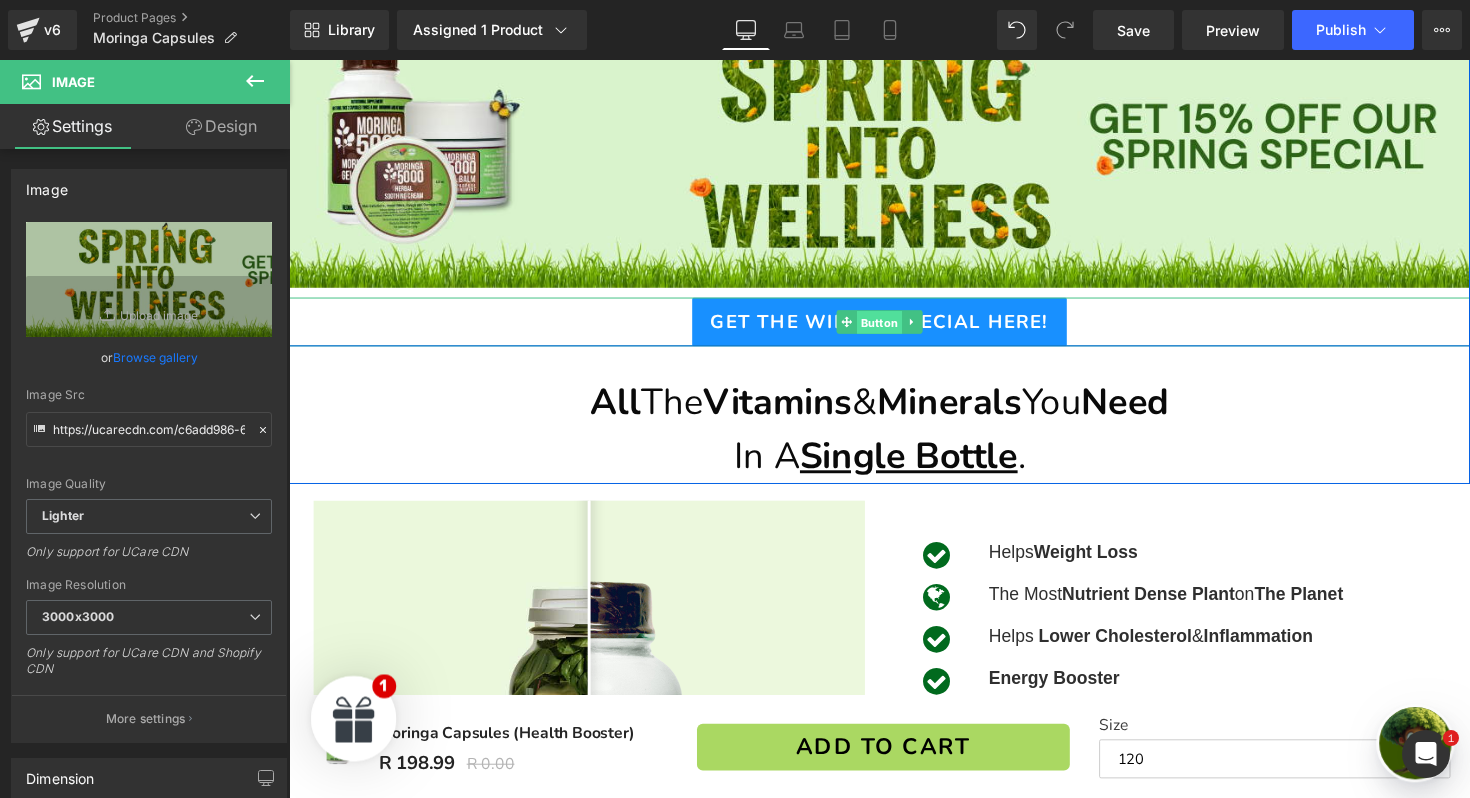click on "Button" at bounding box center (894, 329) 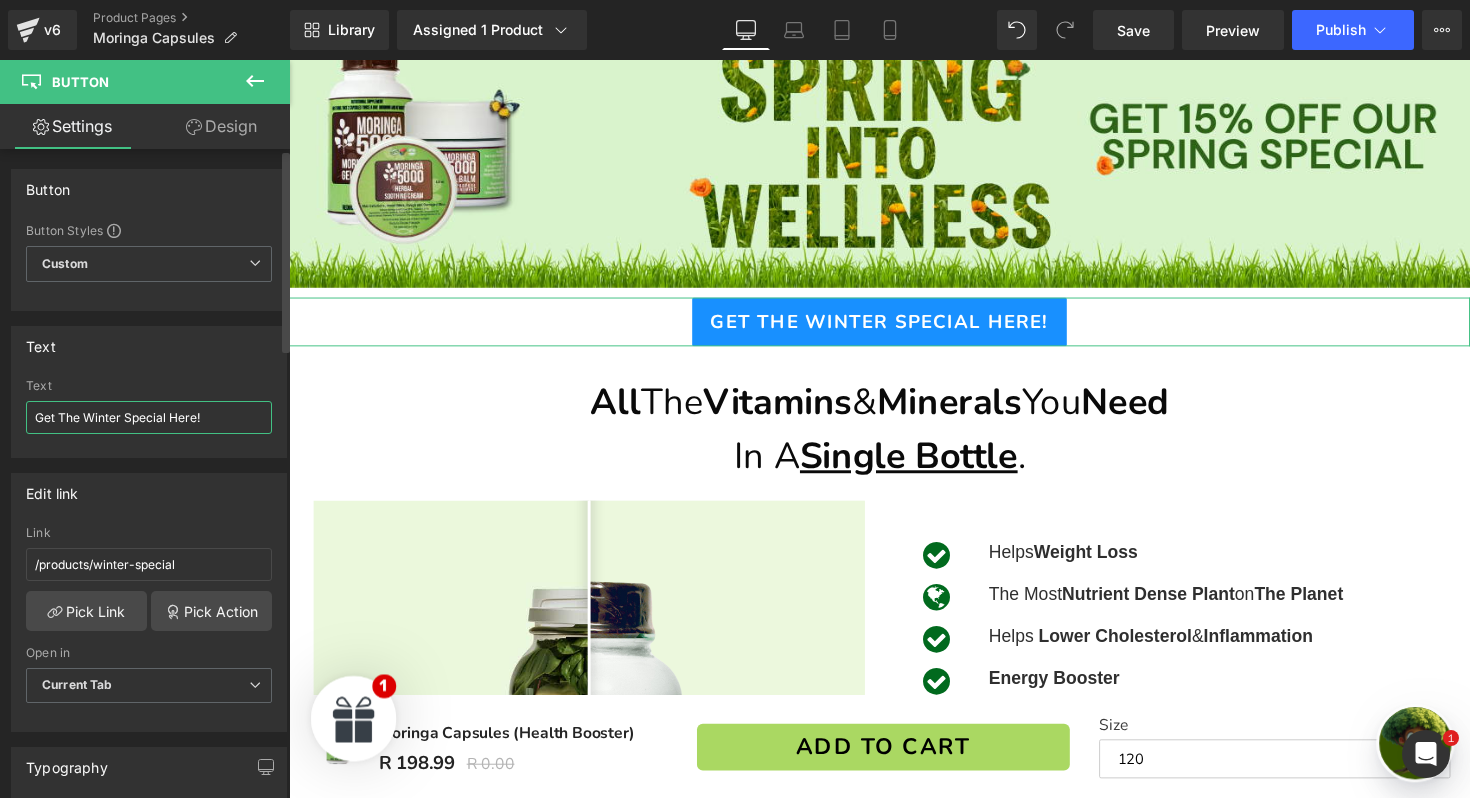 drag, startPoint x: 121, startPoint y: 416, endPoint x: 82, endPoint y: 421, distance: 39.319206 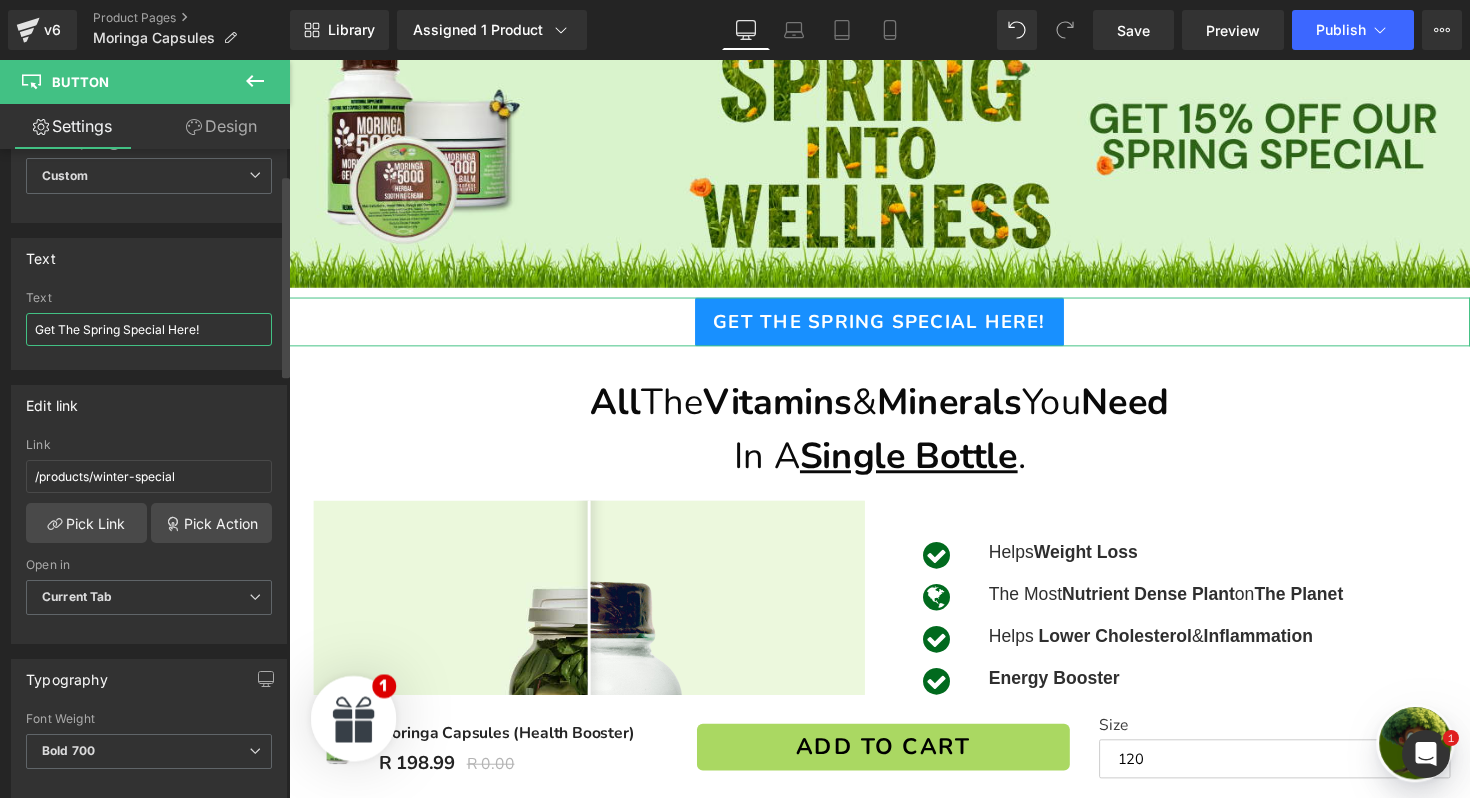 scroll, scrollTop: 103, scrollLeft: 0, axis: vertical 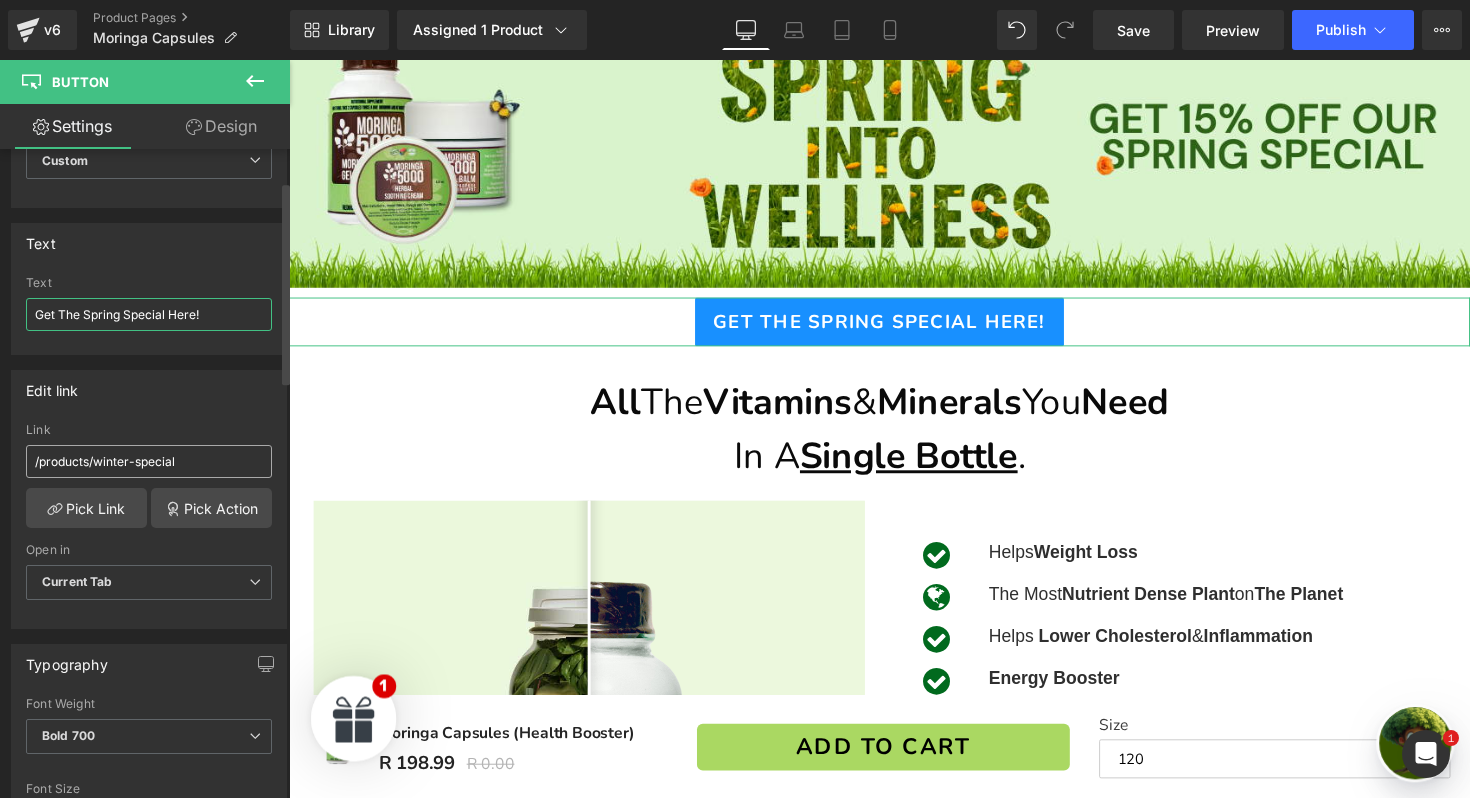 type on "Get The Spring Special Here!" 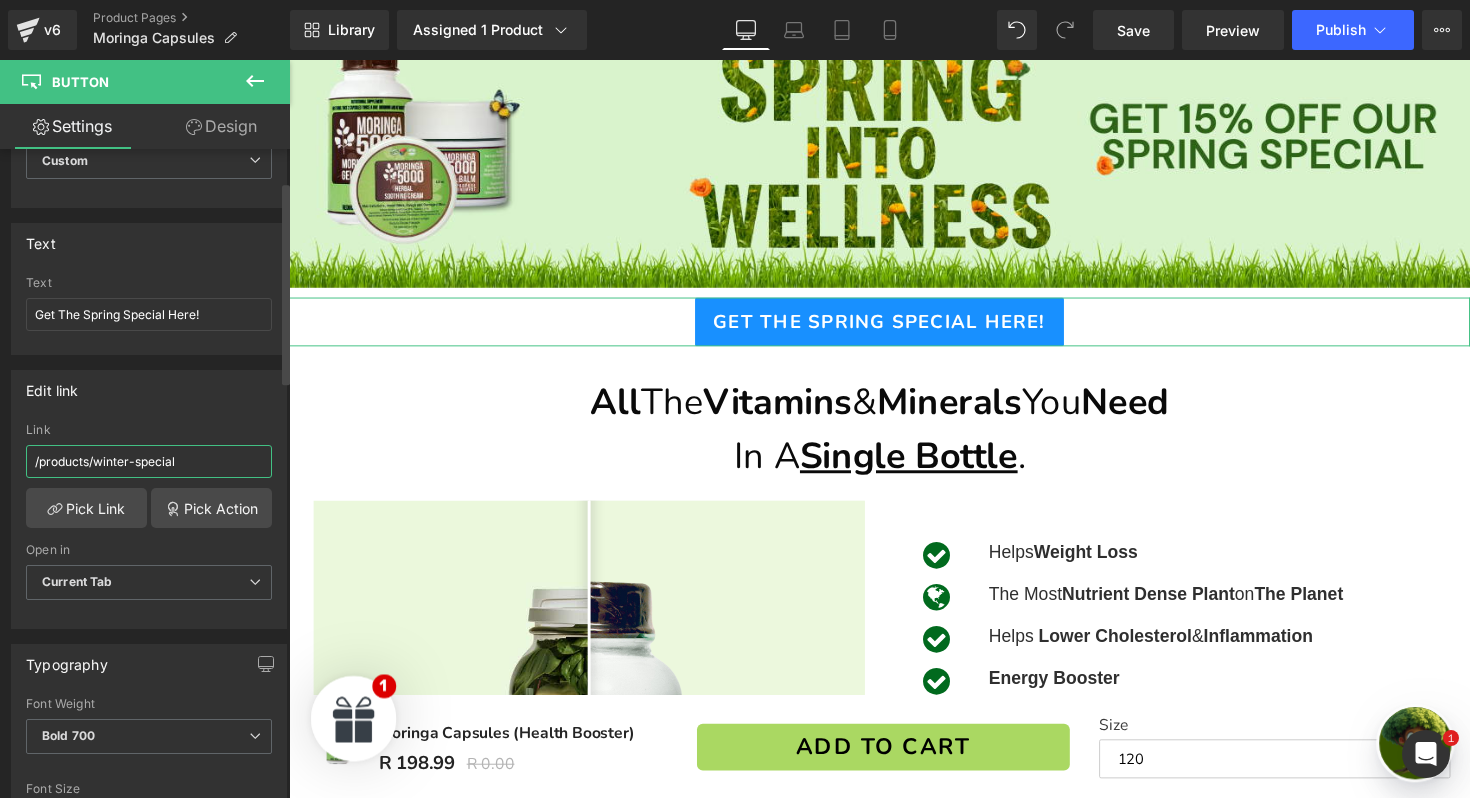 drag, startPoint x: 130, startPoint y: 460, endPoint x: 91, endPoint y: 466, distance: 39.45884 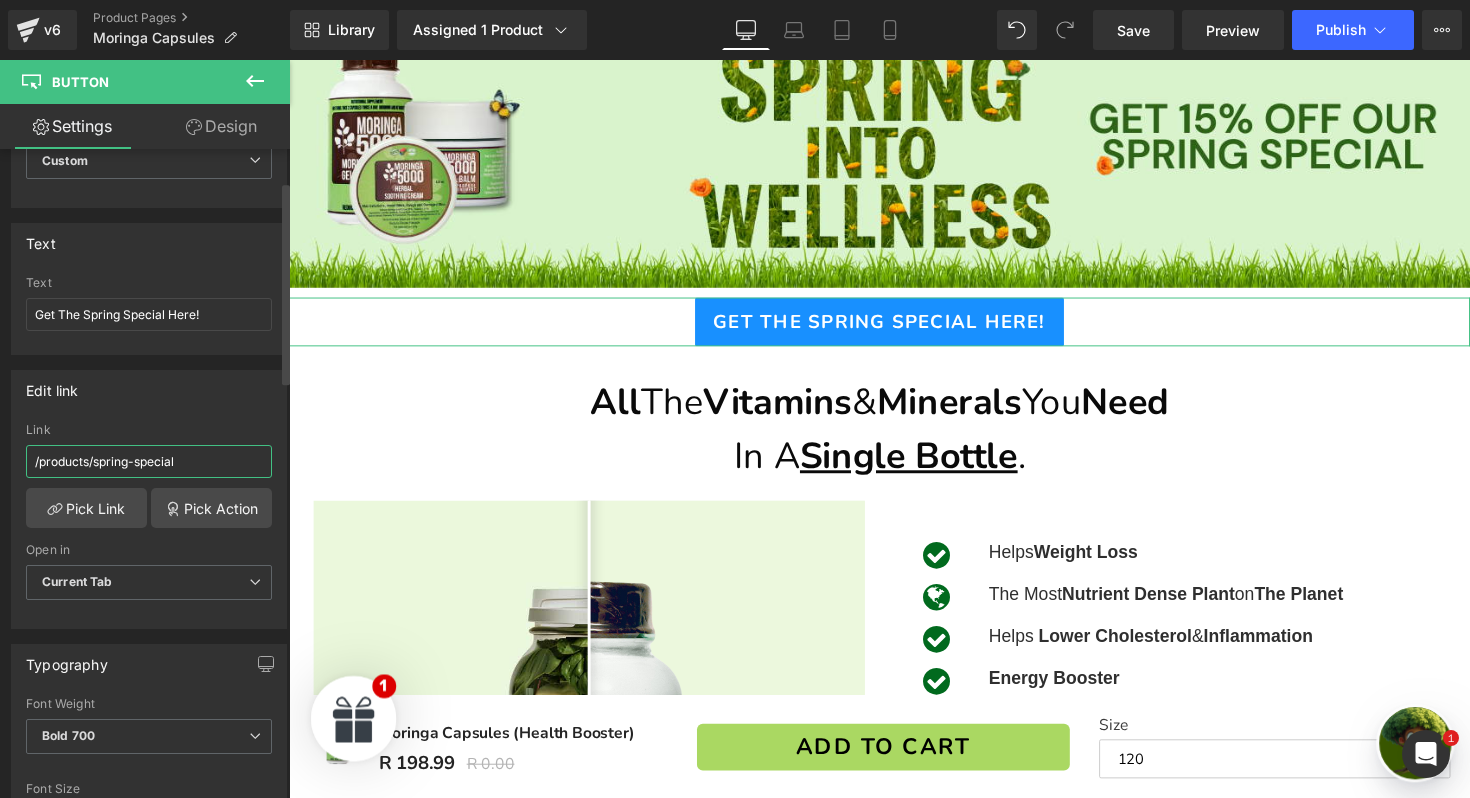 type on "/products/spring-special" 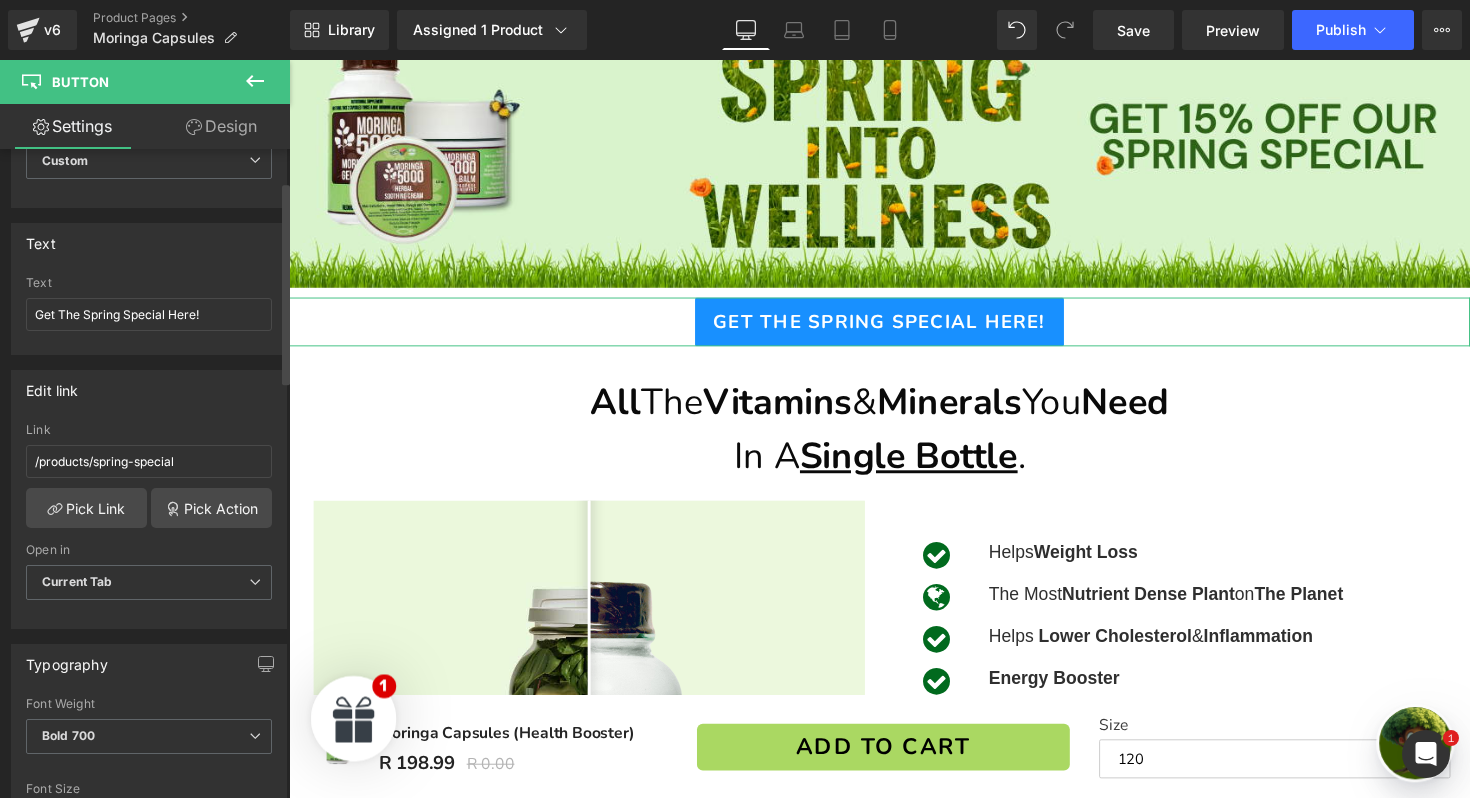 click on "Edit link /products/winter-special Link /products/spring-special  Pick Link  Pick Action Current Tab New Tab Open in
Current Tab
Current Tab New Tab" at bounding box center (149, 499) 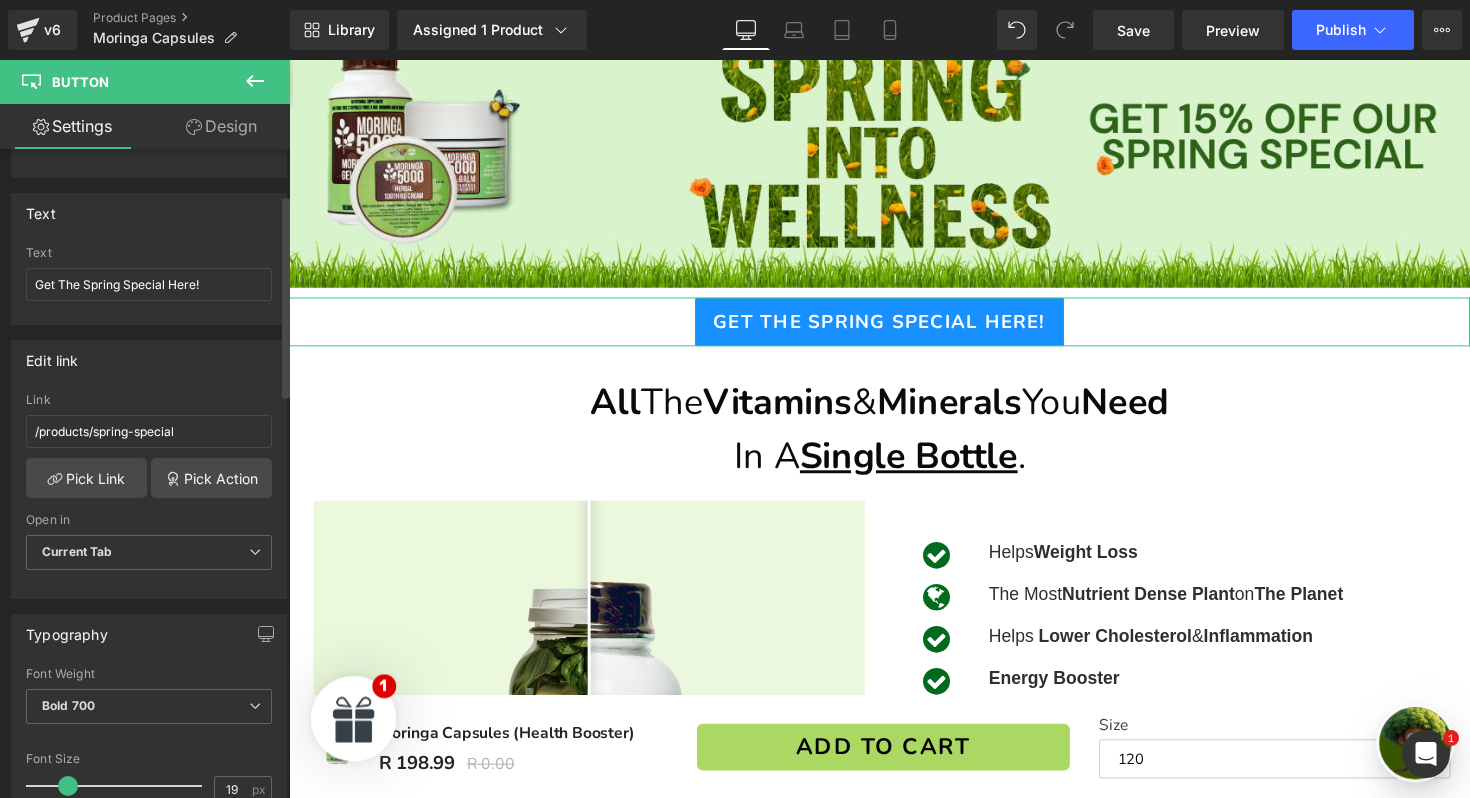 scroll, scrollTop: 146, scrollLeft: 0, axis: vertical 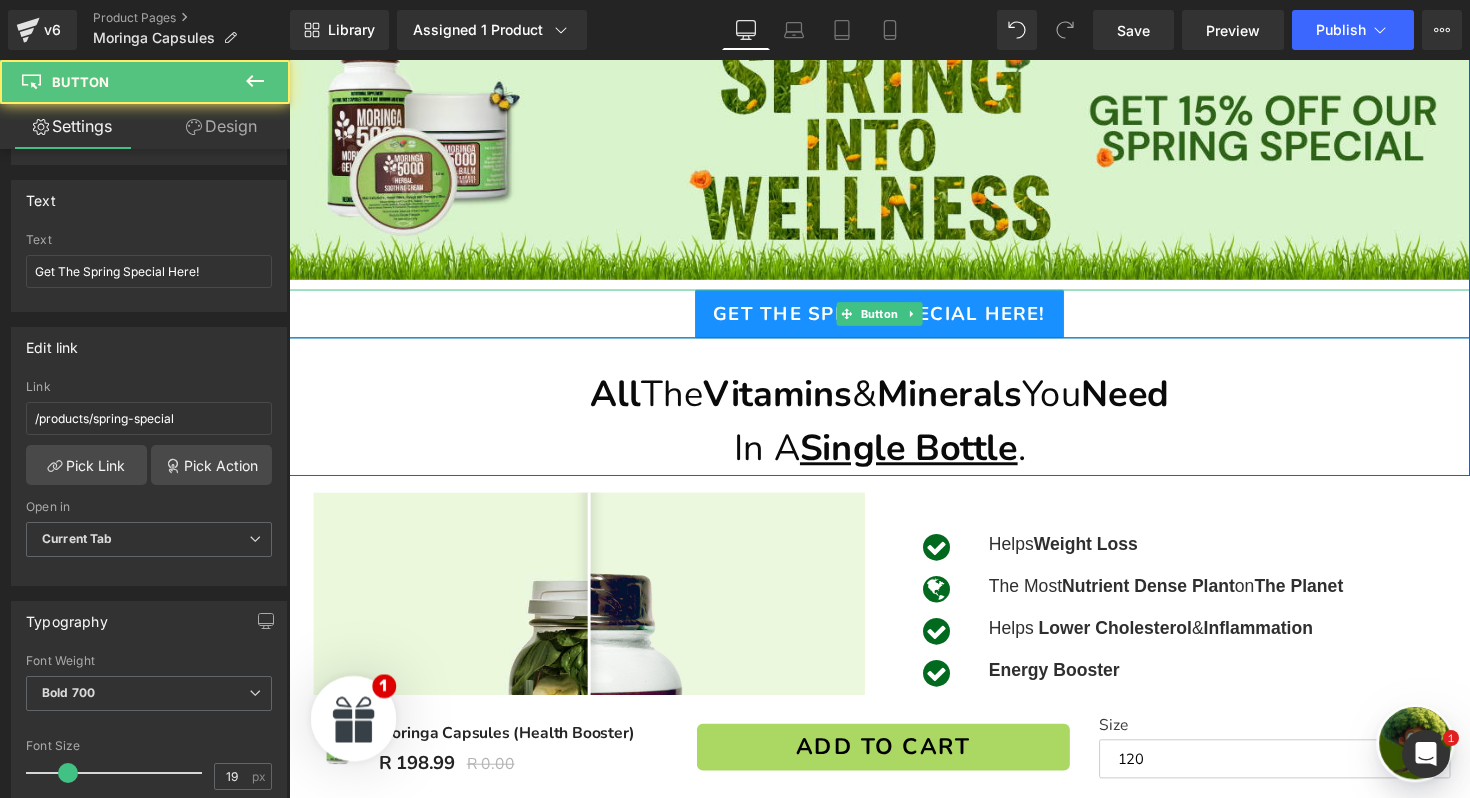 click on "Get The Spring Special Here!" at bounding box center (894, 320) 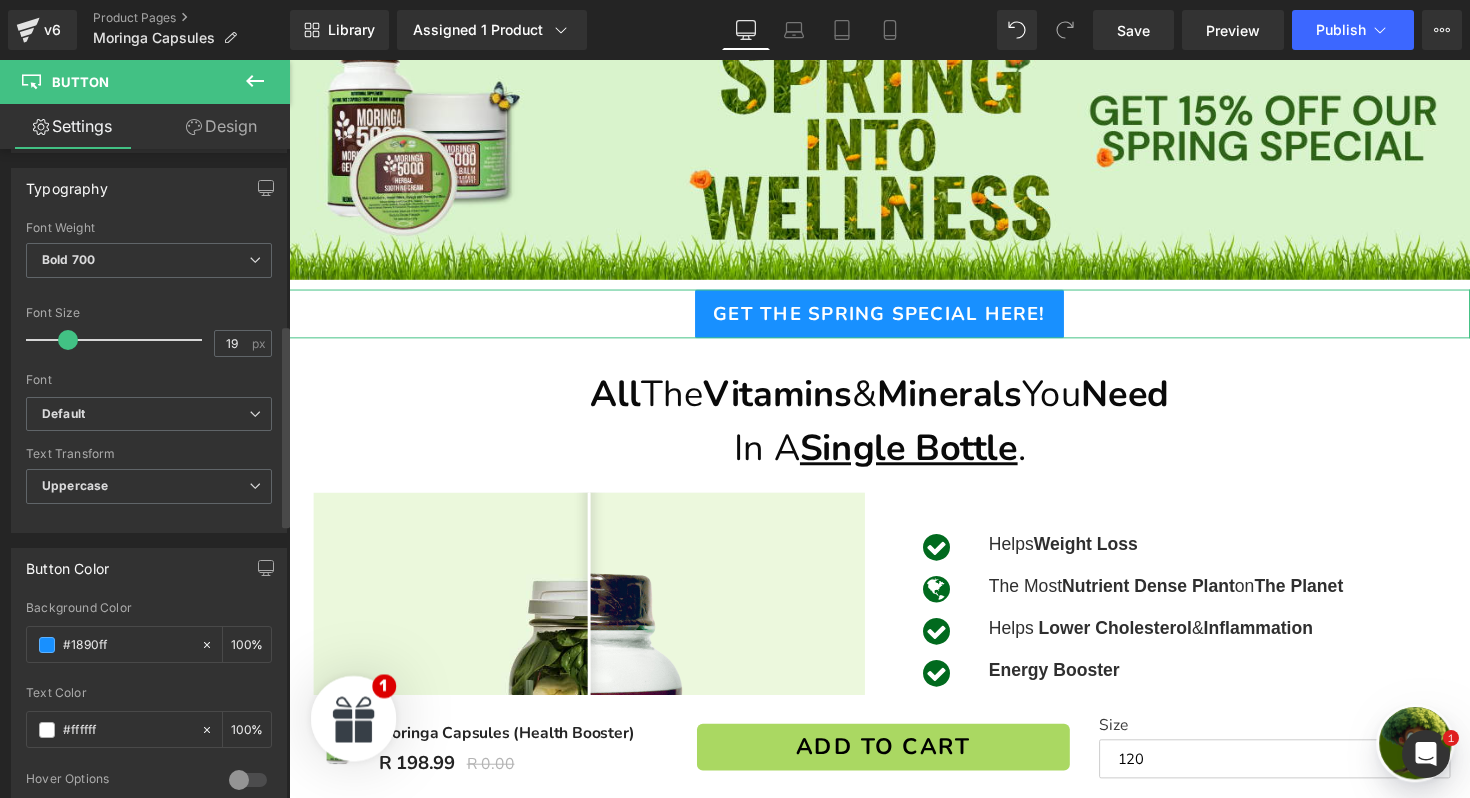 scroll, scrollTop: 758, scrollLeft: 0, axis: vertical 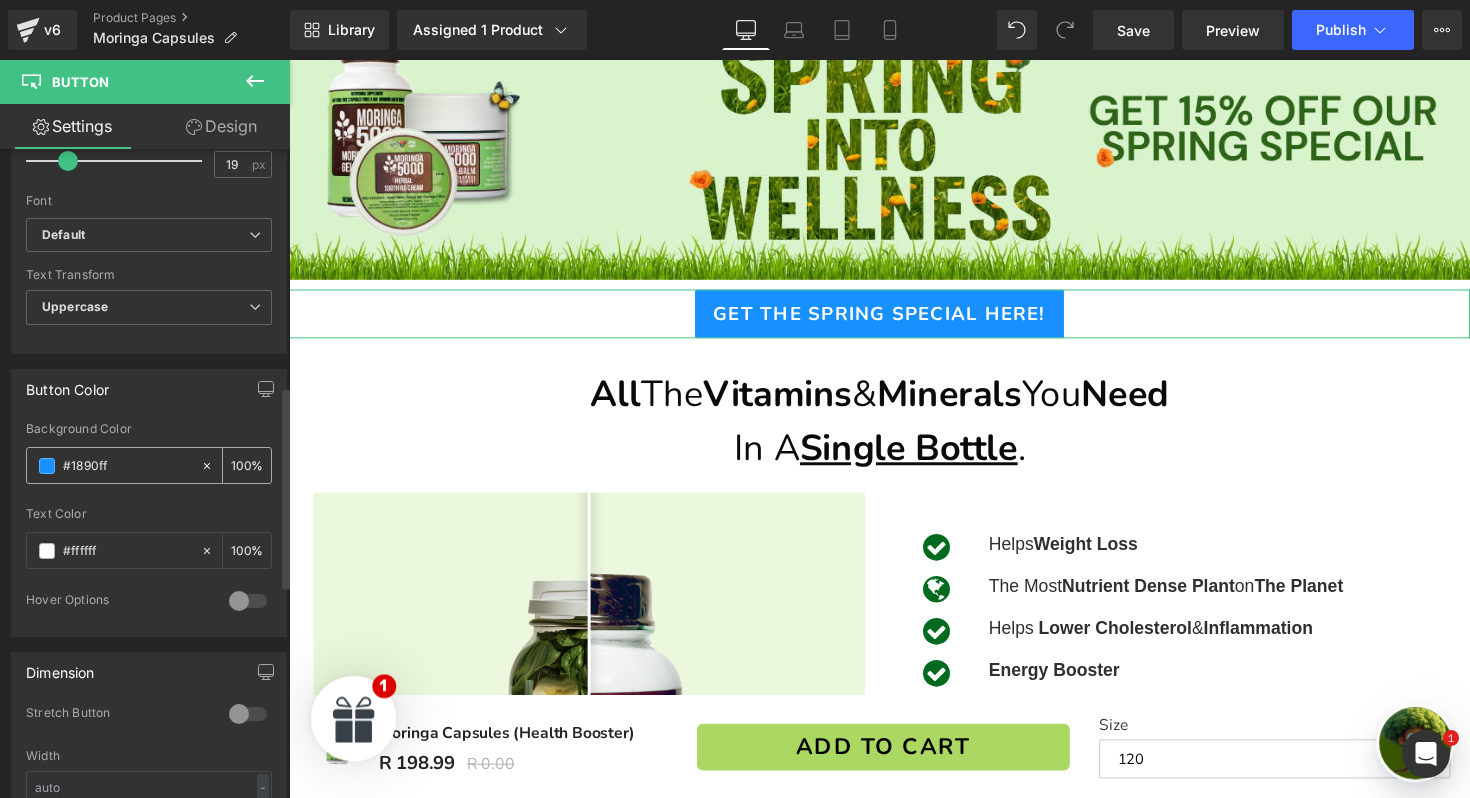 click on "#1890ff" at bounding box center (127, 466) 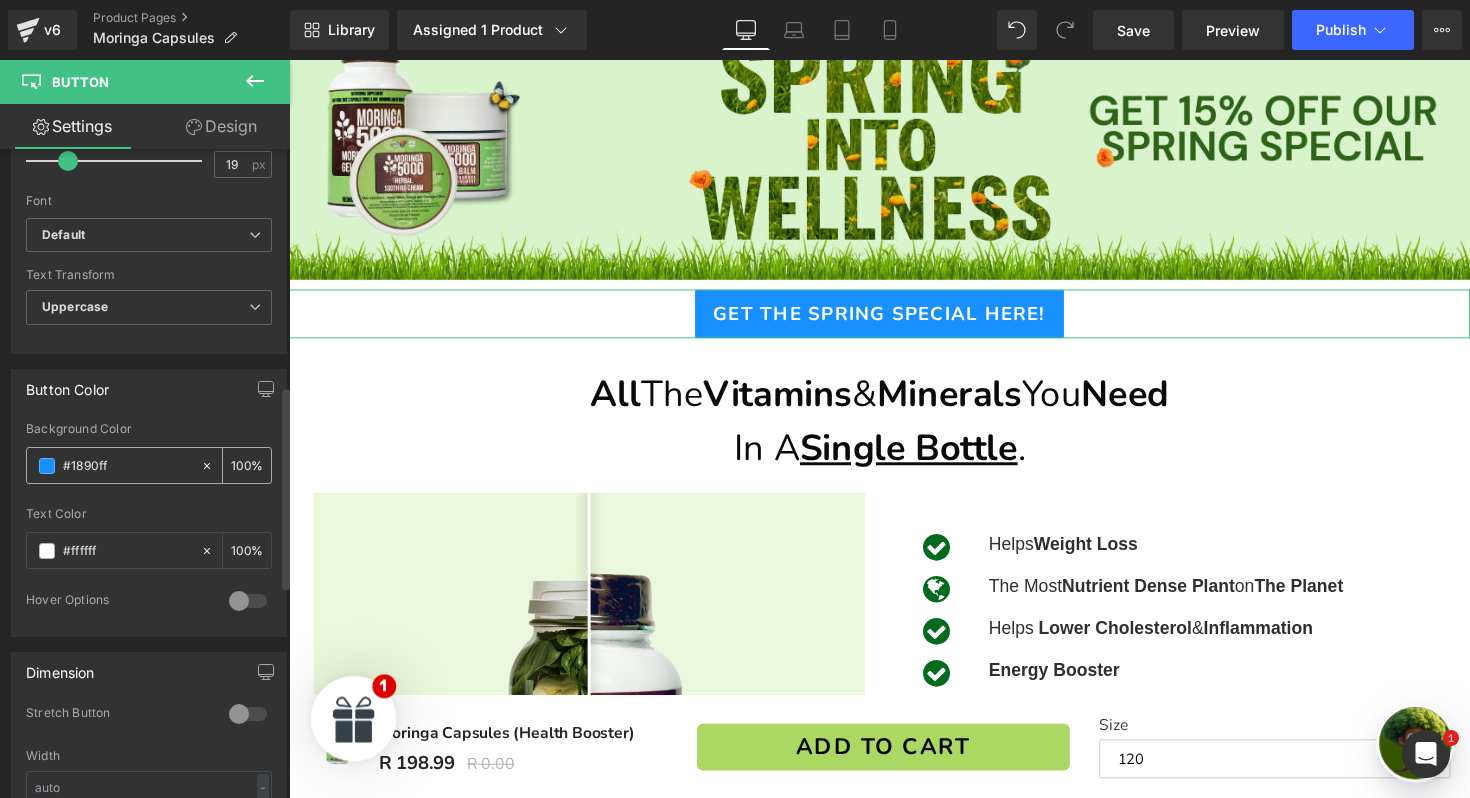 click on "#1890ff" at bounding box center (127, 466) 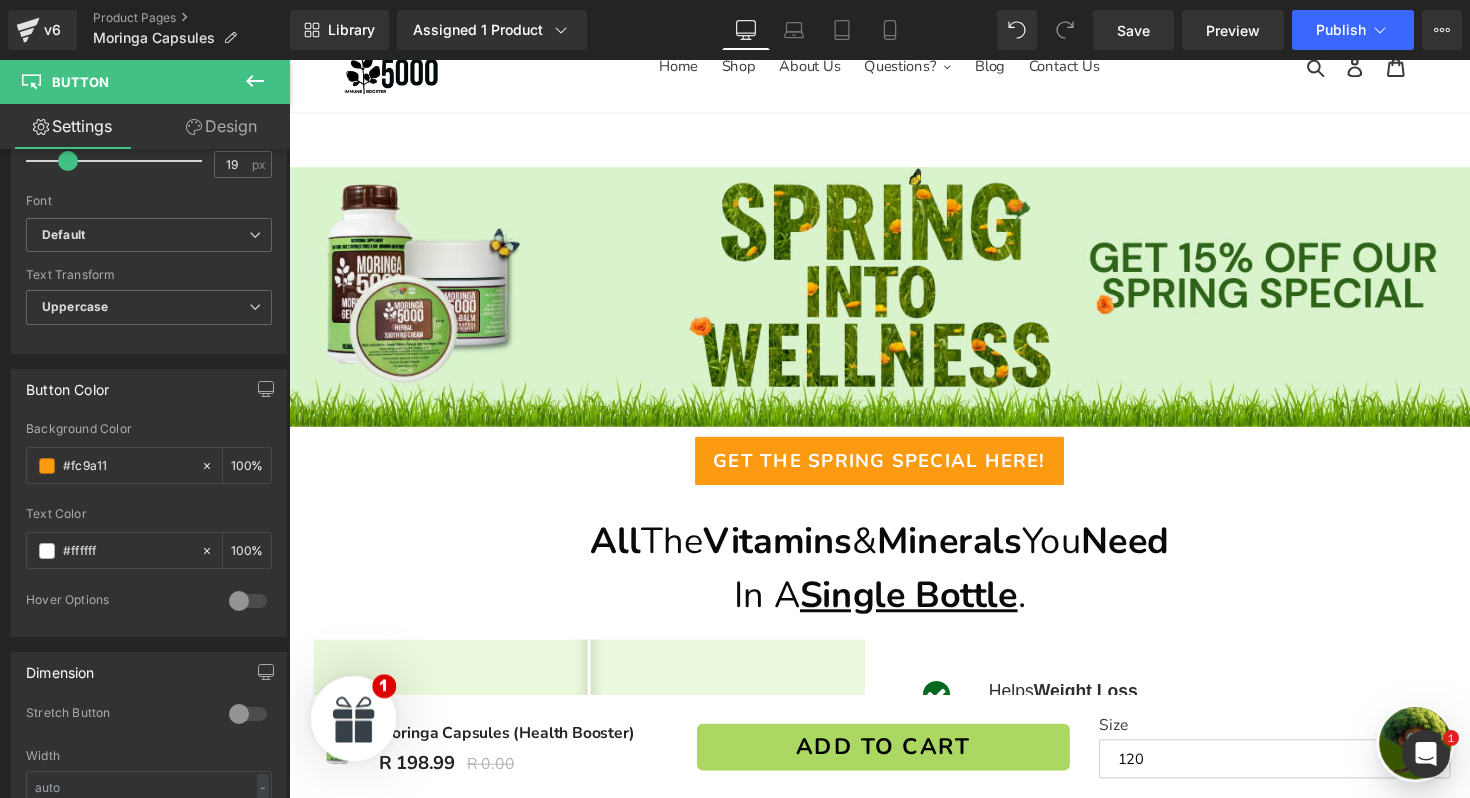 scroll, scrollTop: 120, scrollLeft: 0, axis: vertical 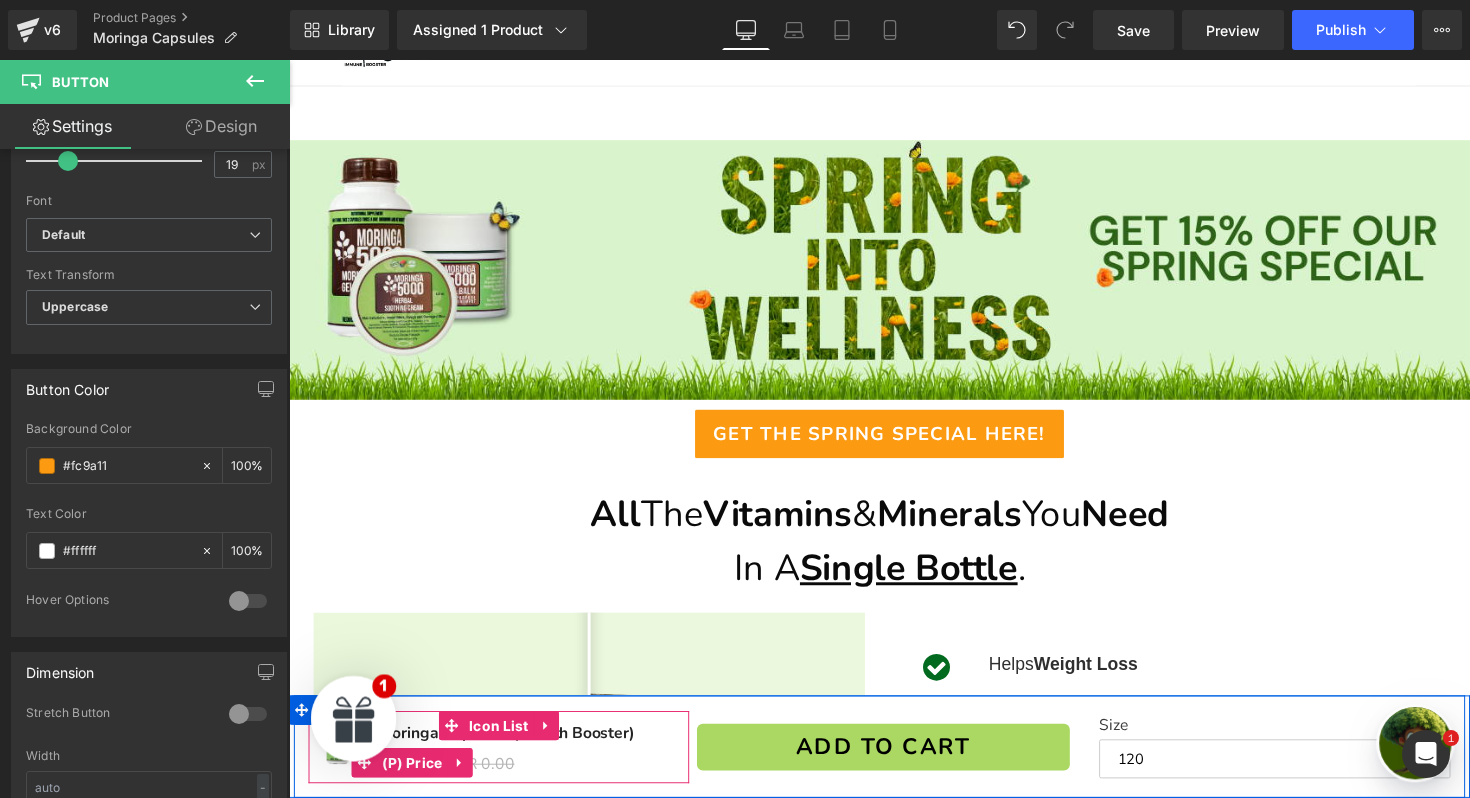 click on "R 198.99
R 0.00" at bounding box center (506, 780) 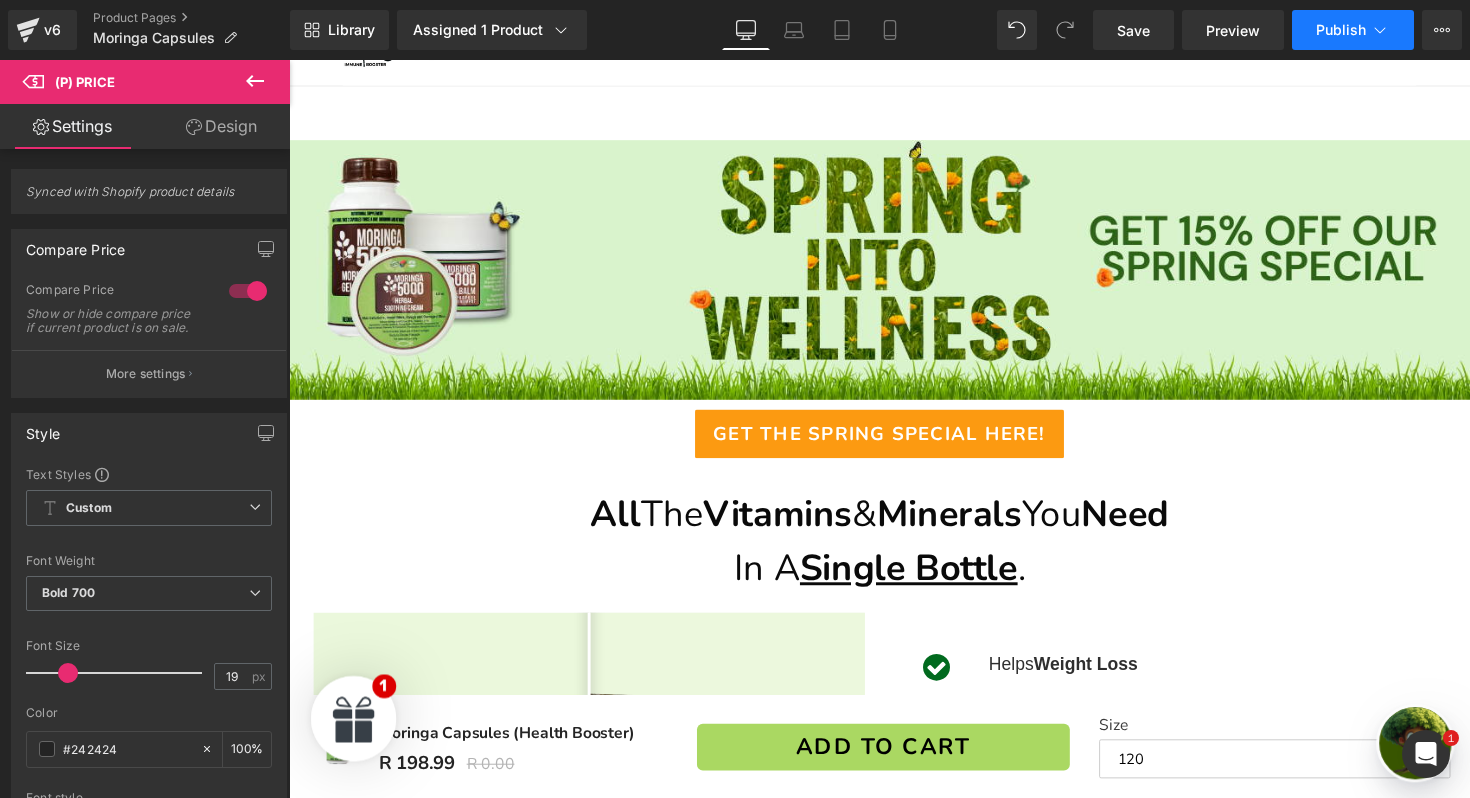 click on "Publish" at bounding box center (1353, 30) 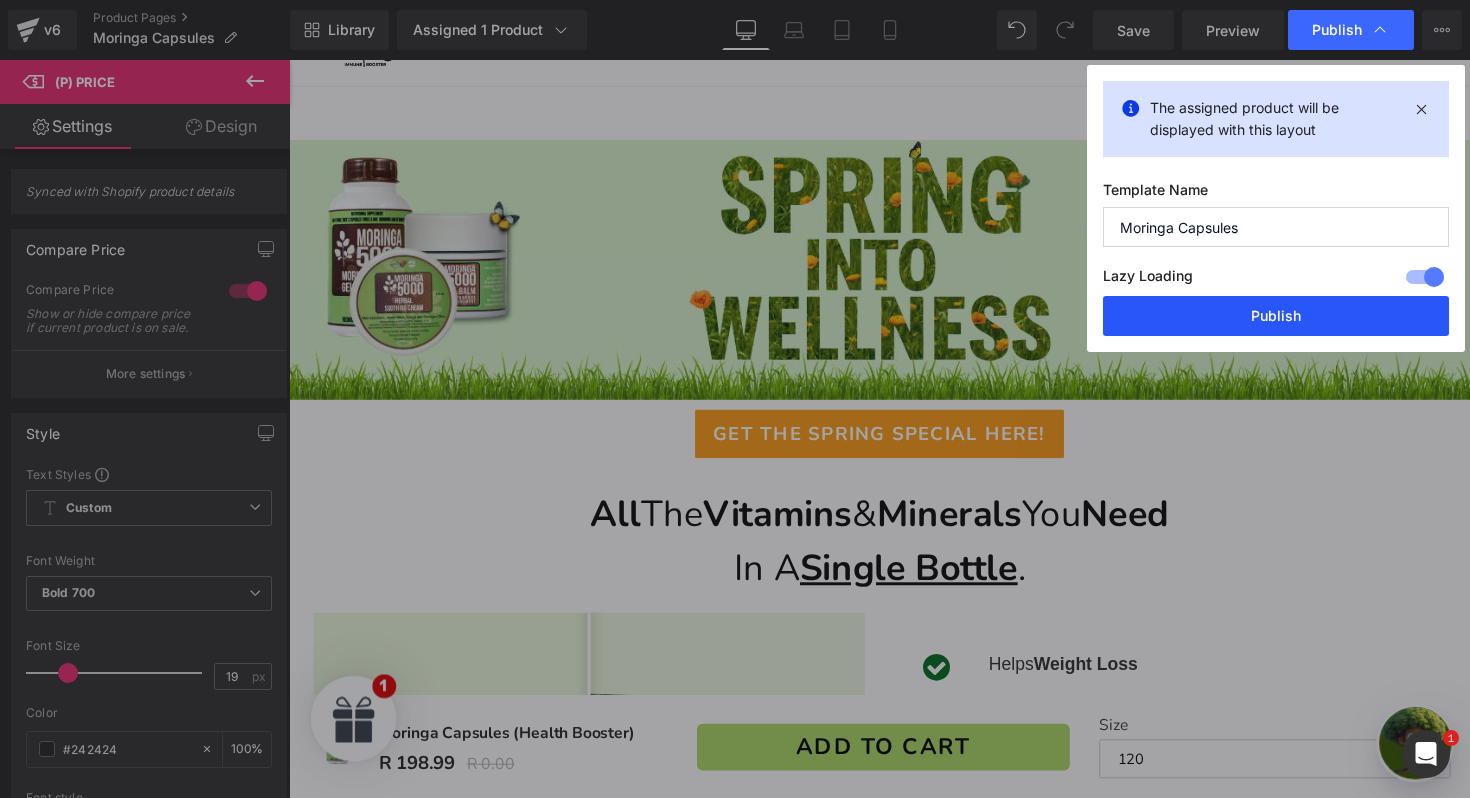 click on "Publish" at bounding box center (1276, 316) 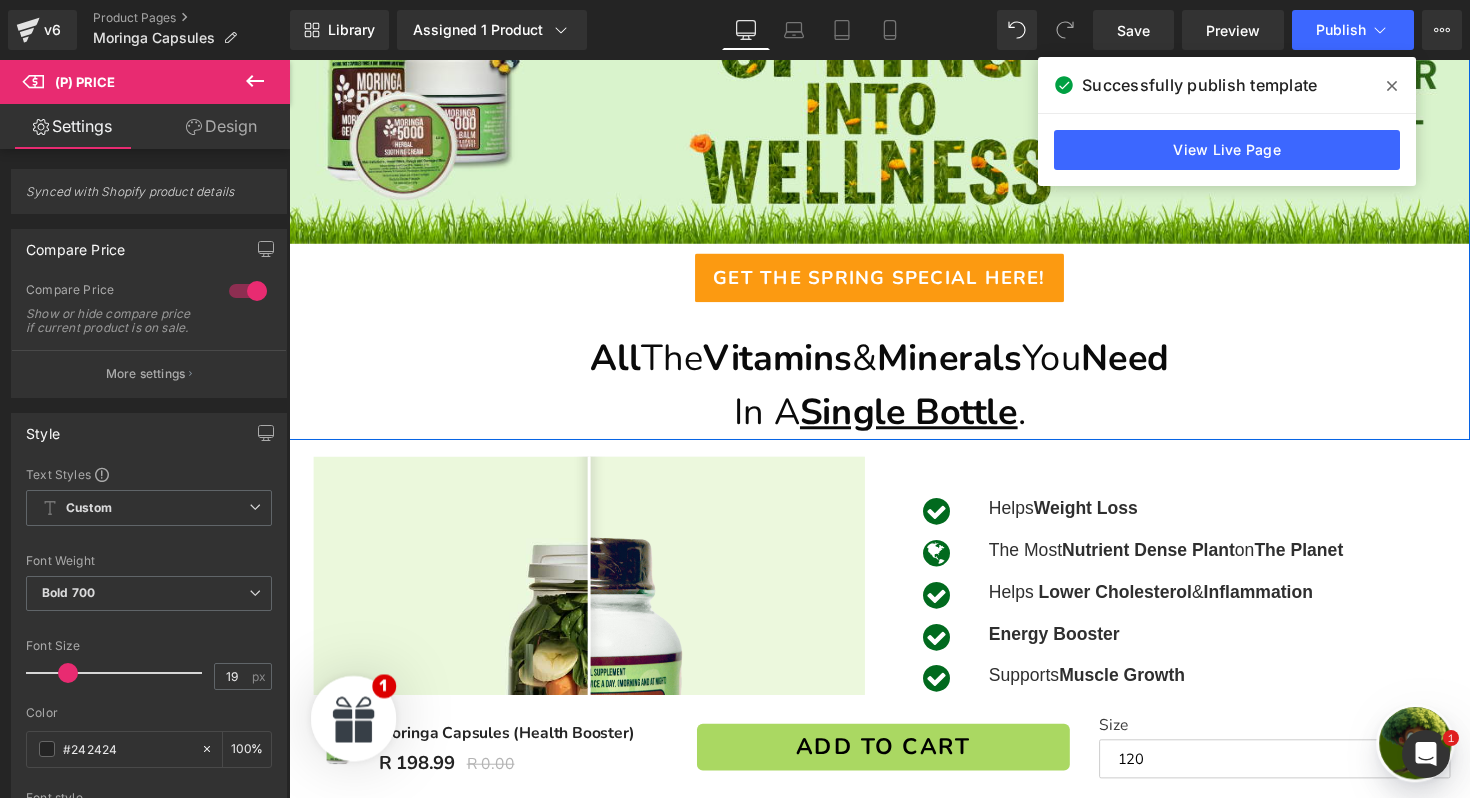 scroll, scrollTop: 328, scrollLeft: 0, axis: vertical 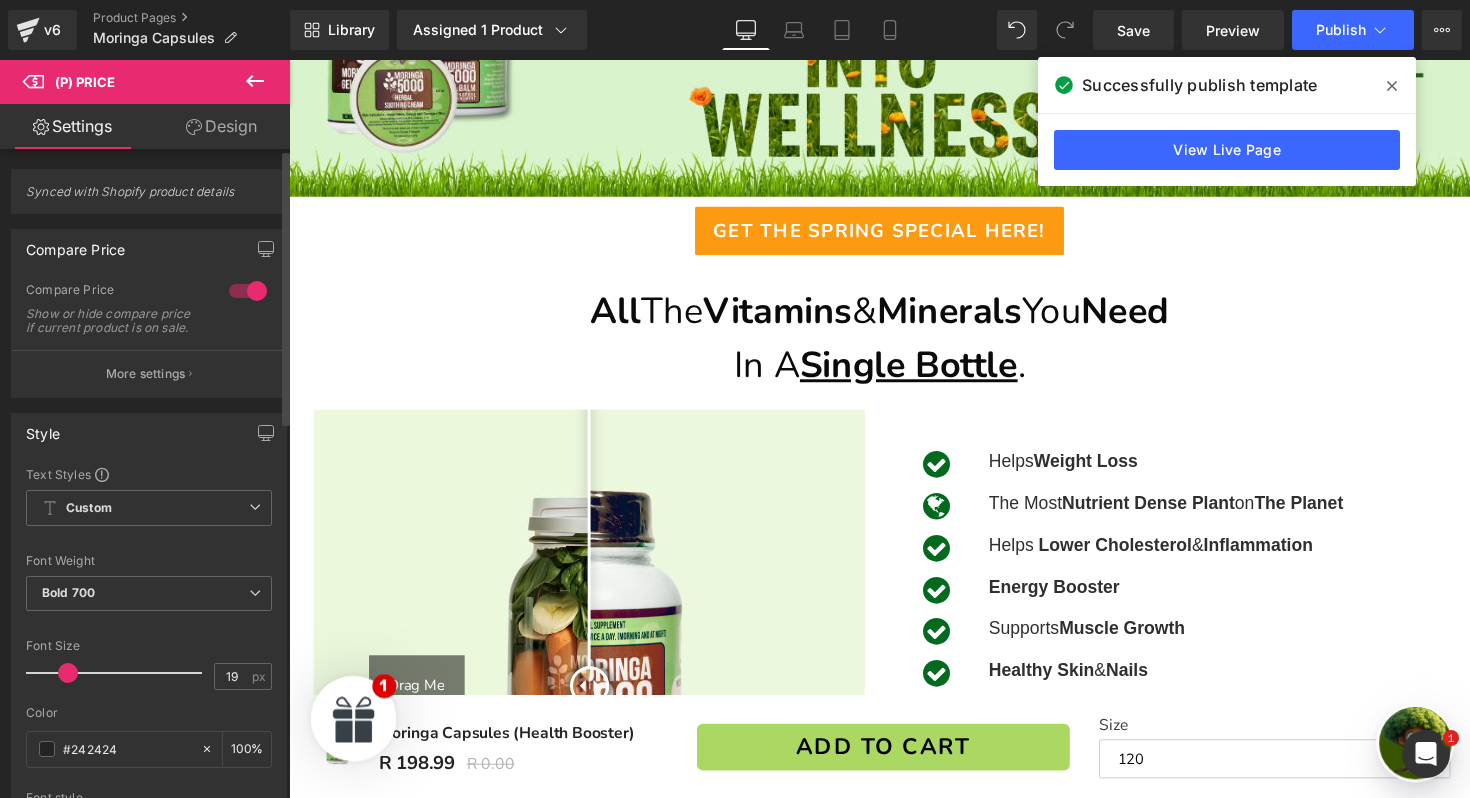 click at bounding box center (248, 291) 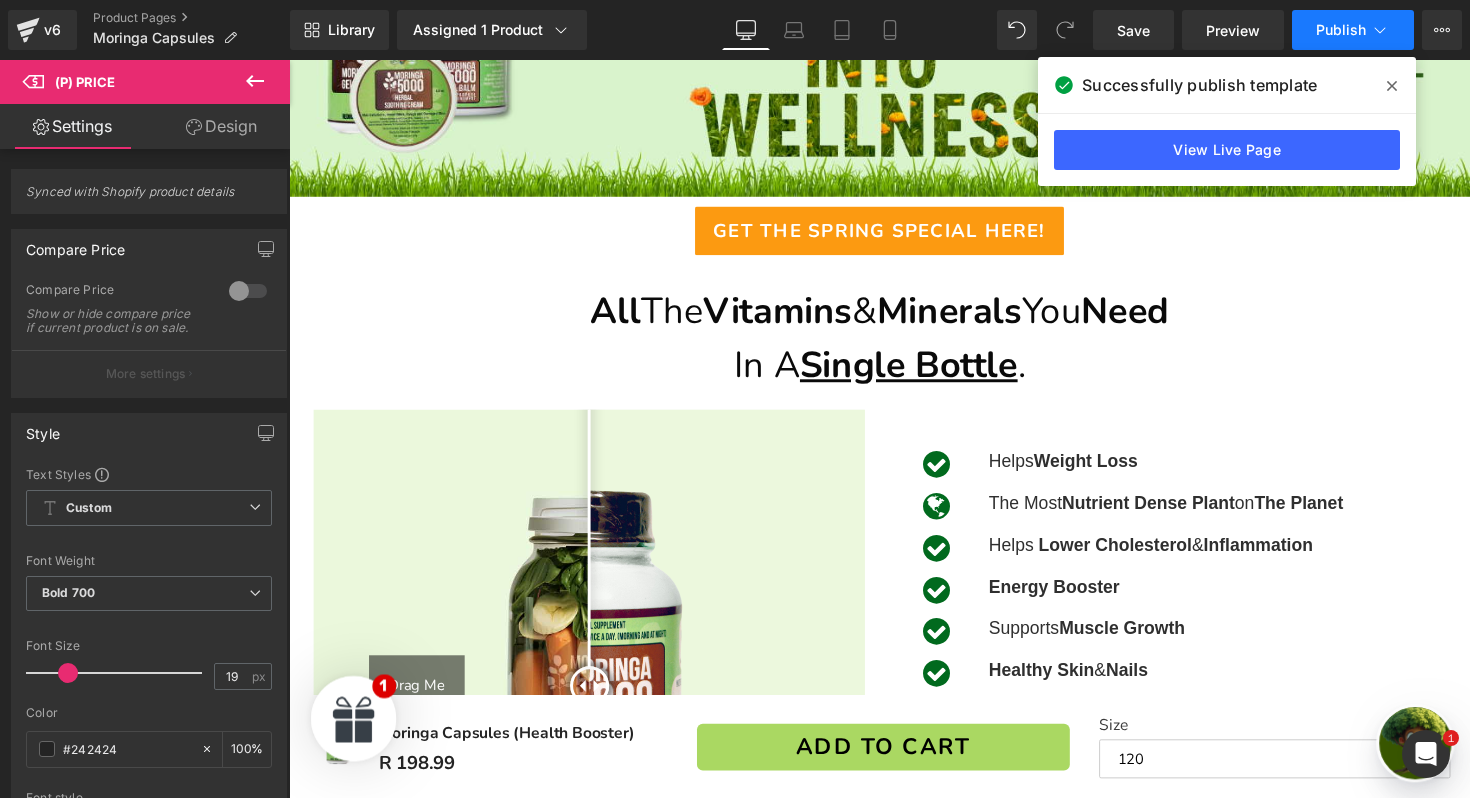 click on "Publish" at bounding box center [1353, 30] 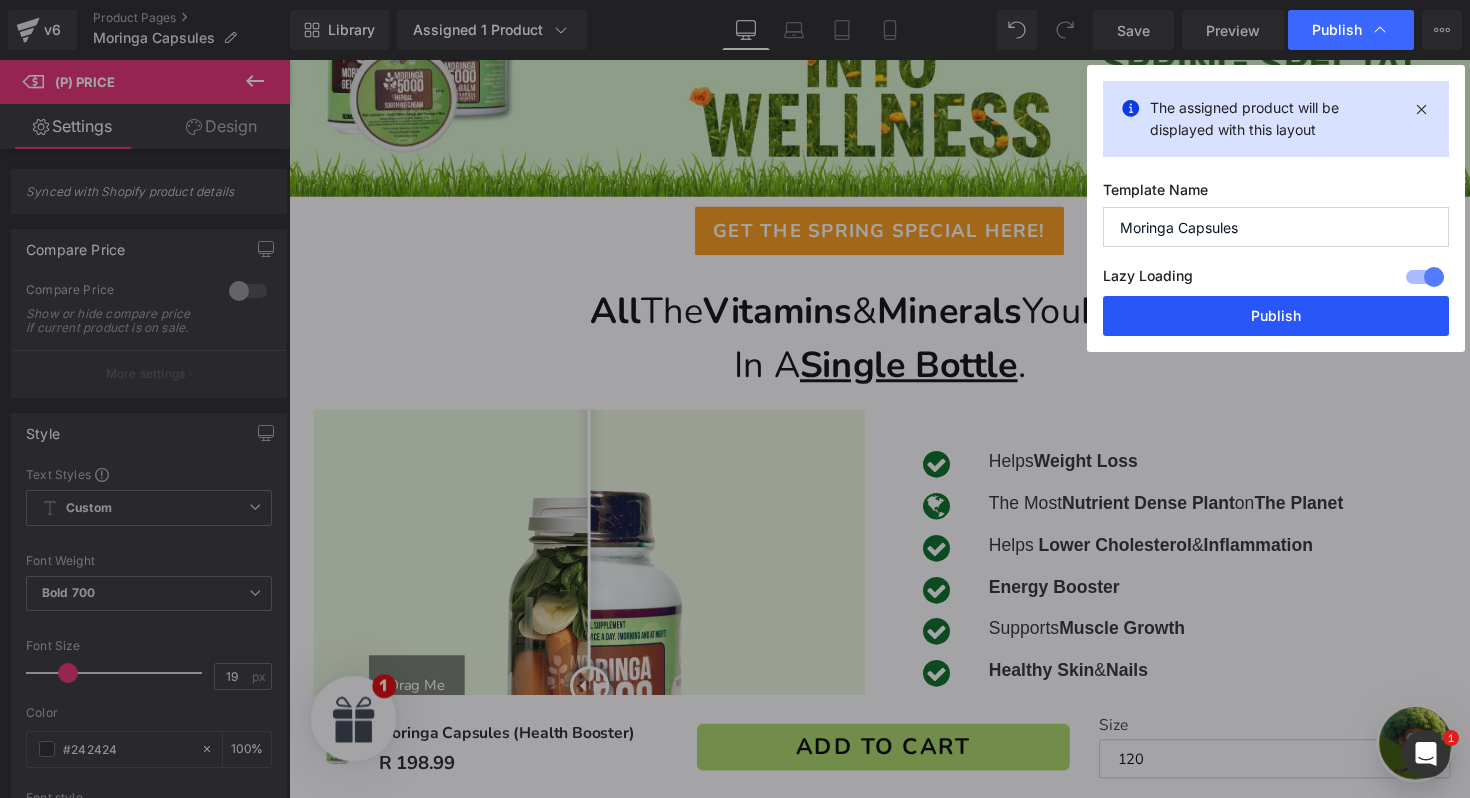 drag, startPoint x: 1314, startPoint y: 314, endPoint x: 710, endPoint y: 420, distance: 613.2308 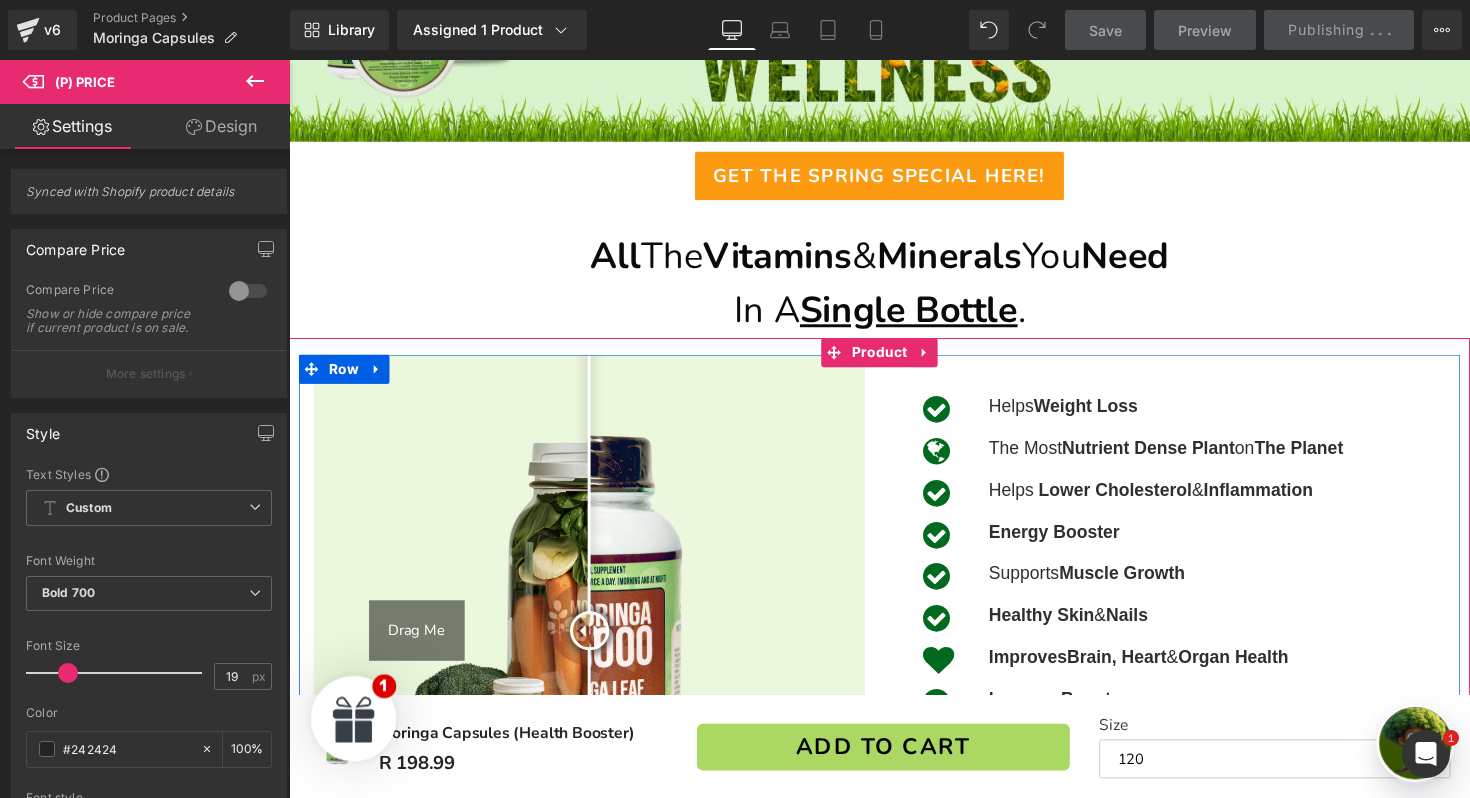 scroll, scrollTop: 419, scrollLeft: 0, axis: vertical 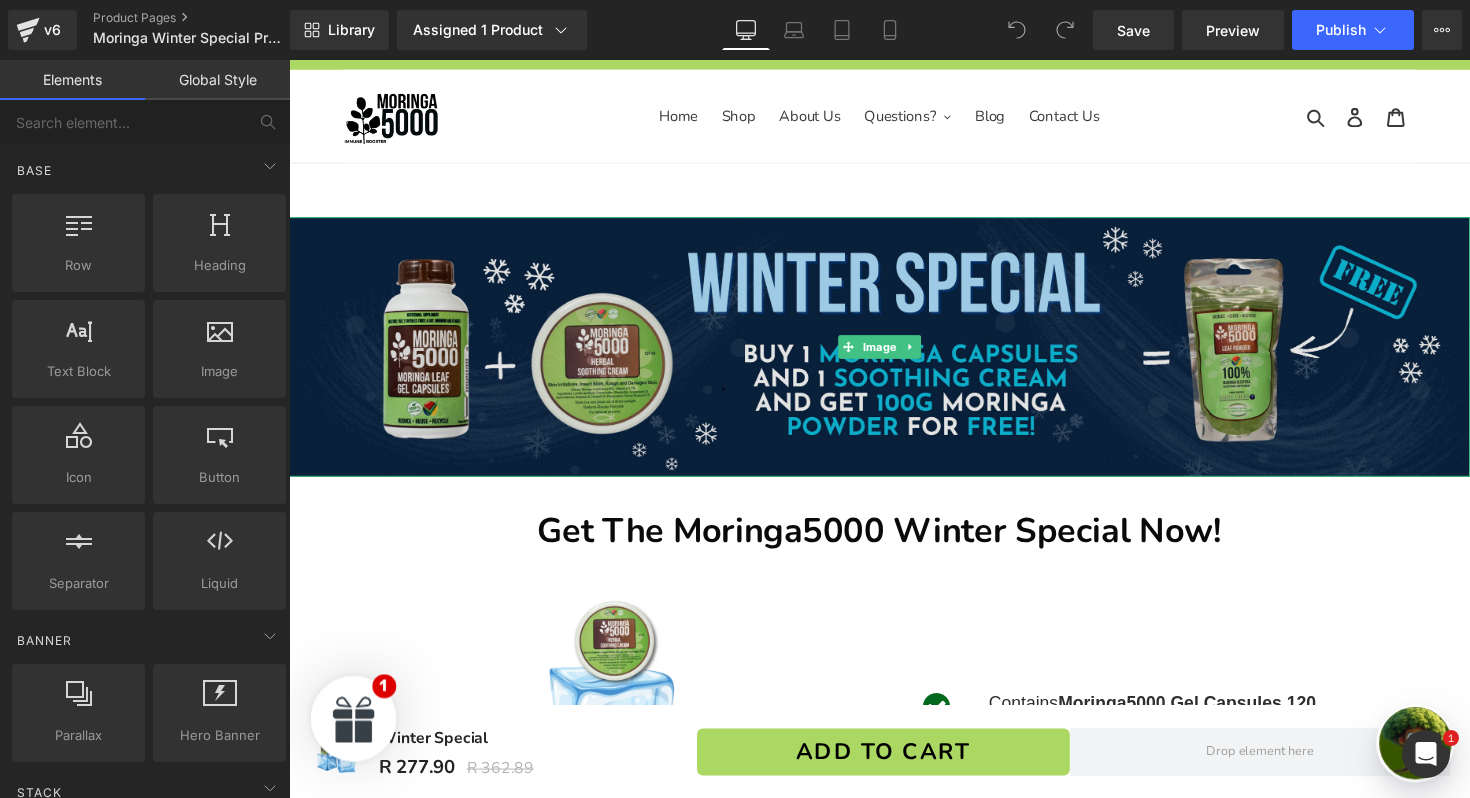 click at bounding box center [894, 354] 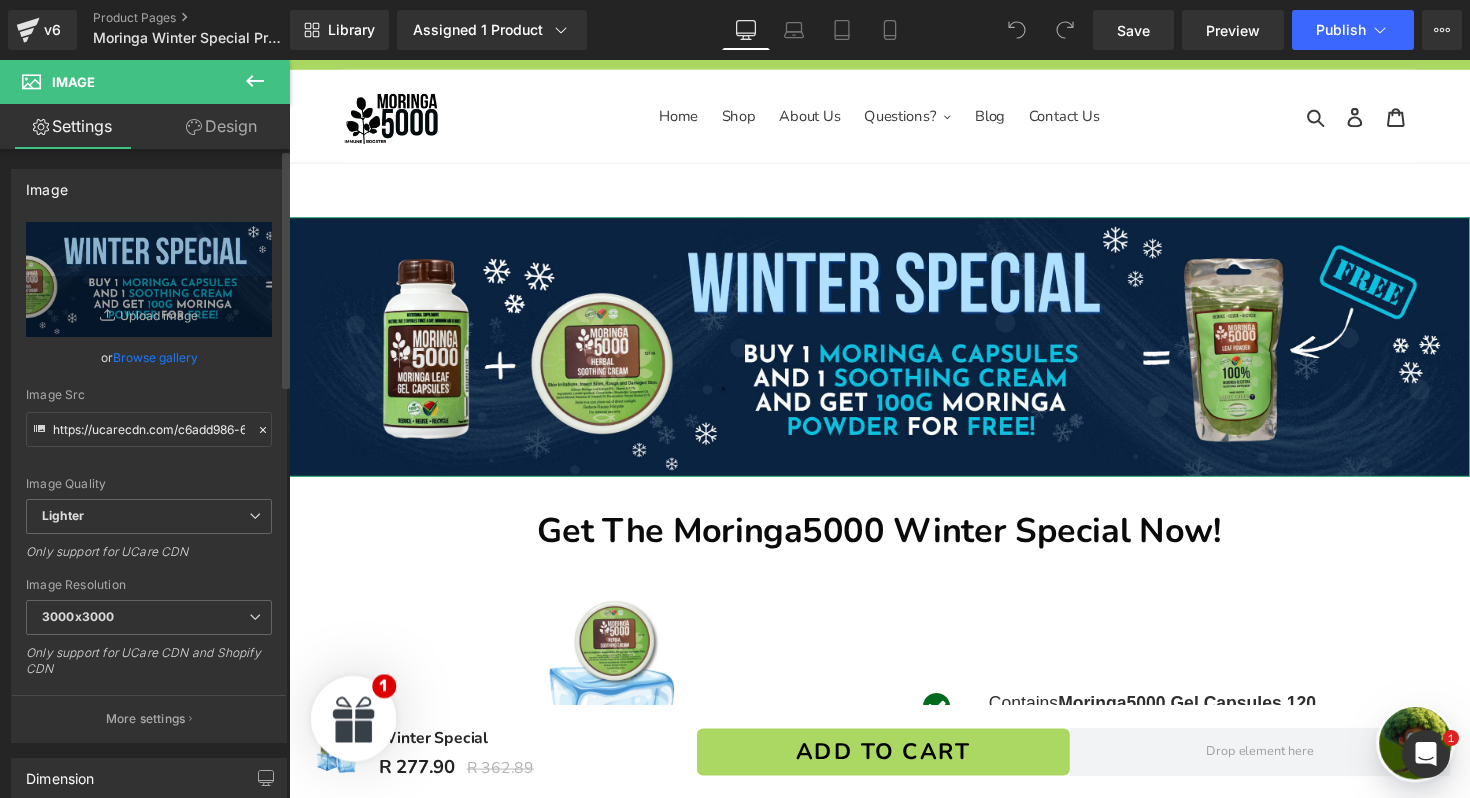 click on "Browse gallery" at bounding box center [155, 357] 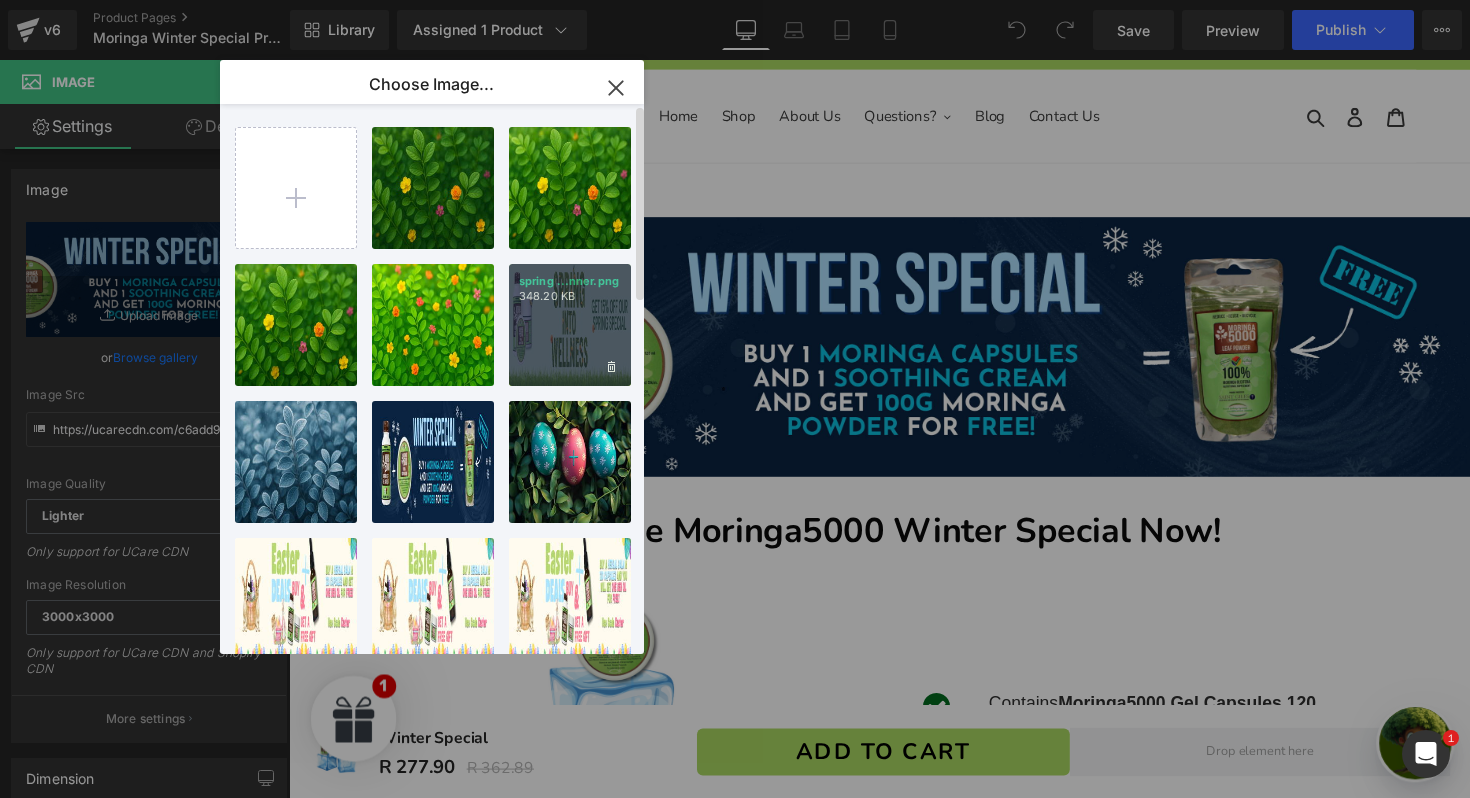 click on "spring ...nner.png 348.20 KB" at bounding box center [570, 325] 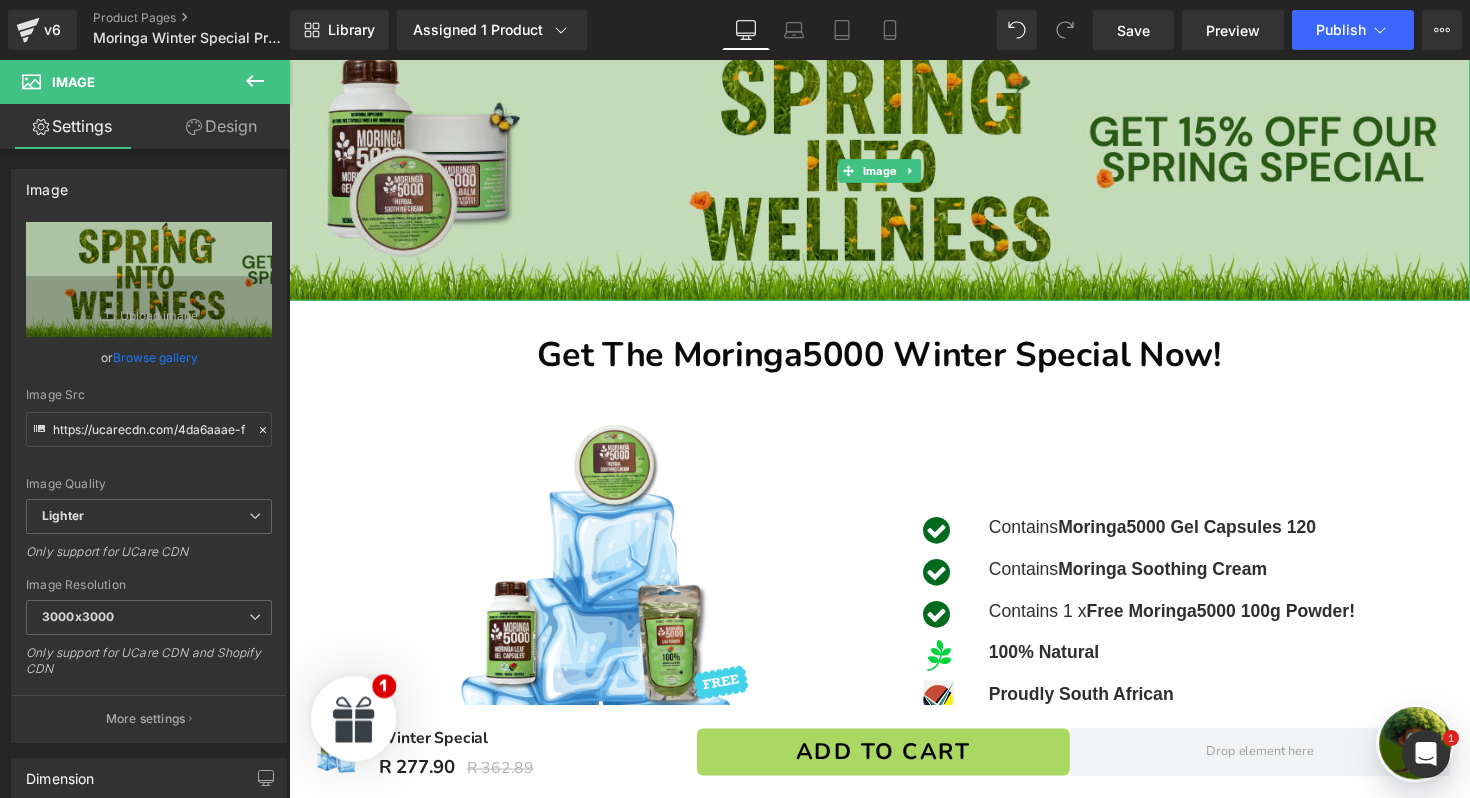 scroll, scrollTop: 313, scrollLeft: 0, axis: vertical 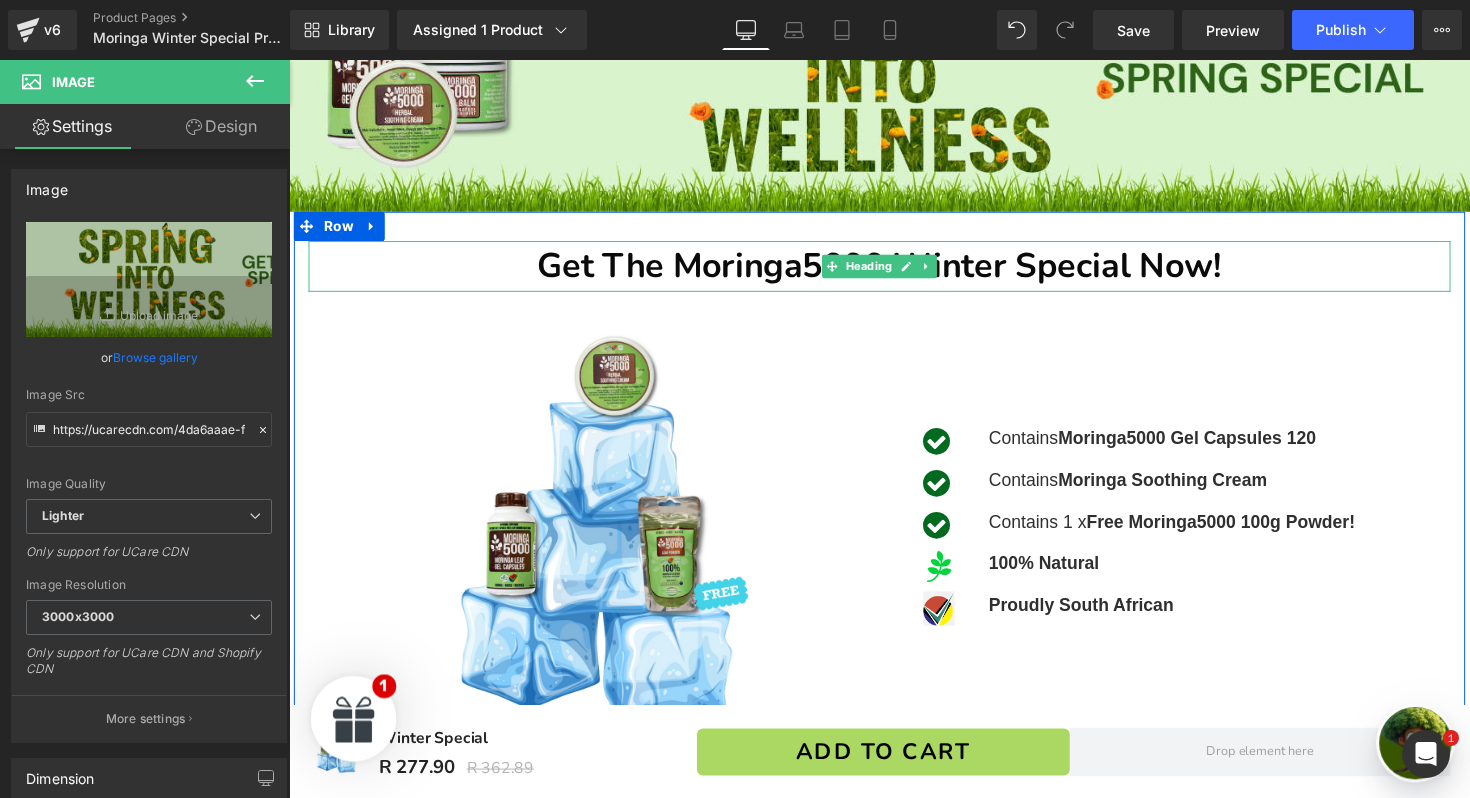 click on "Get The Moringa5000 Winter Special Now!" at bounding box center (894, 271) 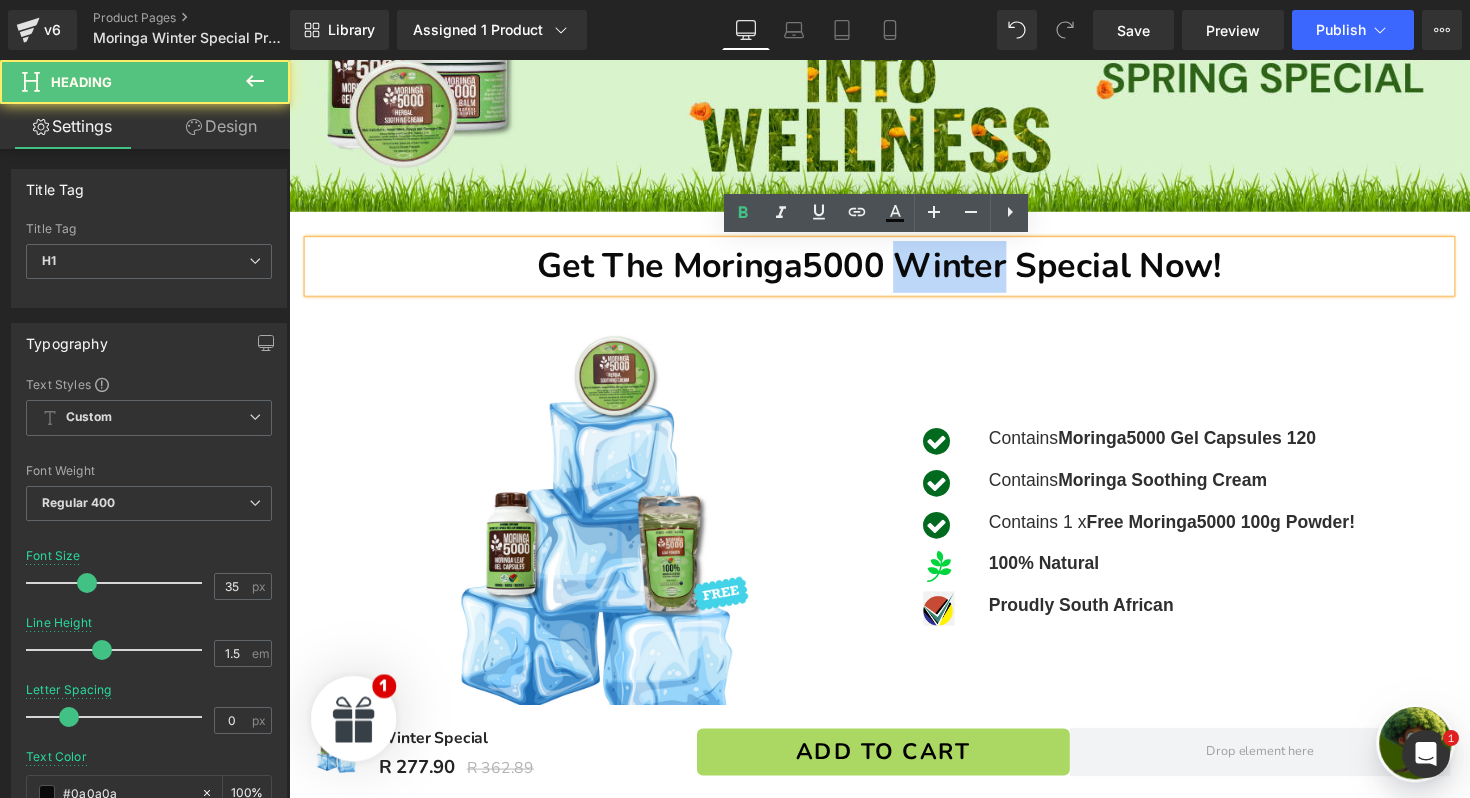 drag, startPoint x: 1024, startPoint y: 276, endPoint x: 912, endPoint y: 276, distance: 112 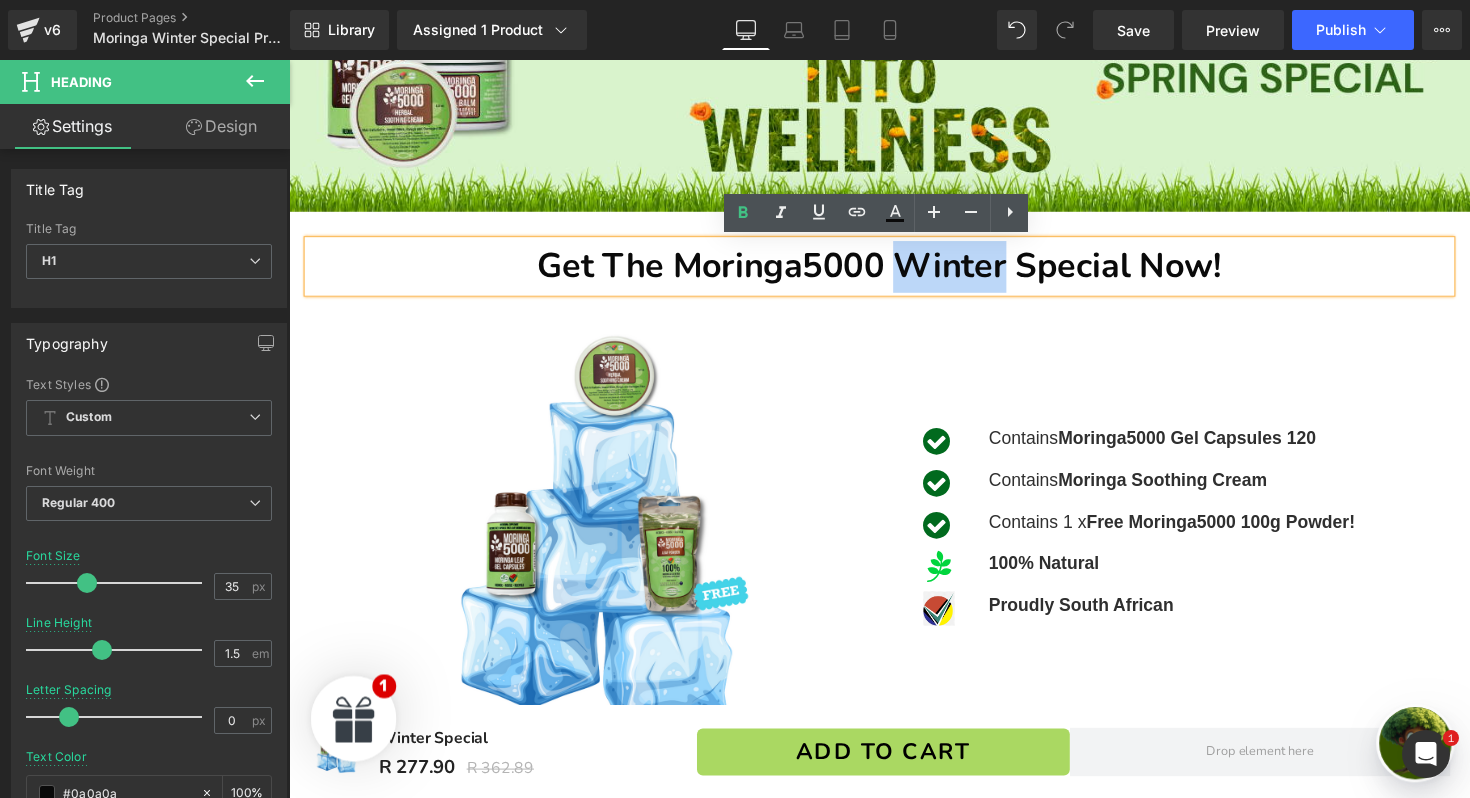 type 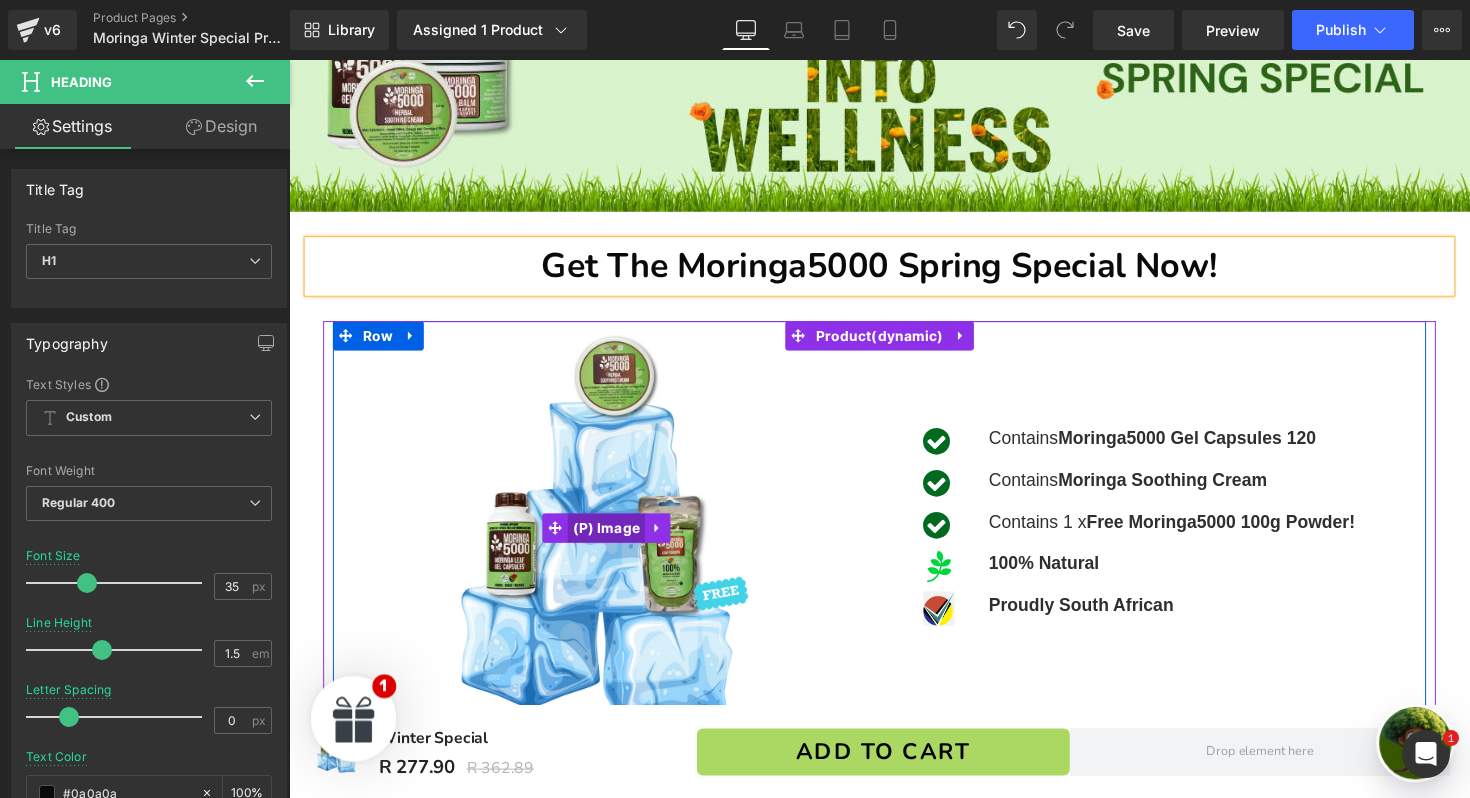 click on "(P) Image" at bounding box center (614, 539) 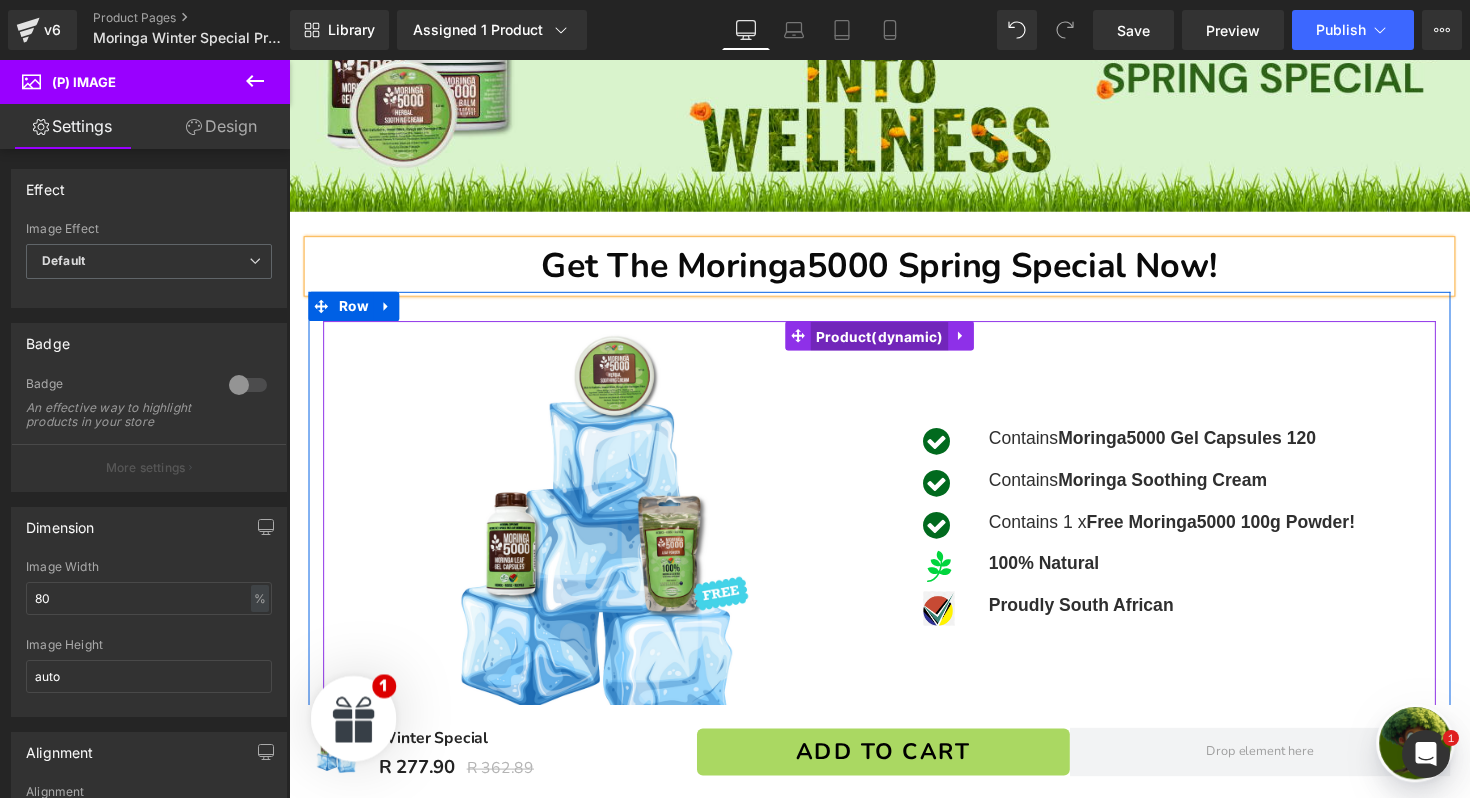 click on "Product" at bounding box center [894, 343] 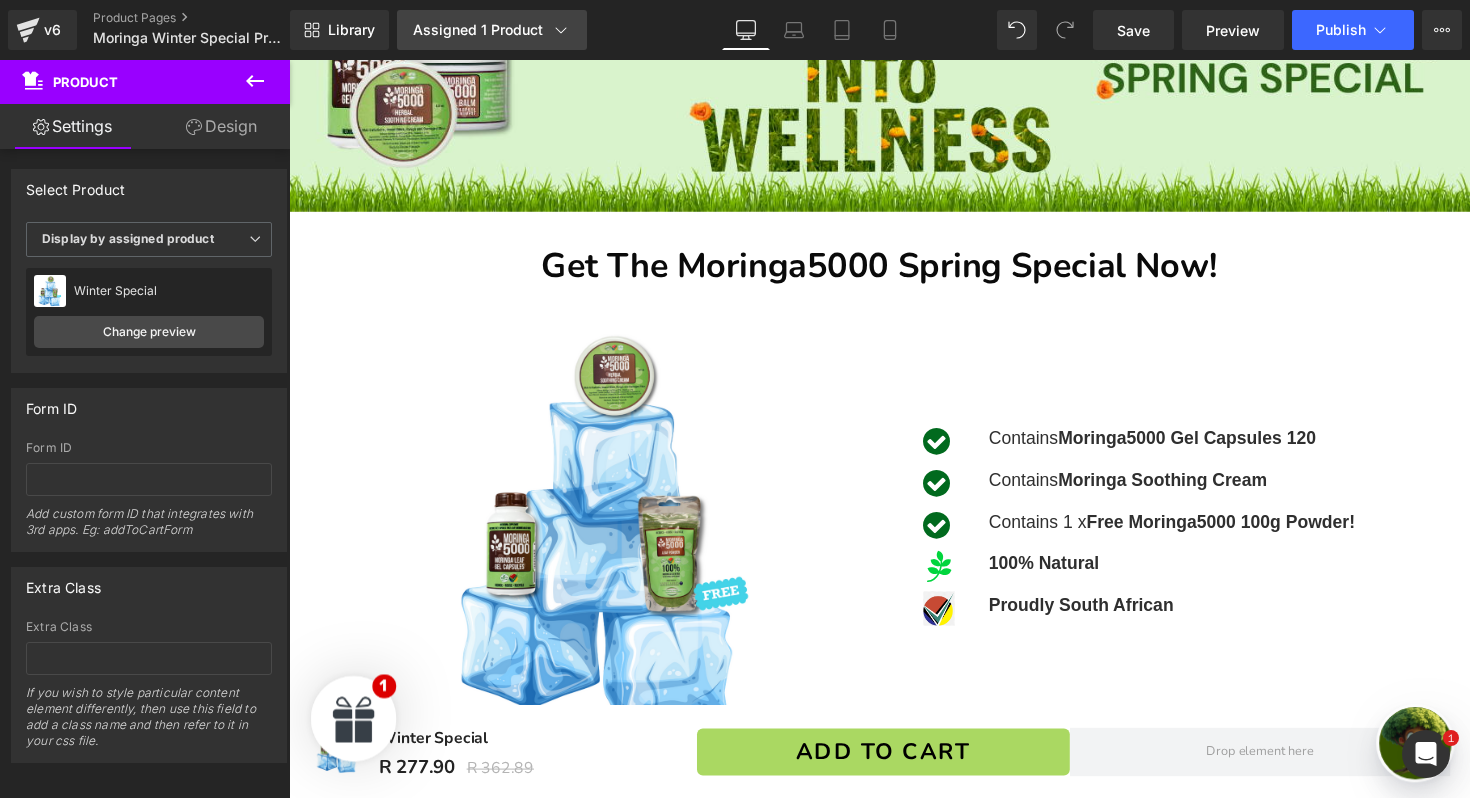 click 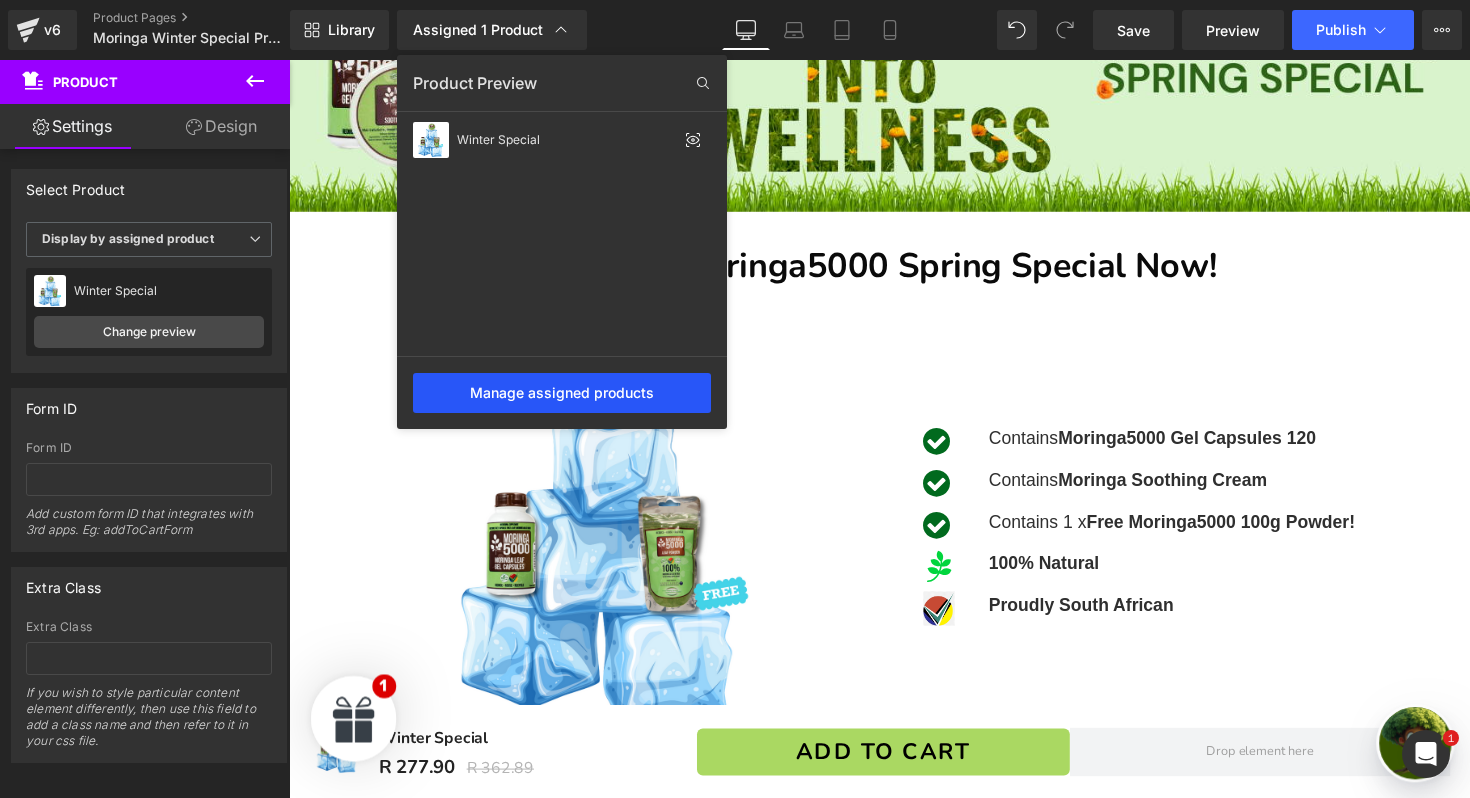 click on "Manage assigned products" at bounding box center (562, 393) 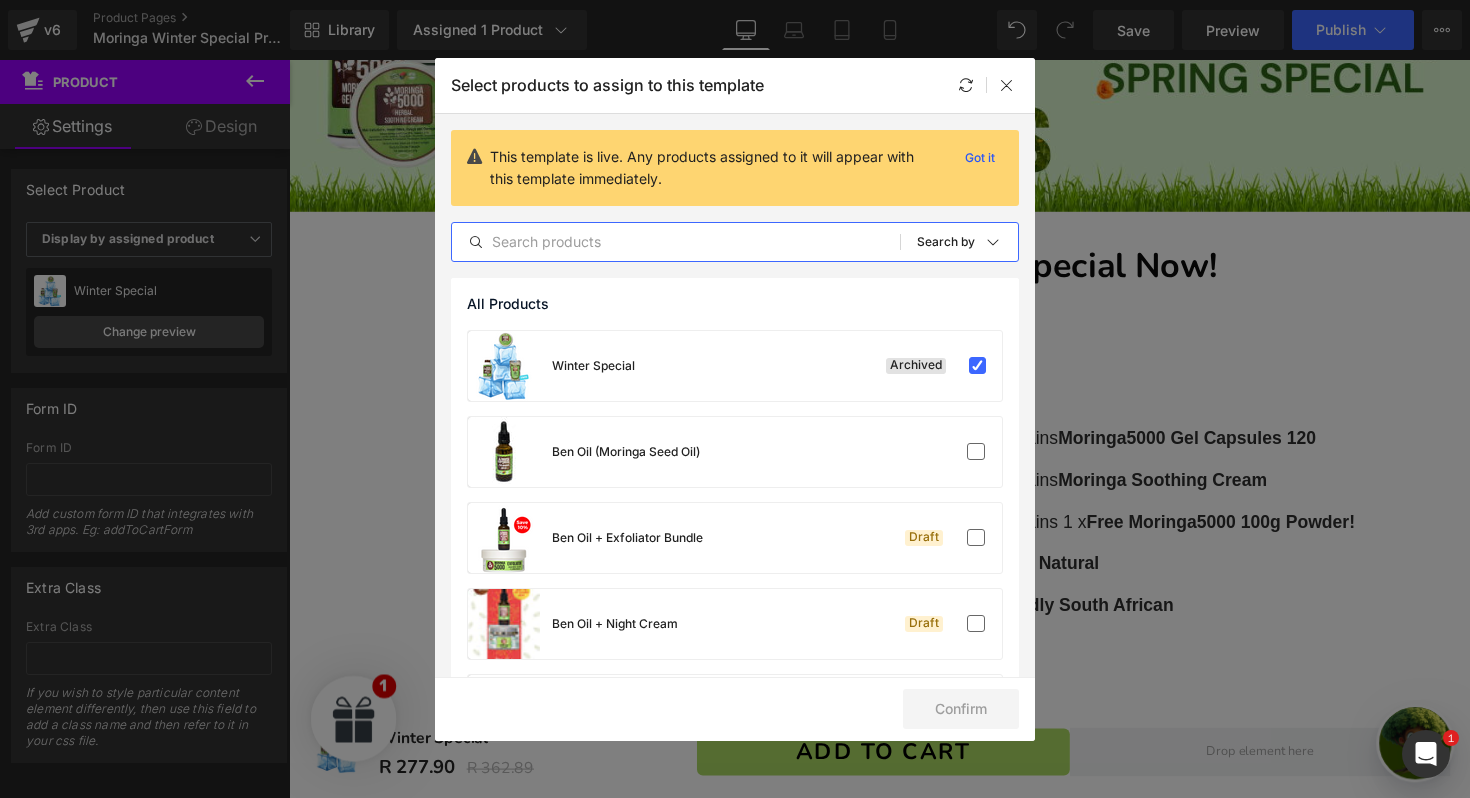 click at bounding box center (676, 242) 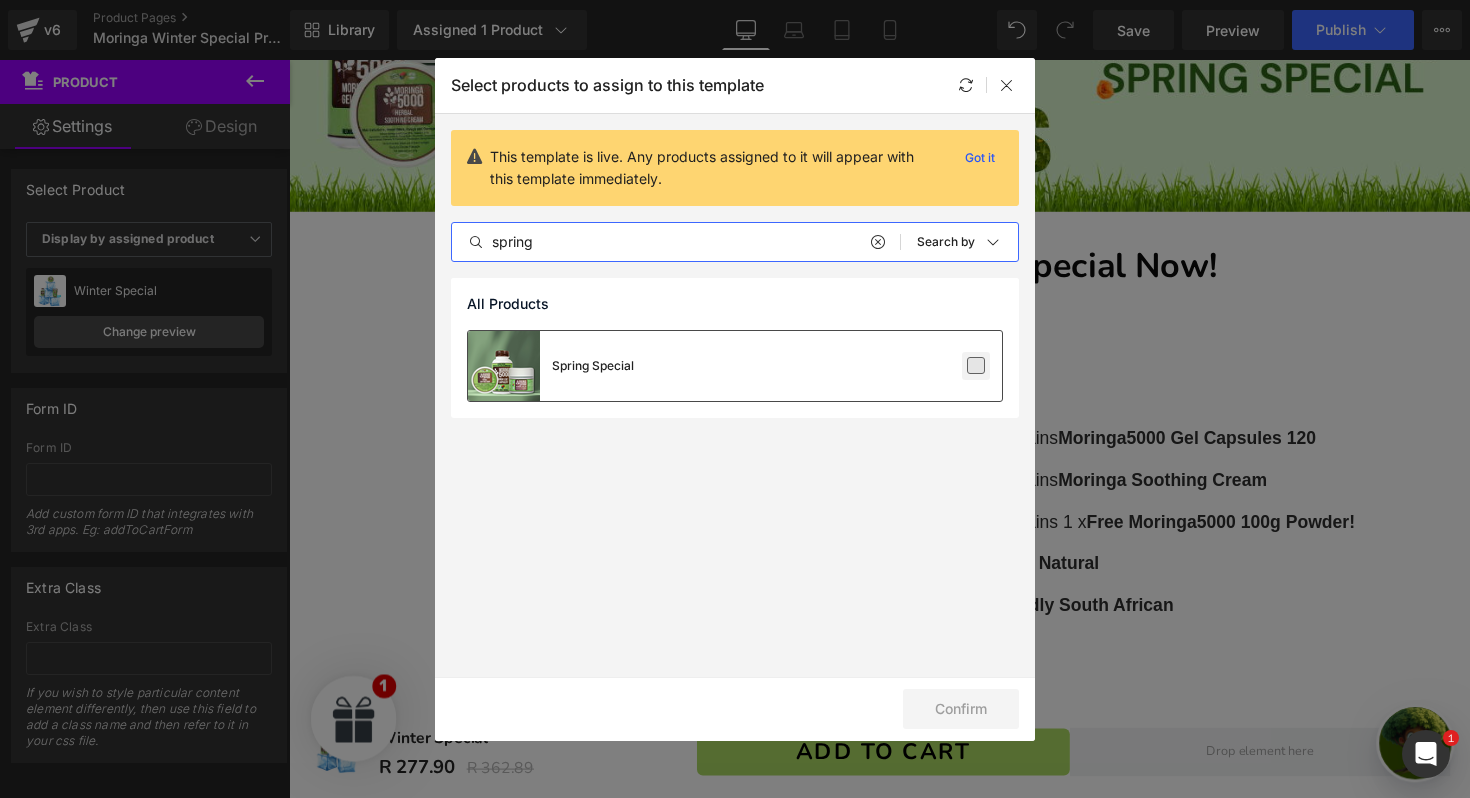 type on "spring" 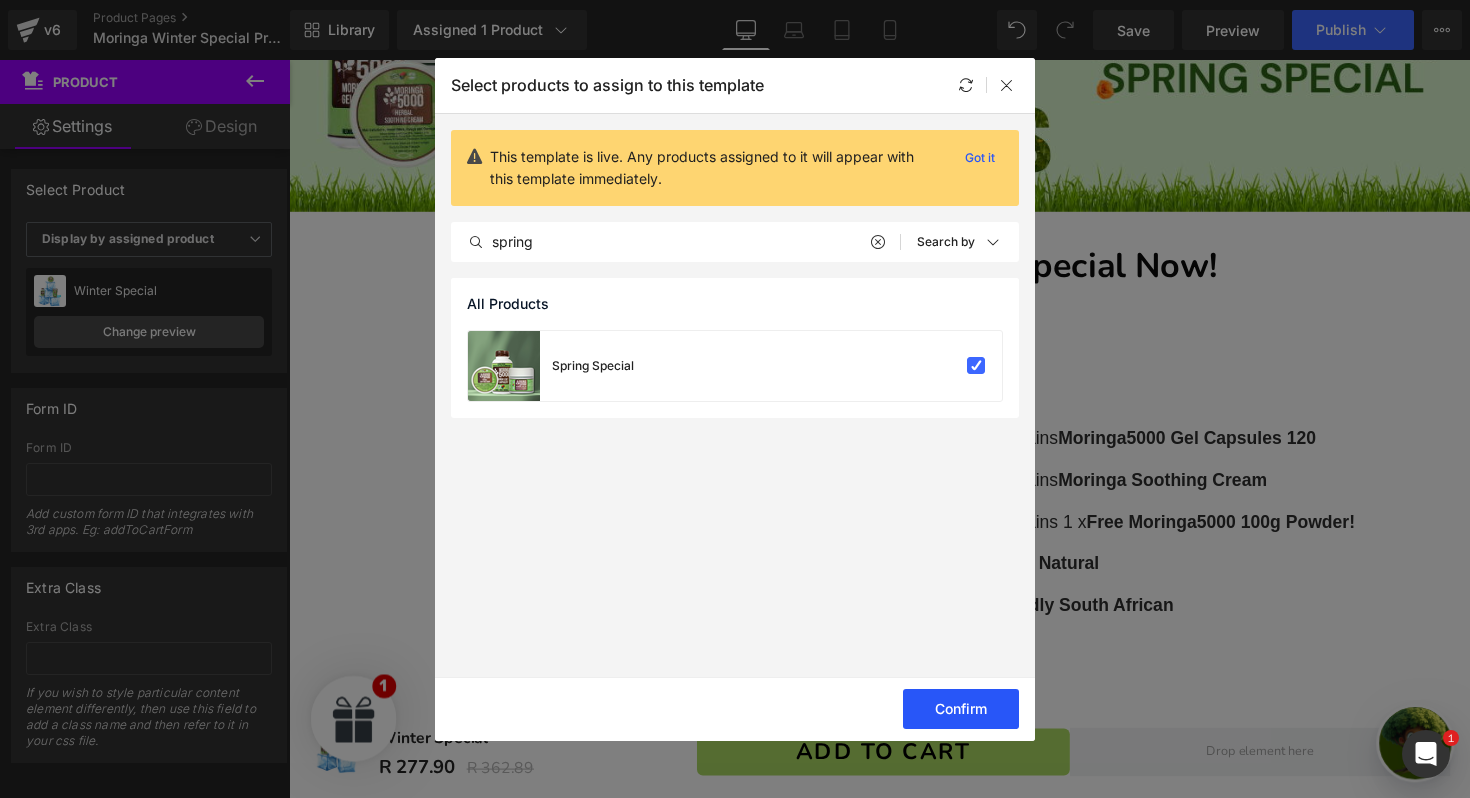 click on "Confirm" at bounding box center [961, 709] 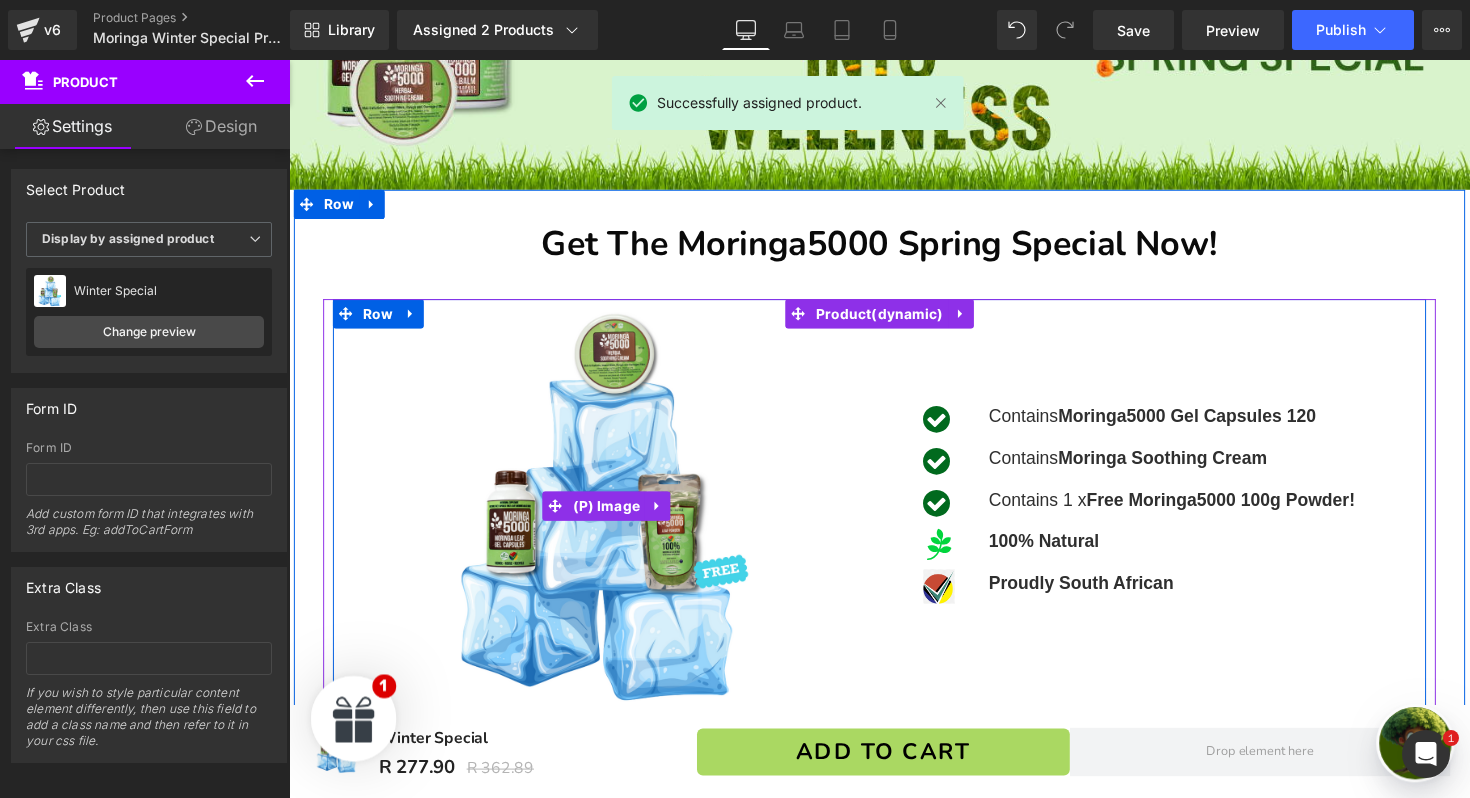 scroll, scrollTop: 341, scrollLeft: 0, axis: vertical 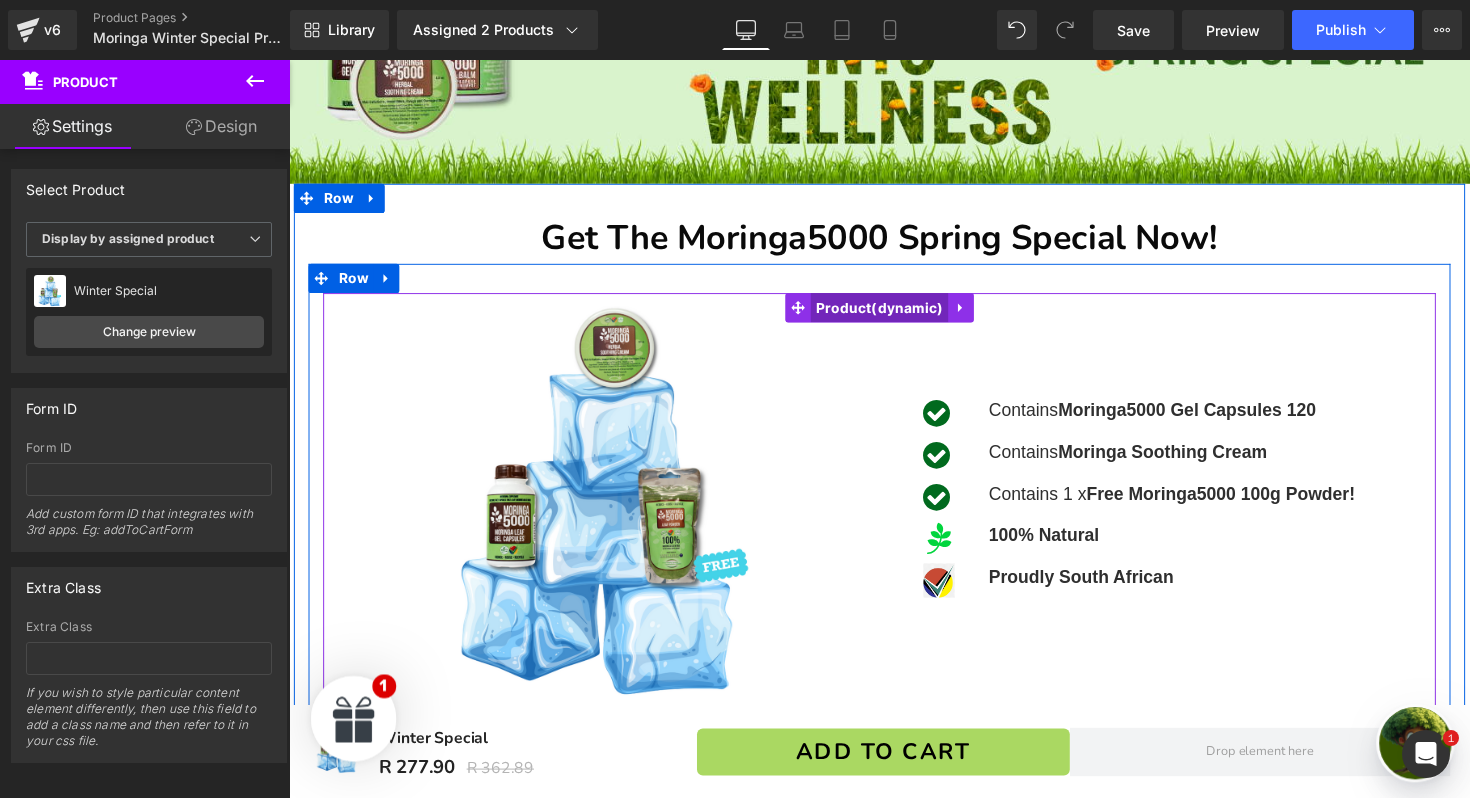 click on "Product" at bounding box center [894, 314] 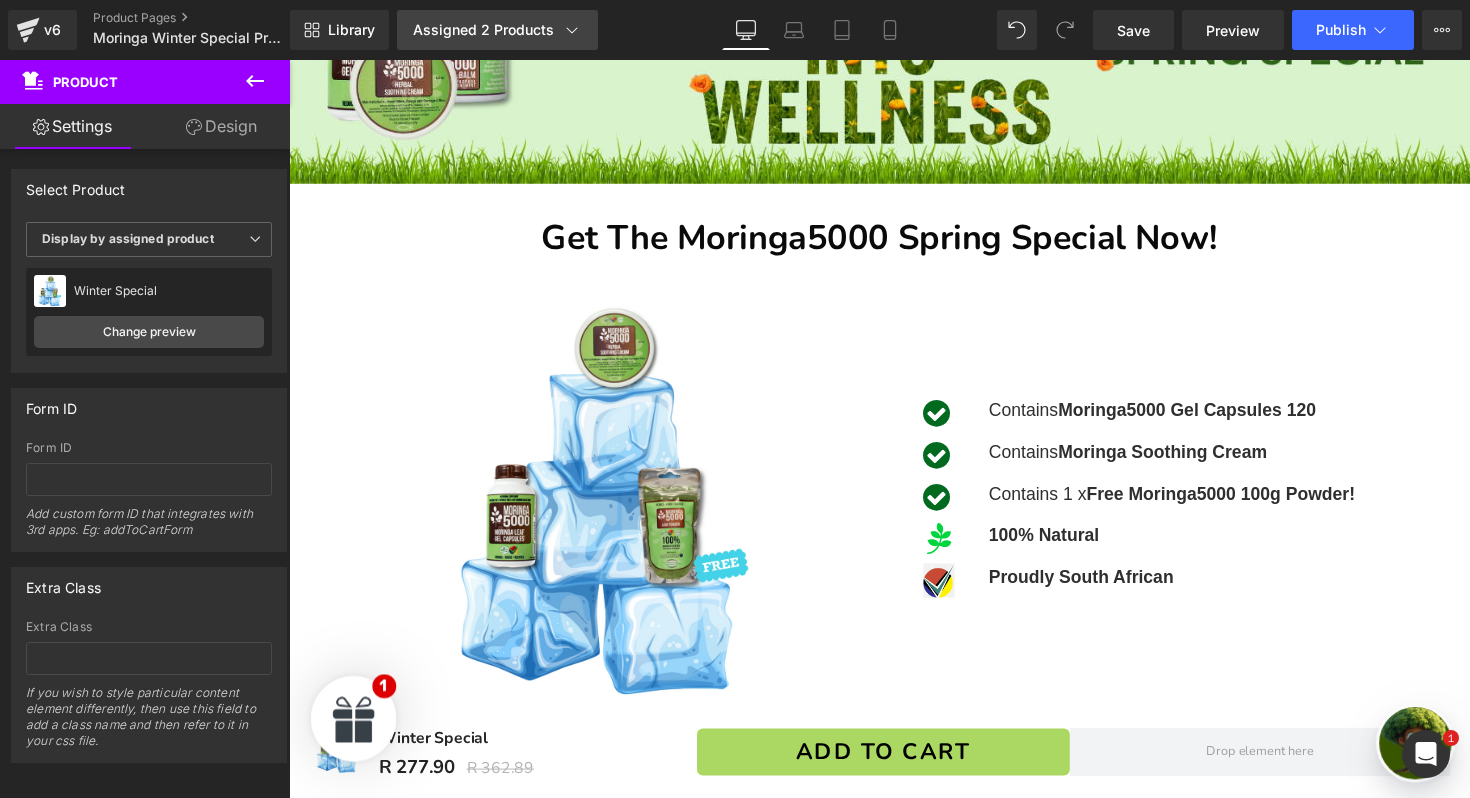 click on "Assigned 2 Products" at bounding box center [497, 30] 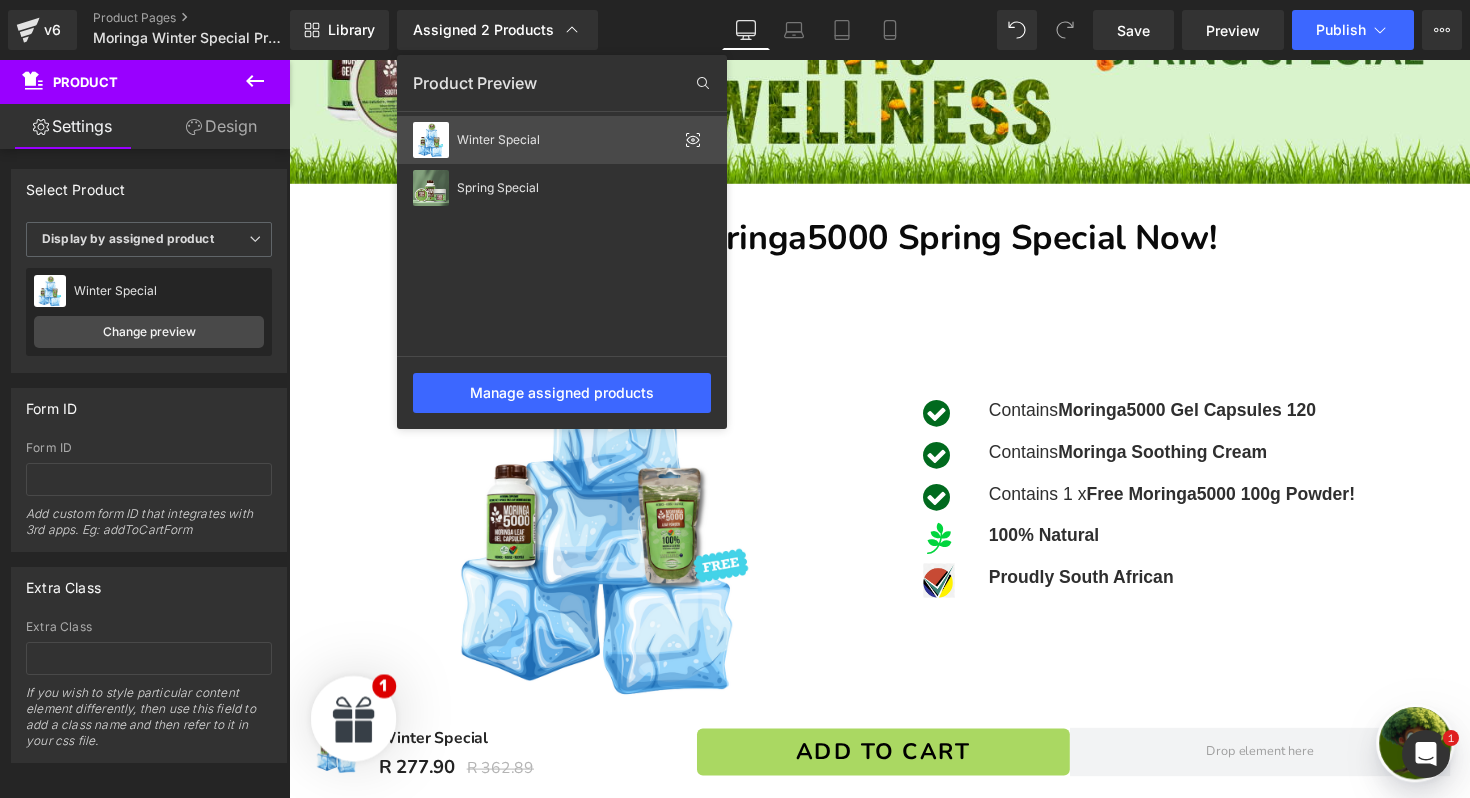 click 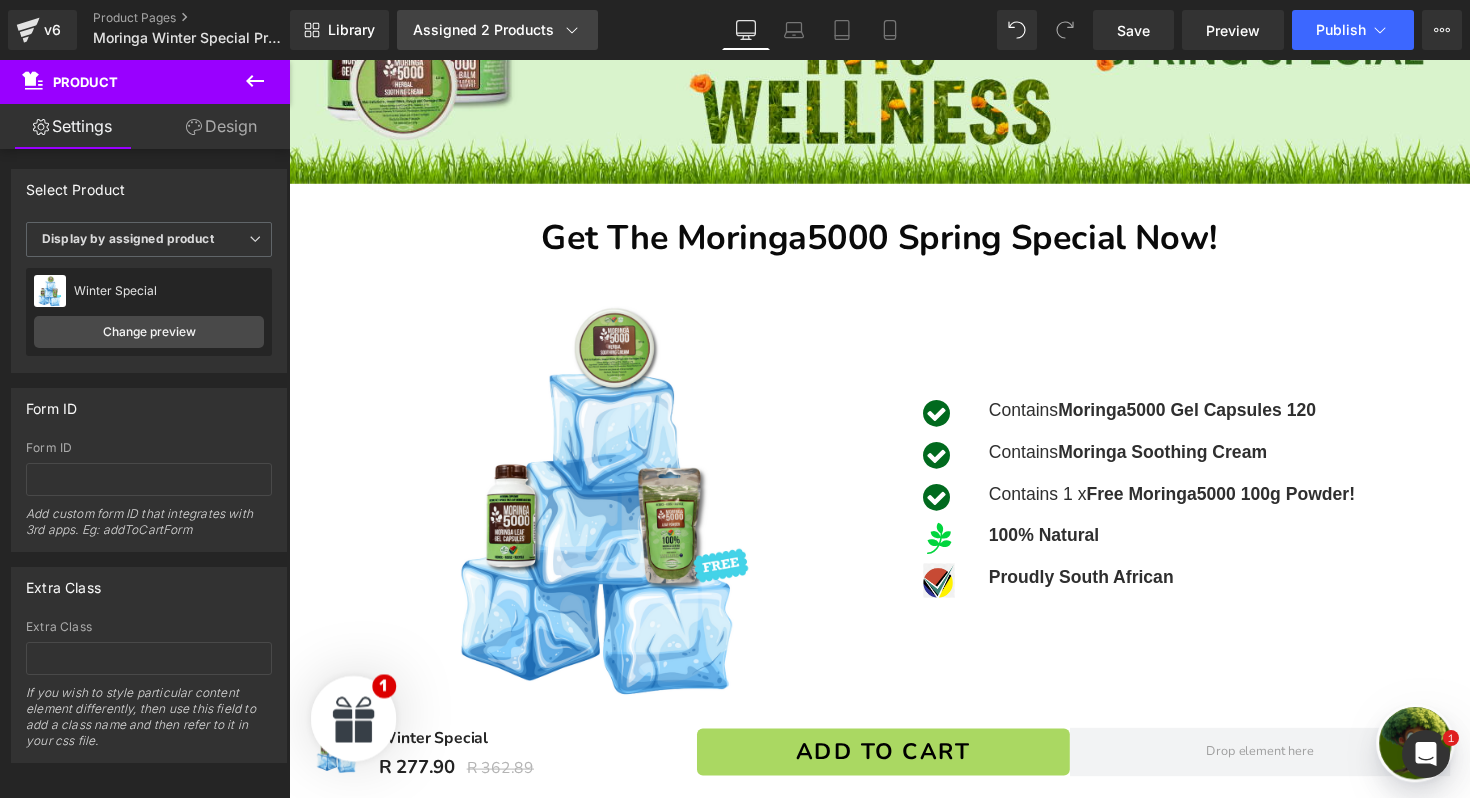 click on "Assigned 2 Products" at bounding box center [497, 30] 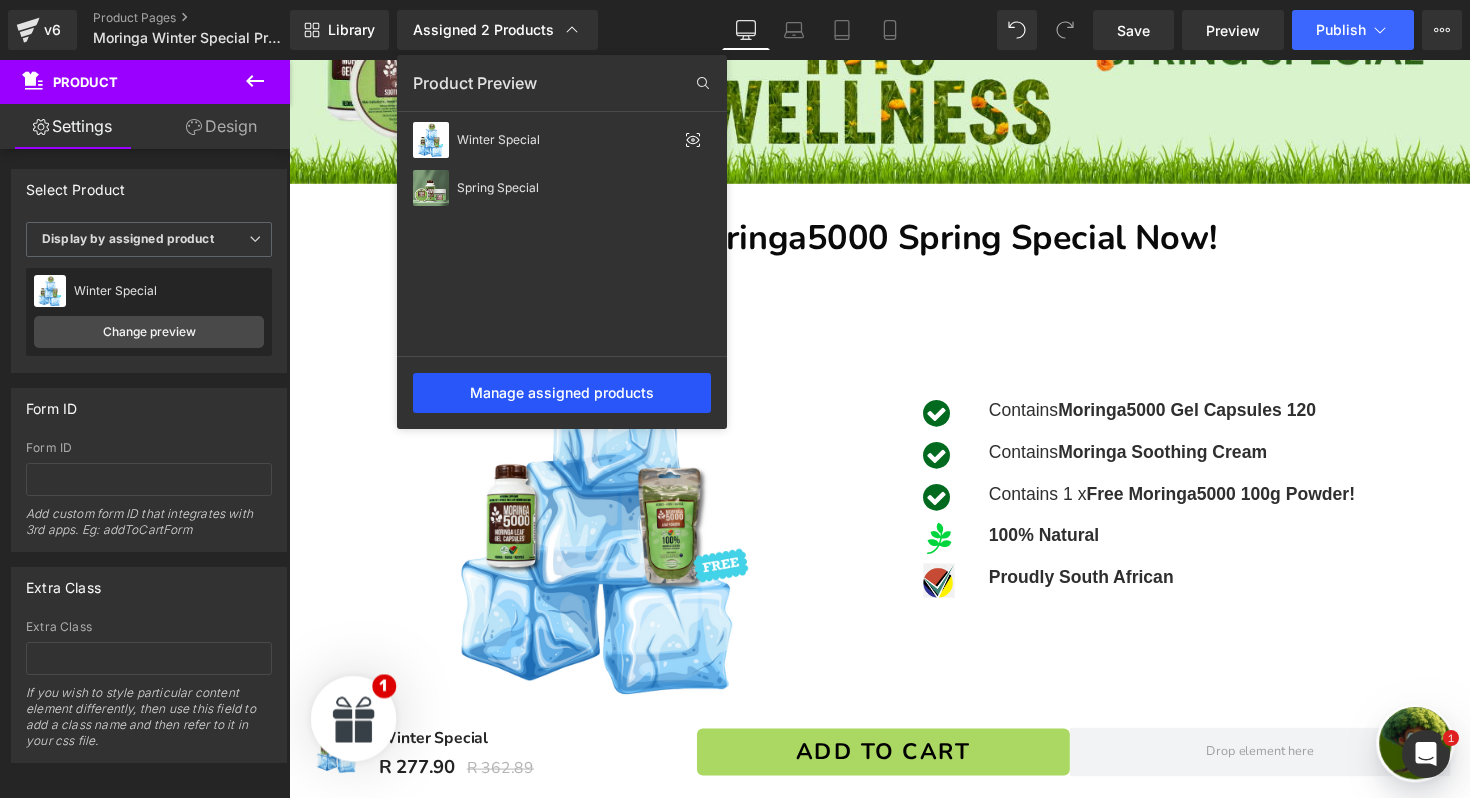 click on "Manage assigned products" at bounding box center [562, 393] 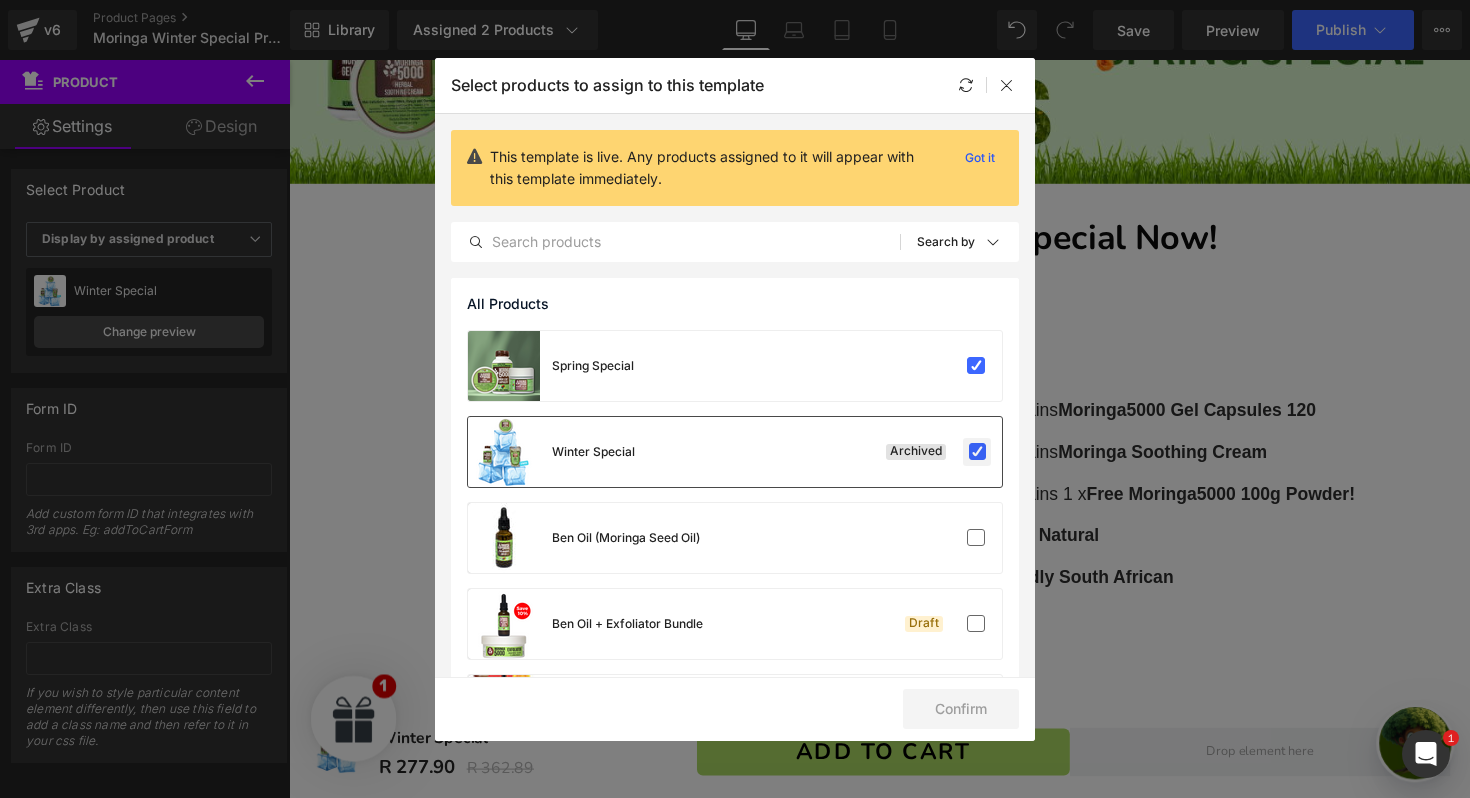 click at bounding box center (978, 452) 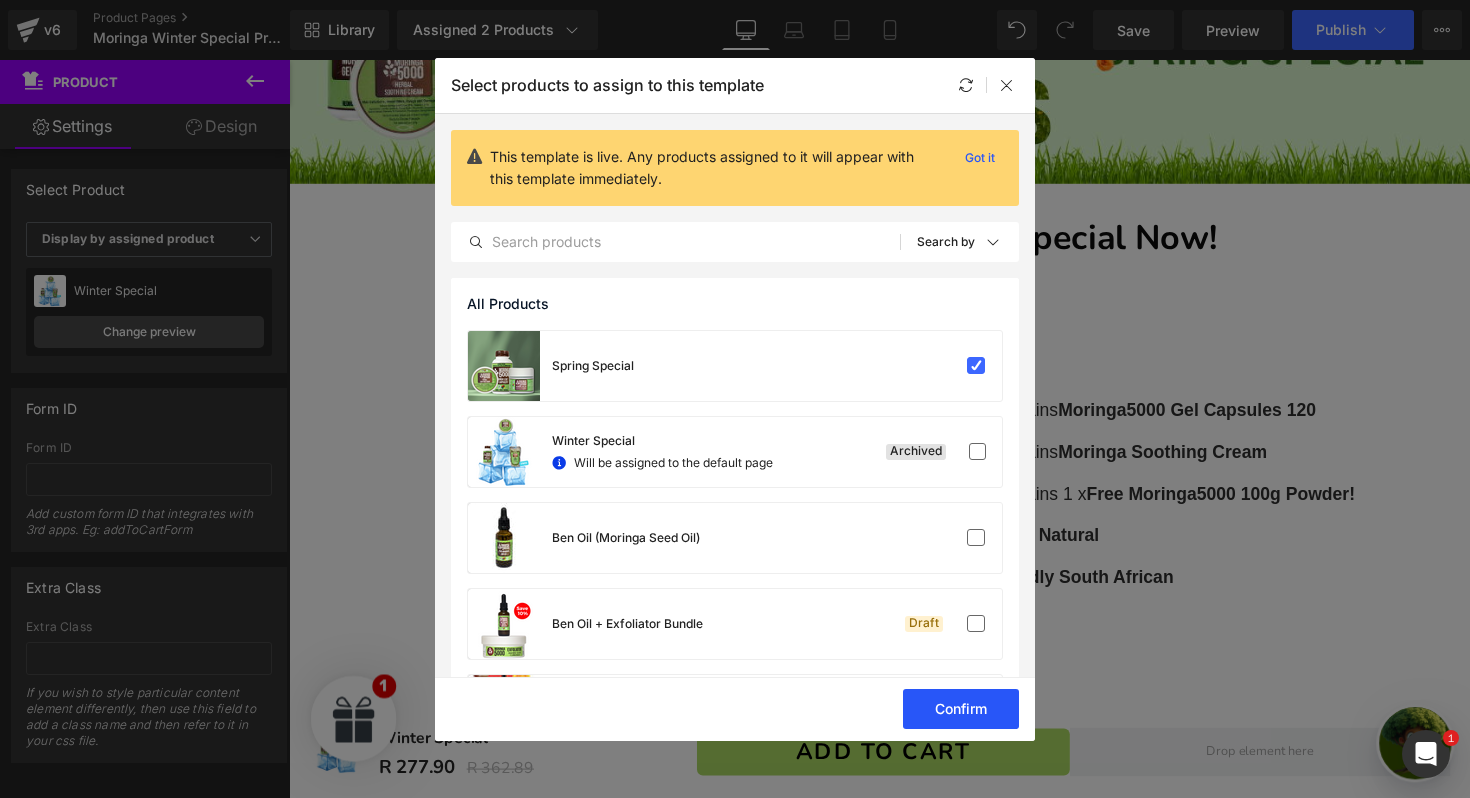 click on "Confirm" at bounding box center [961, 709] 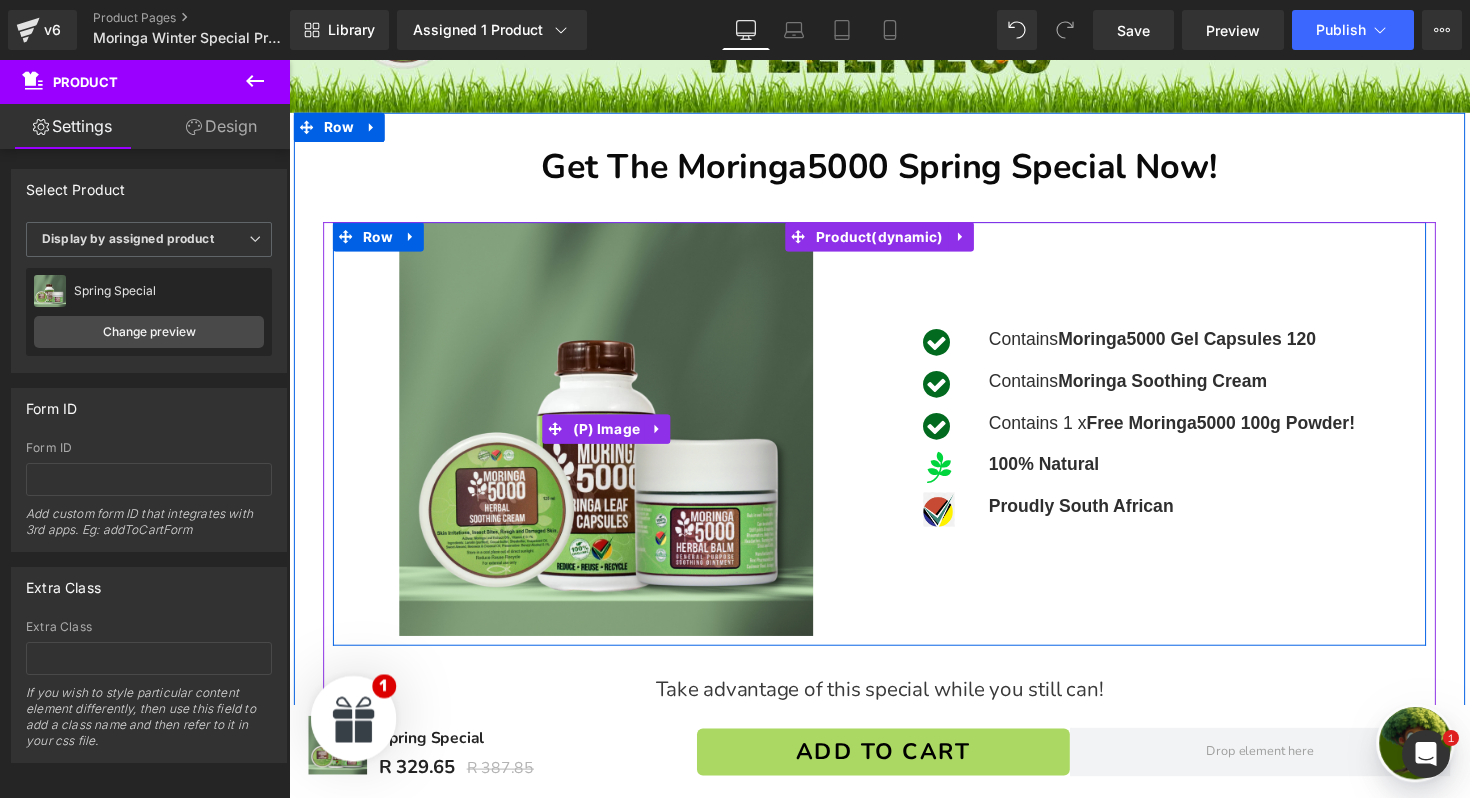 scroll, scrollTop: 417, scrollLeft: 0, axis: vertical 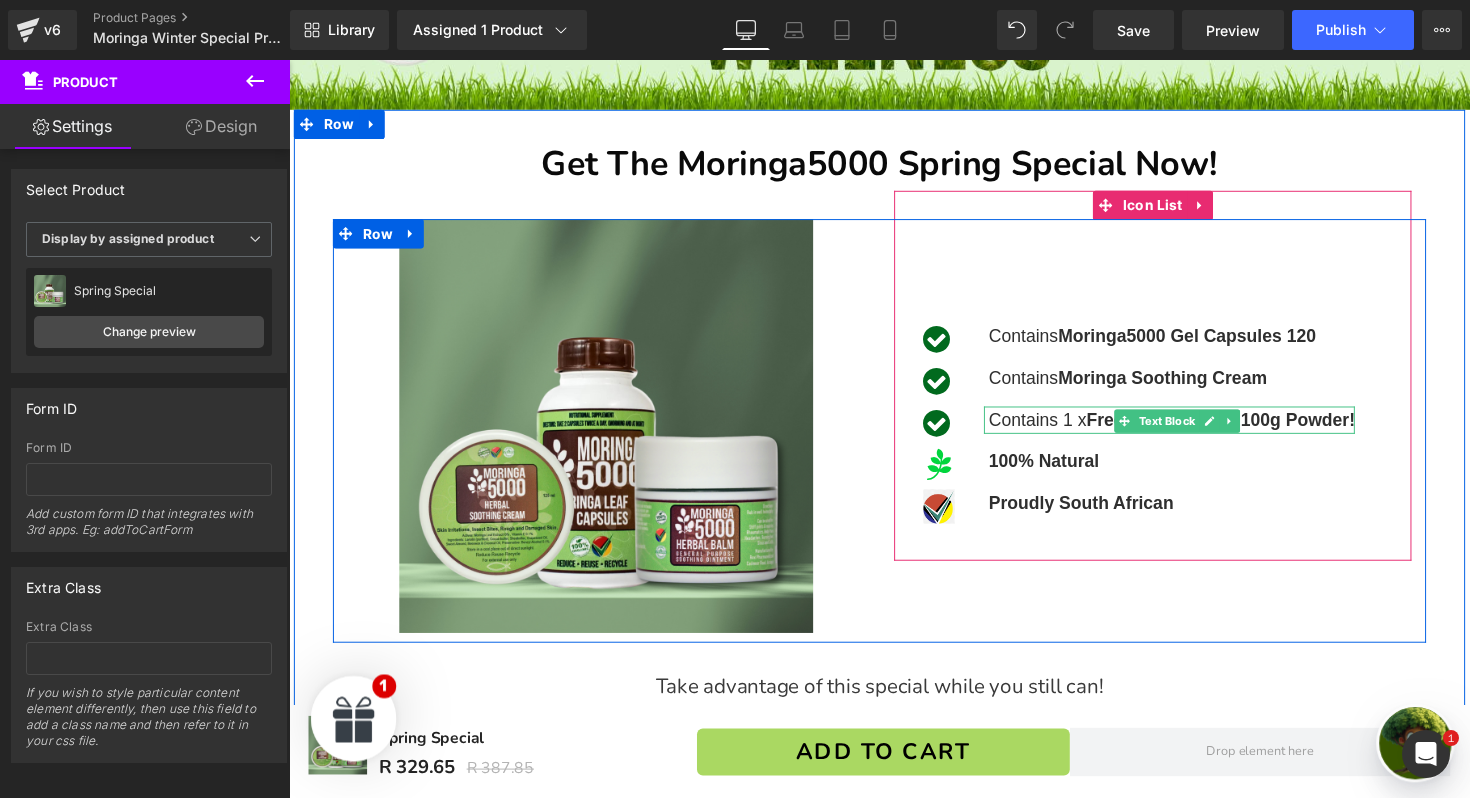click on "Free Moringa5000 100g Powder!" at bounding box center [1243, 429] 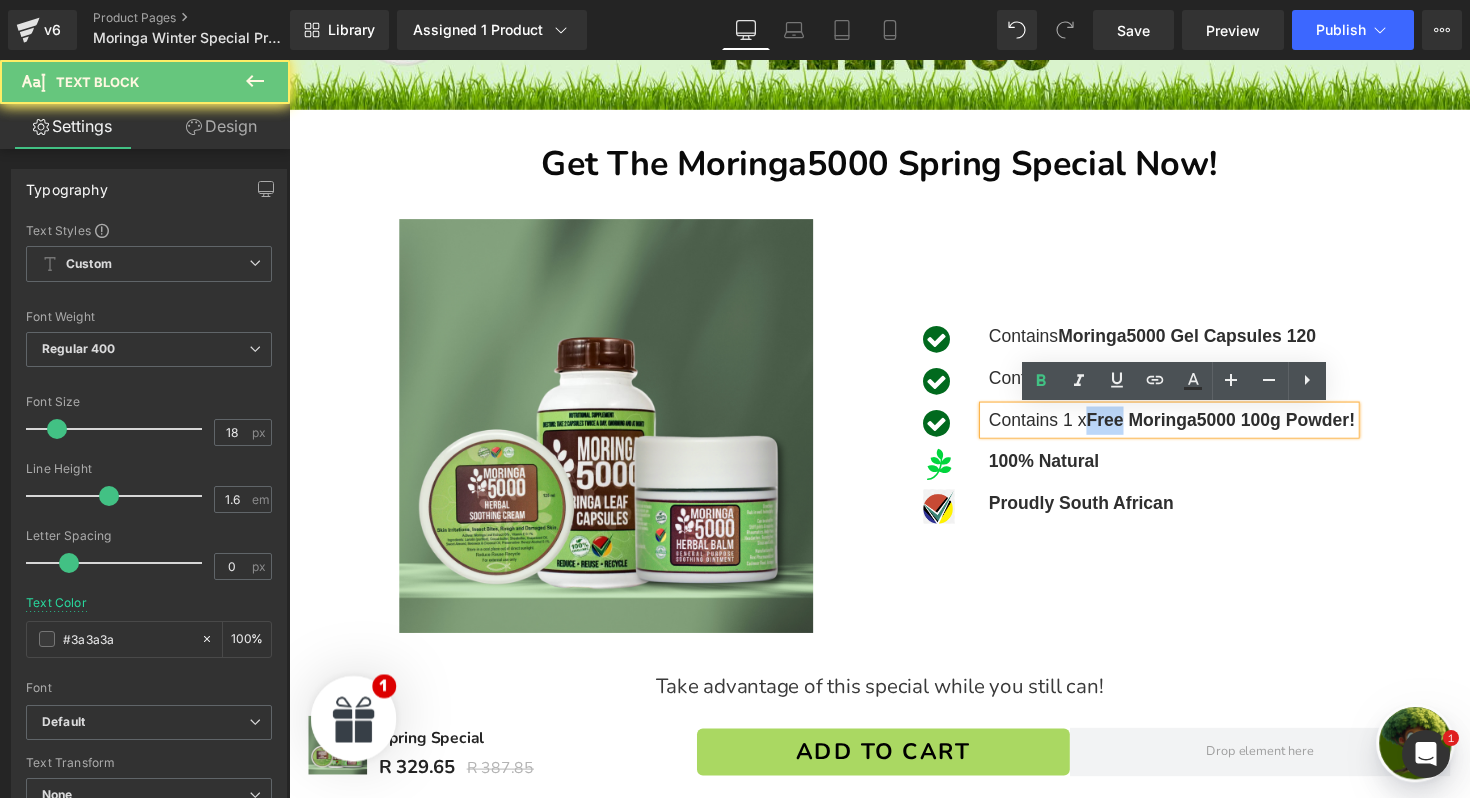 click on "Free Moringa5000 100g Powder!" at bounding box center (1243, 429) 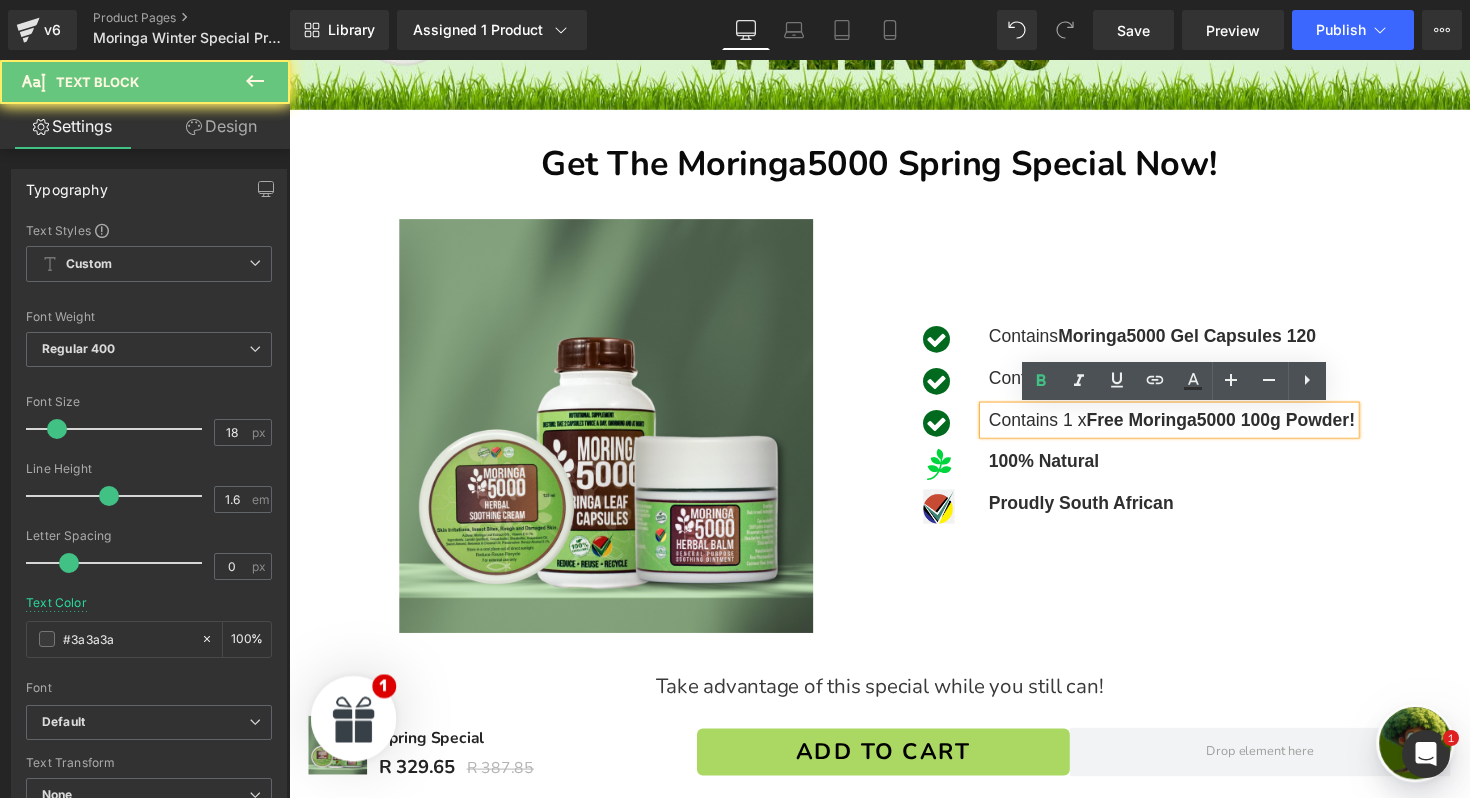 click on "Free Moringa5000 100g Powder!" at bounding box center (1243, 429) 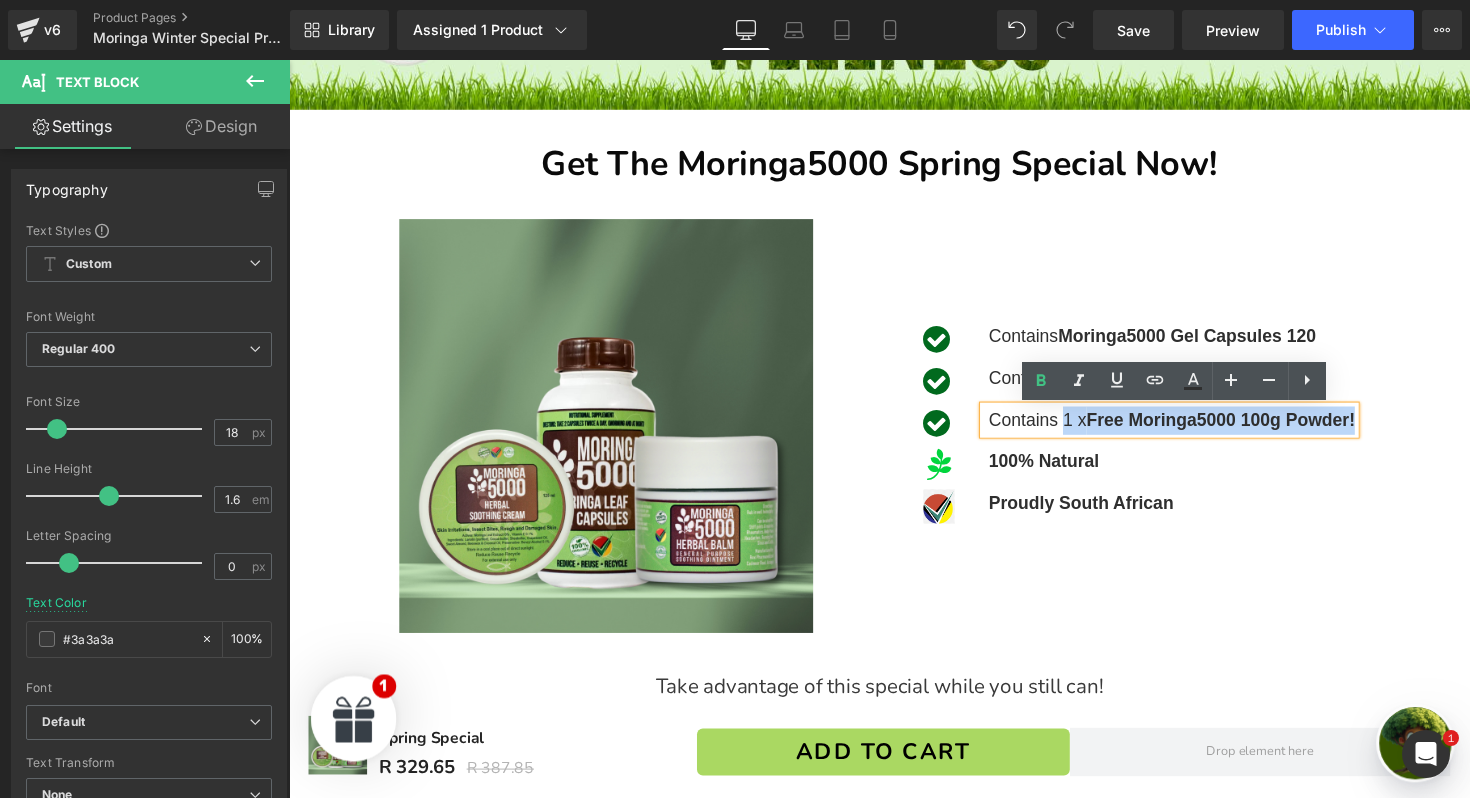 drag, startPoint x: 1397, startPoint y: 432, endPoint x: 1088, endPoint y: 430, distance: 309.00647 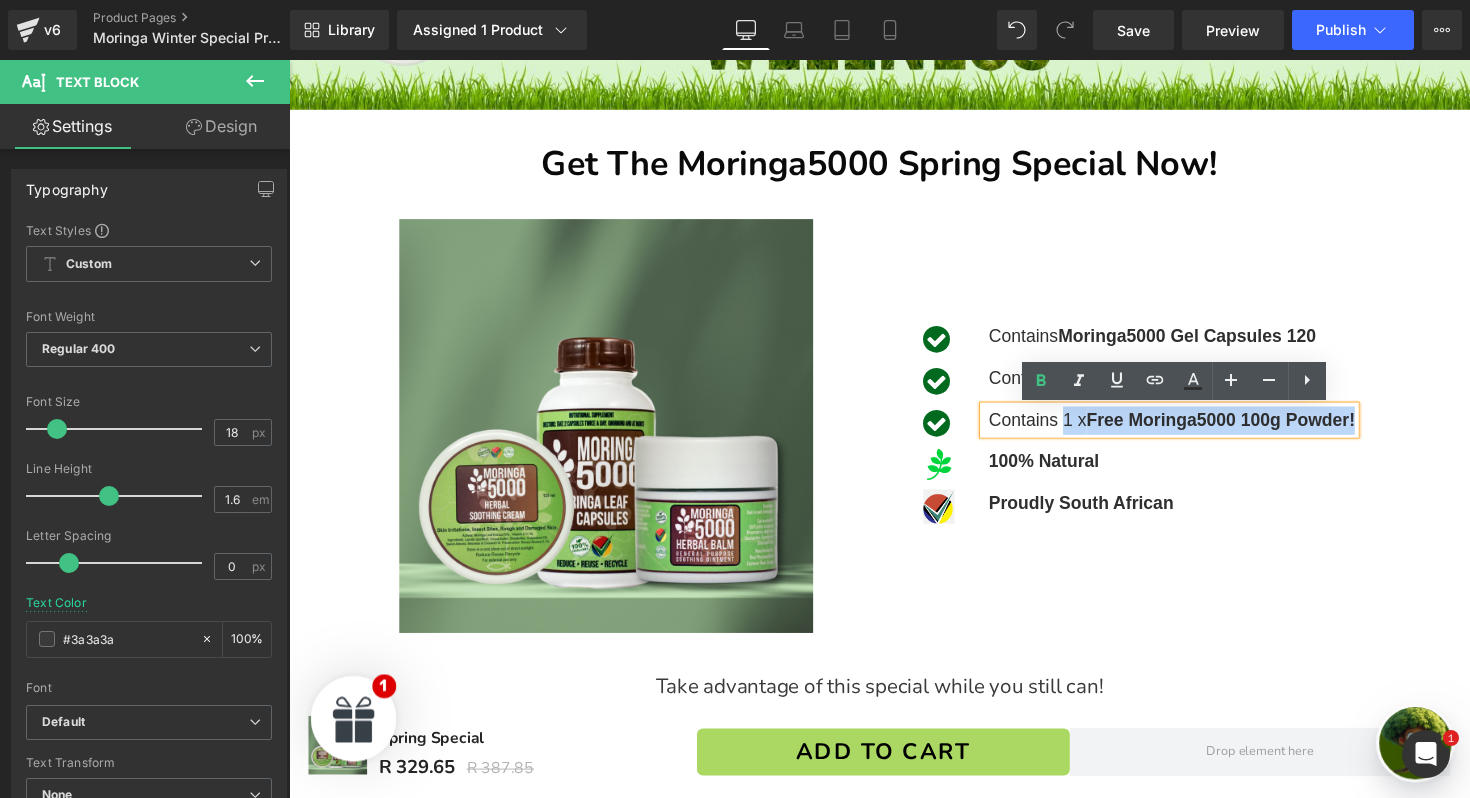 click on "Contains 1 x Free Moringa5000 100g Powder!" at bounding box center (1191, 429) 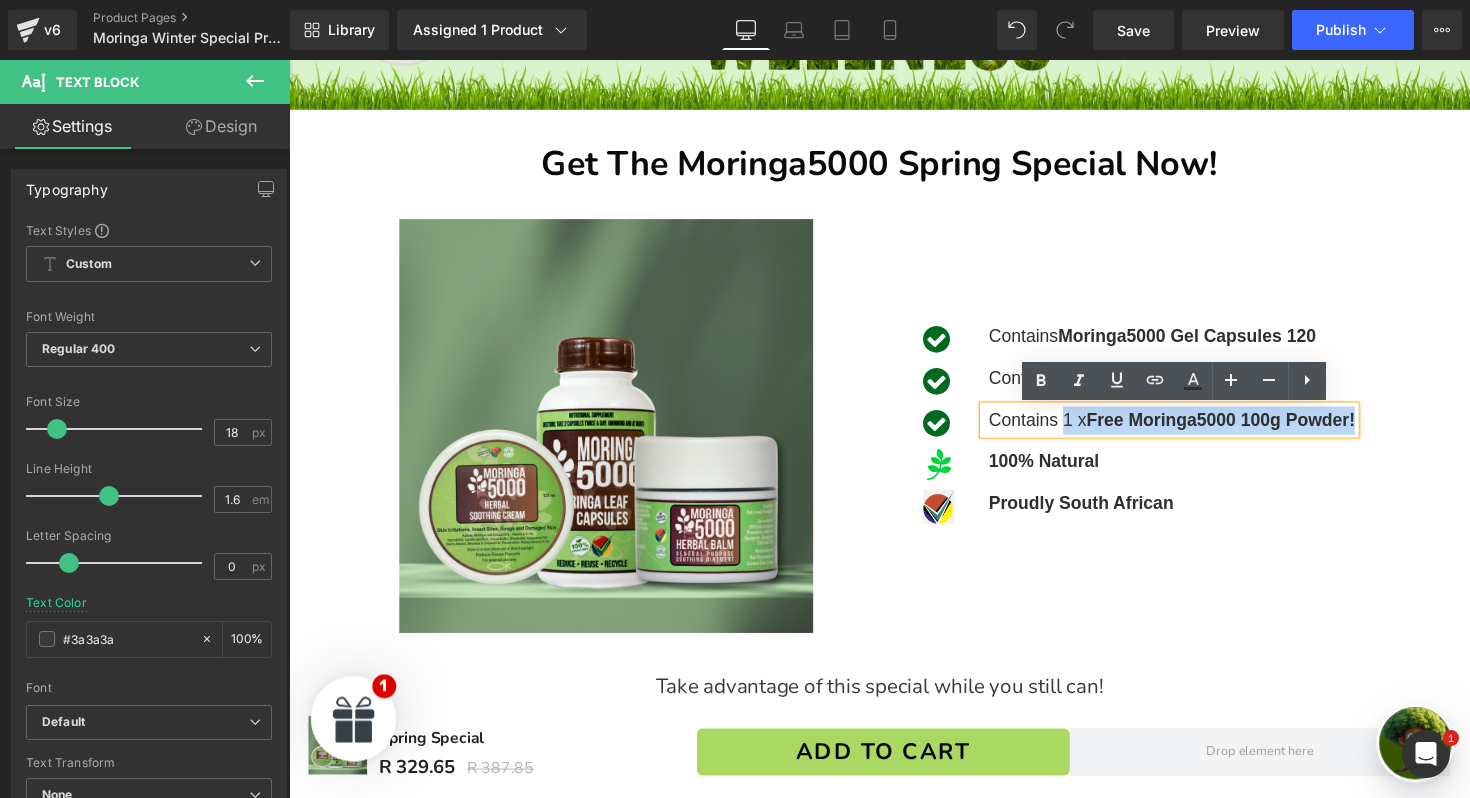 type 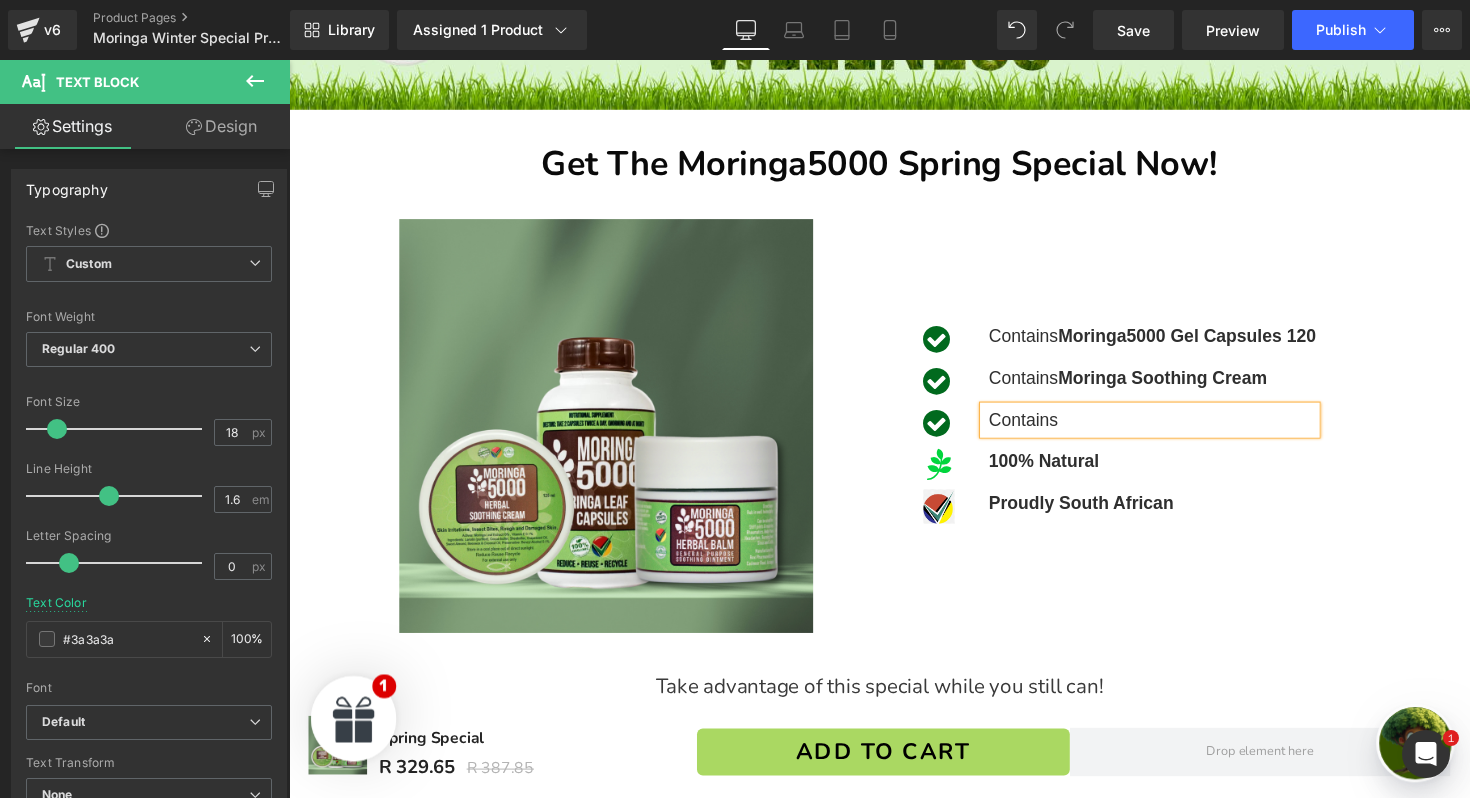 click on "Contains" at bounding box center (1173, 429) 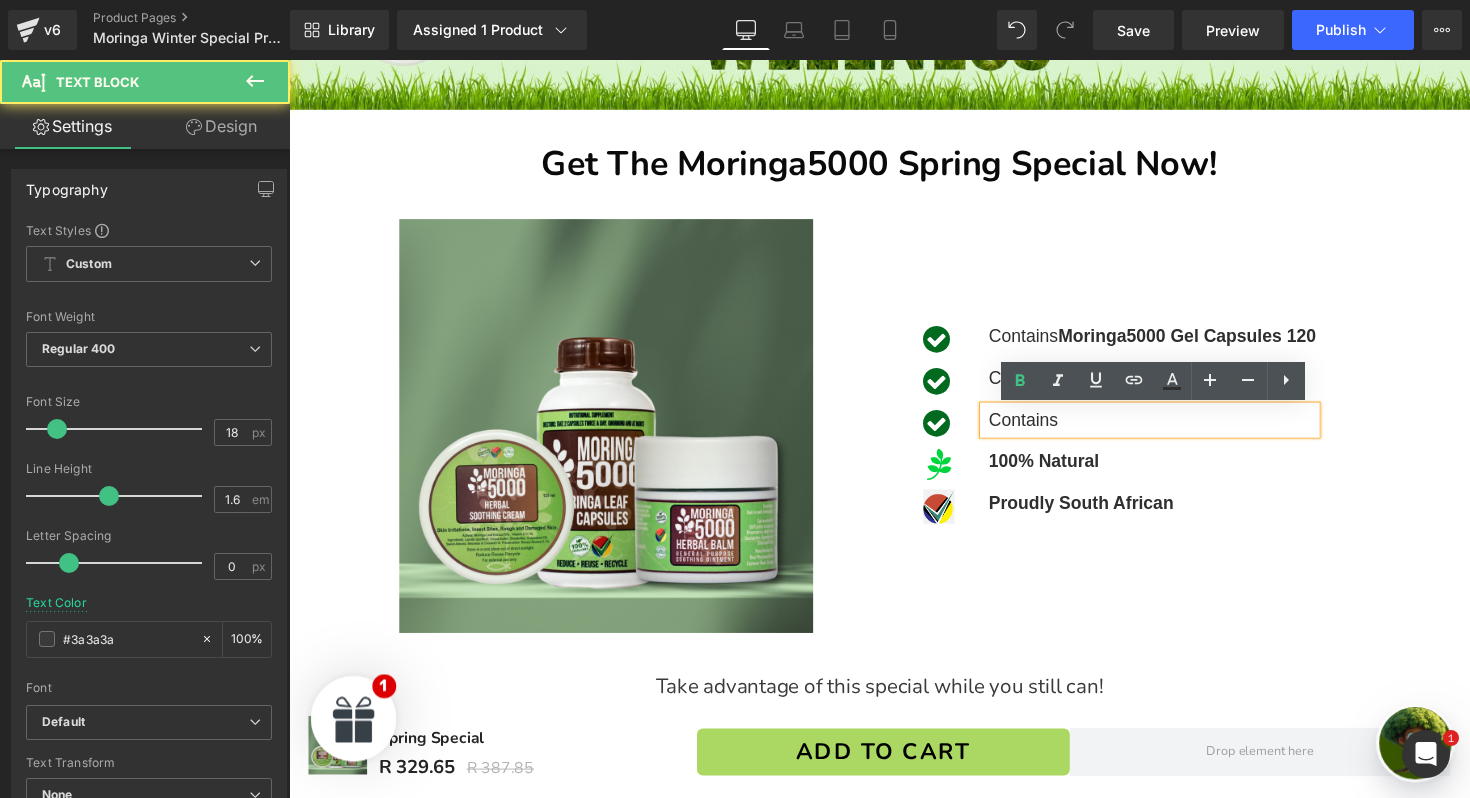 click on "Contains" at bounding box center (1173, 429) 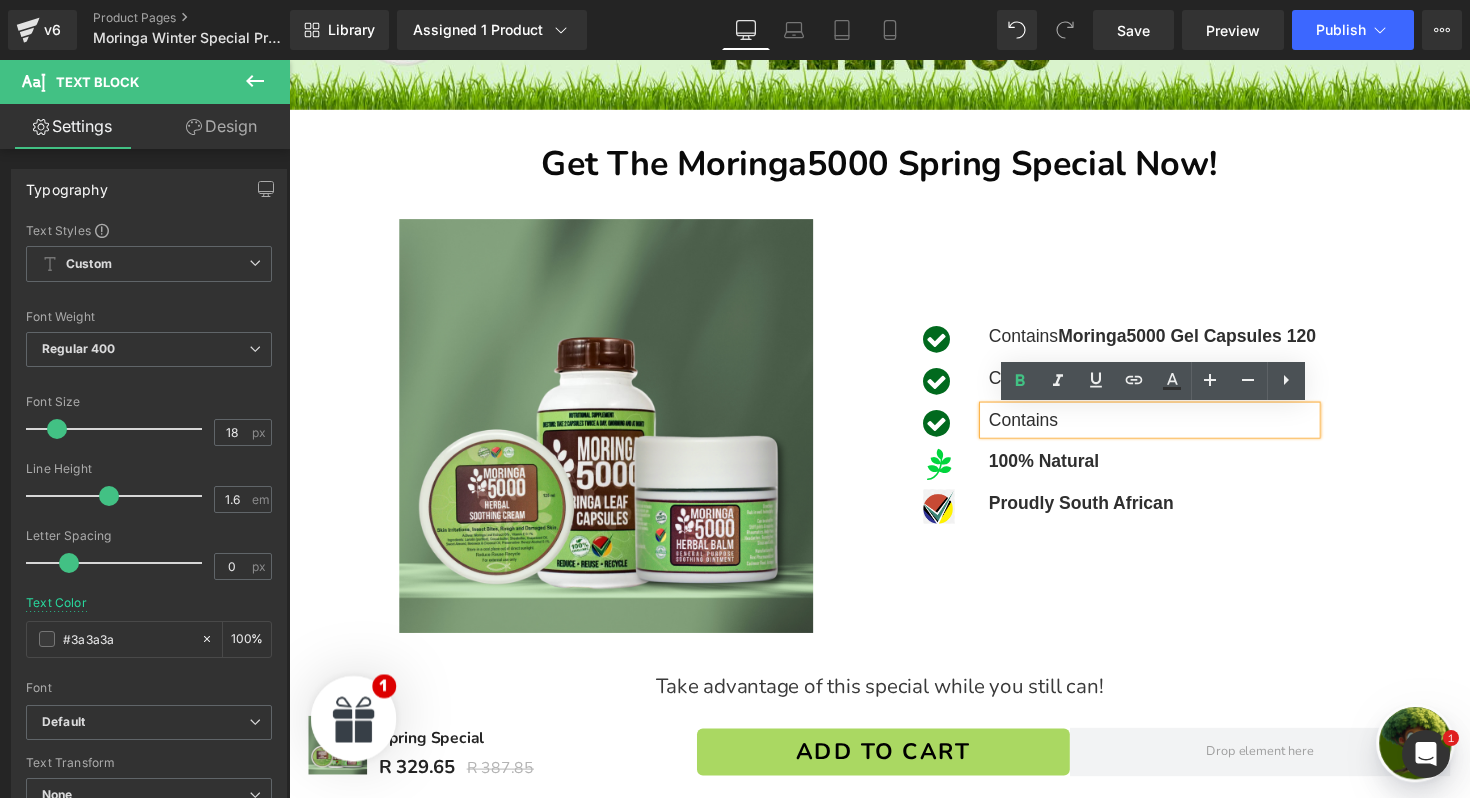 click on "Contains" at bounding box center [1173, 429] 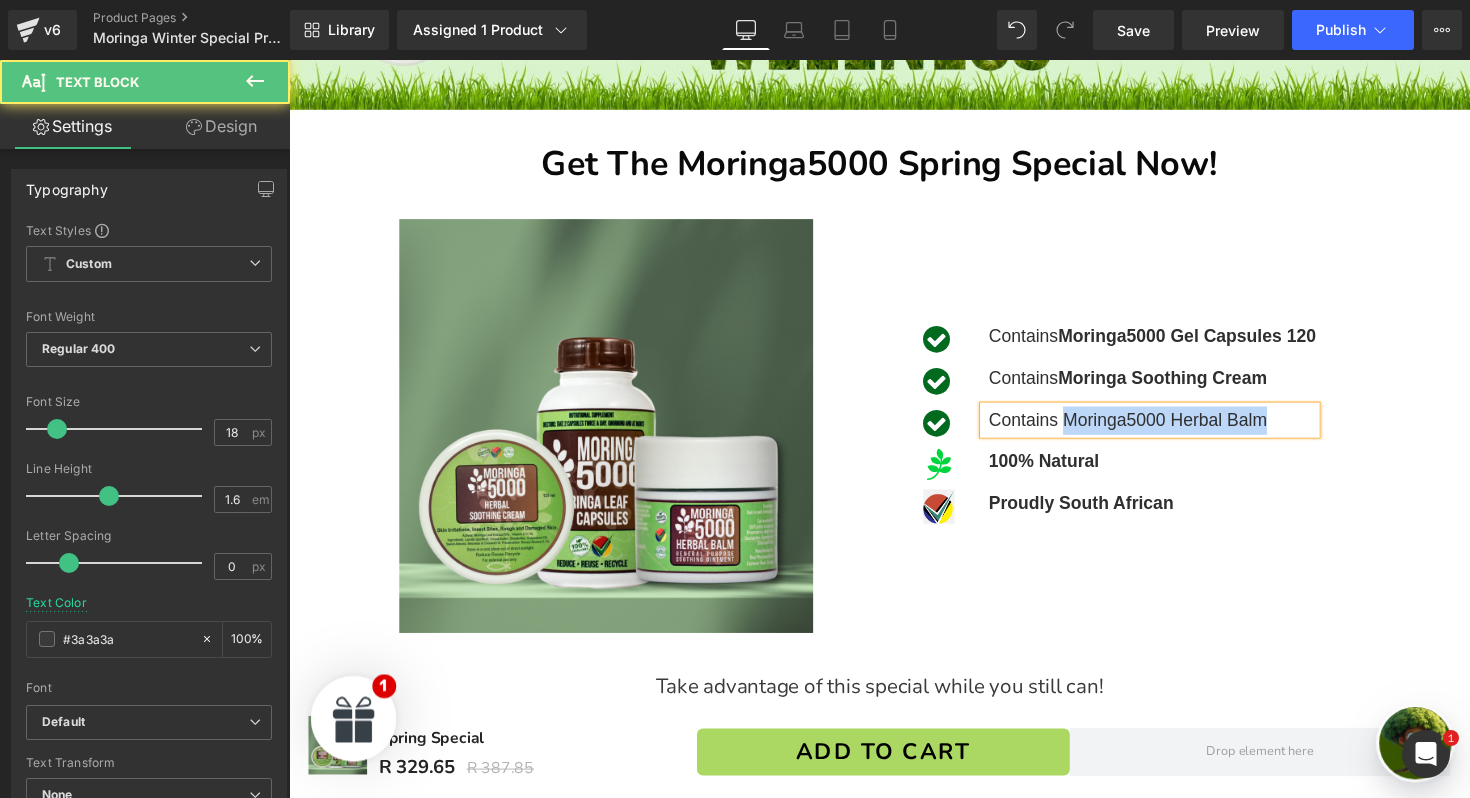 drag, startPoint x: 1088, startPoint y: 434, endPoint x: 1328, endPoint y: 429, distance: 240.05208 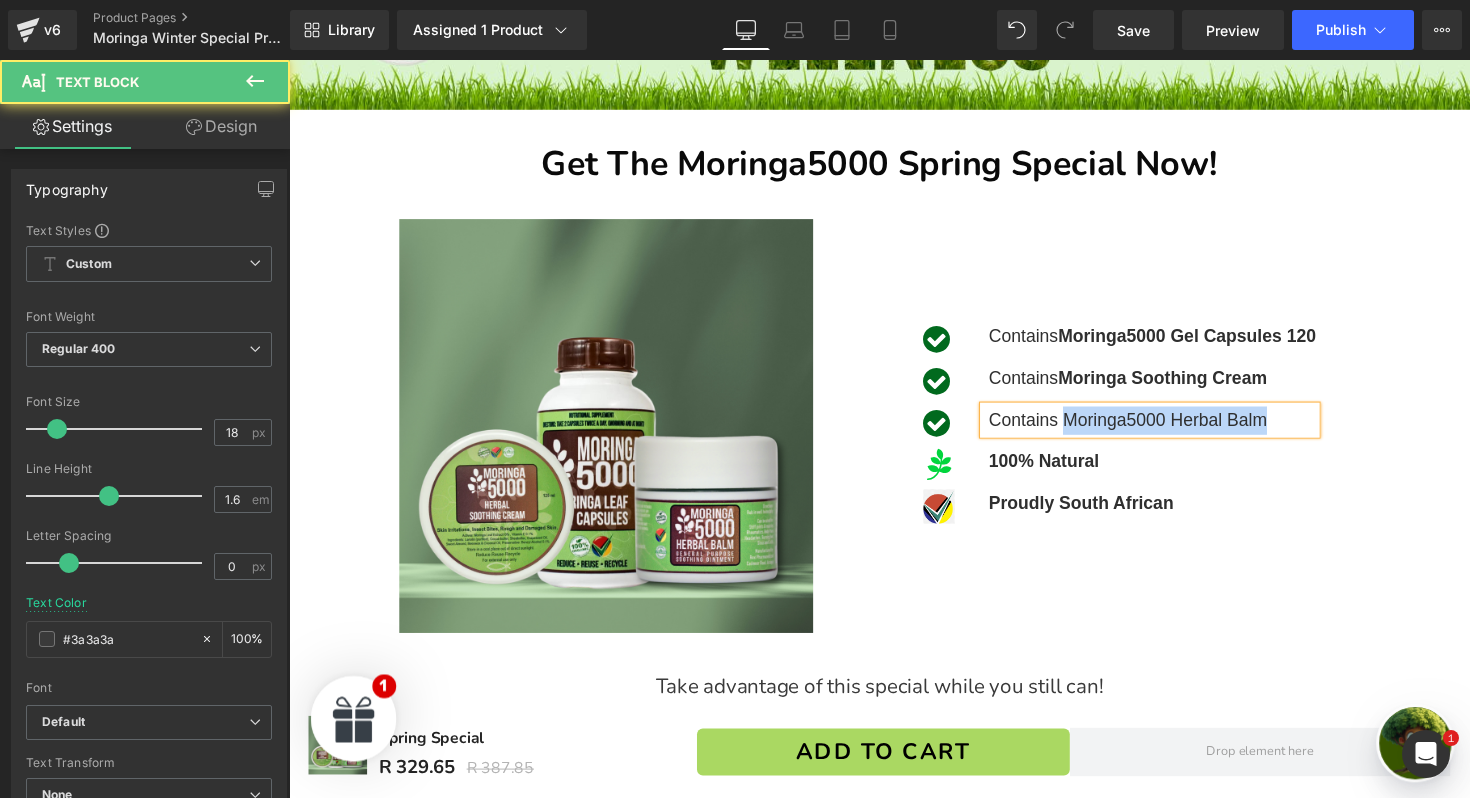 click on "Contains Moringa5000 Herbal Balm" at bounding box center [1173, 429] 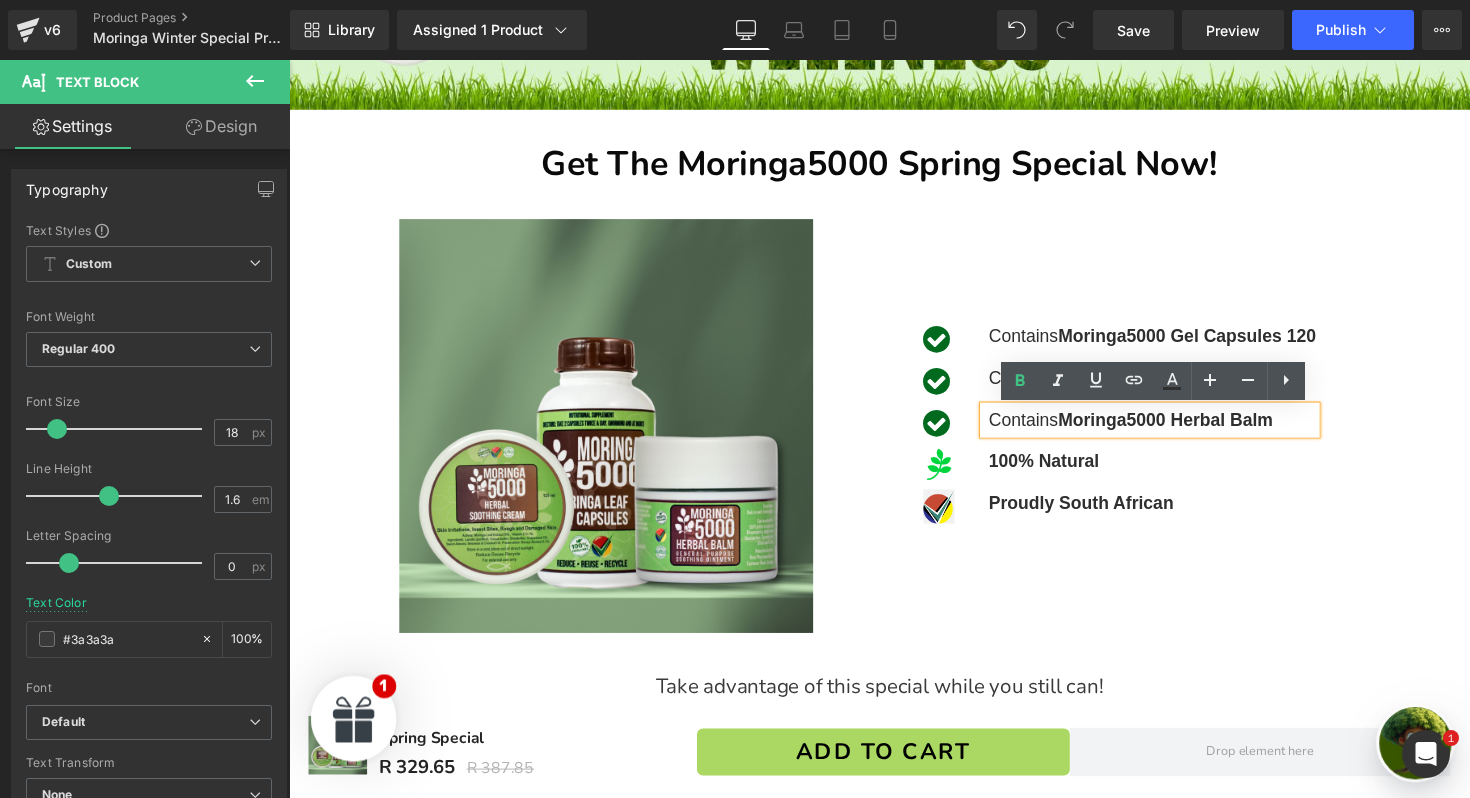 click on "Icon Text Block Icon Icon Contains Moringa5000 Gel Capsules 120 Text Block Icon Contains Moringa Soothing Cream Text Block Icon Contains Text Block" at bounding box center [1174, 414] 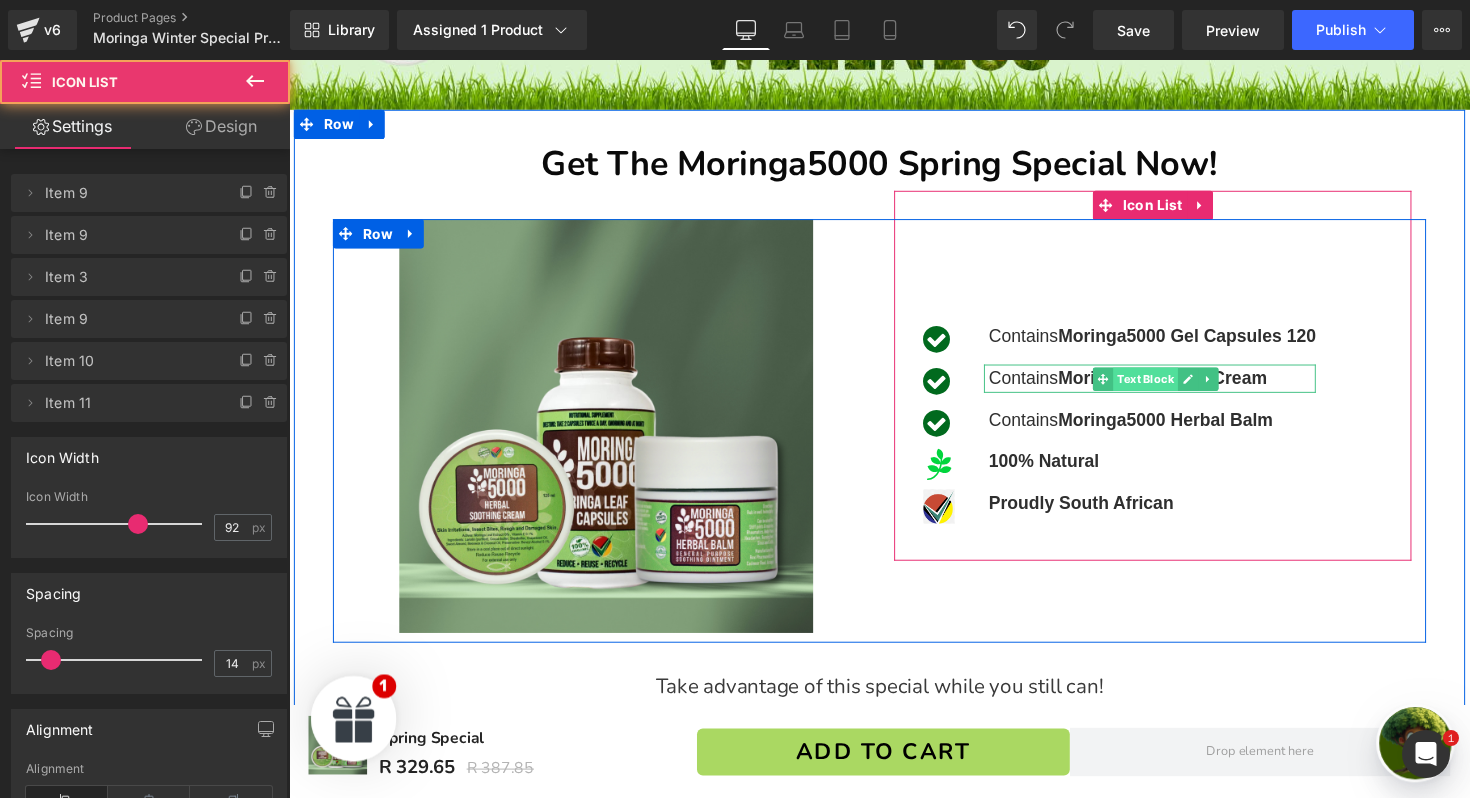 click on "Text Block" at bounding box center (1167, 387) 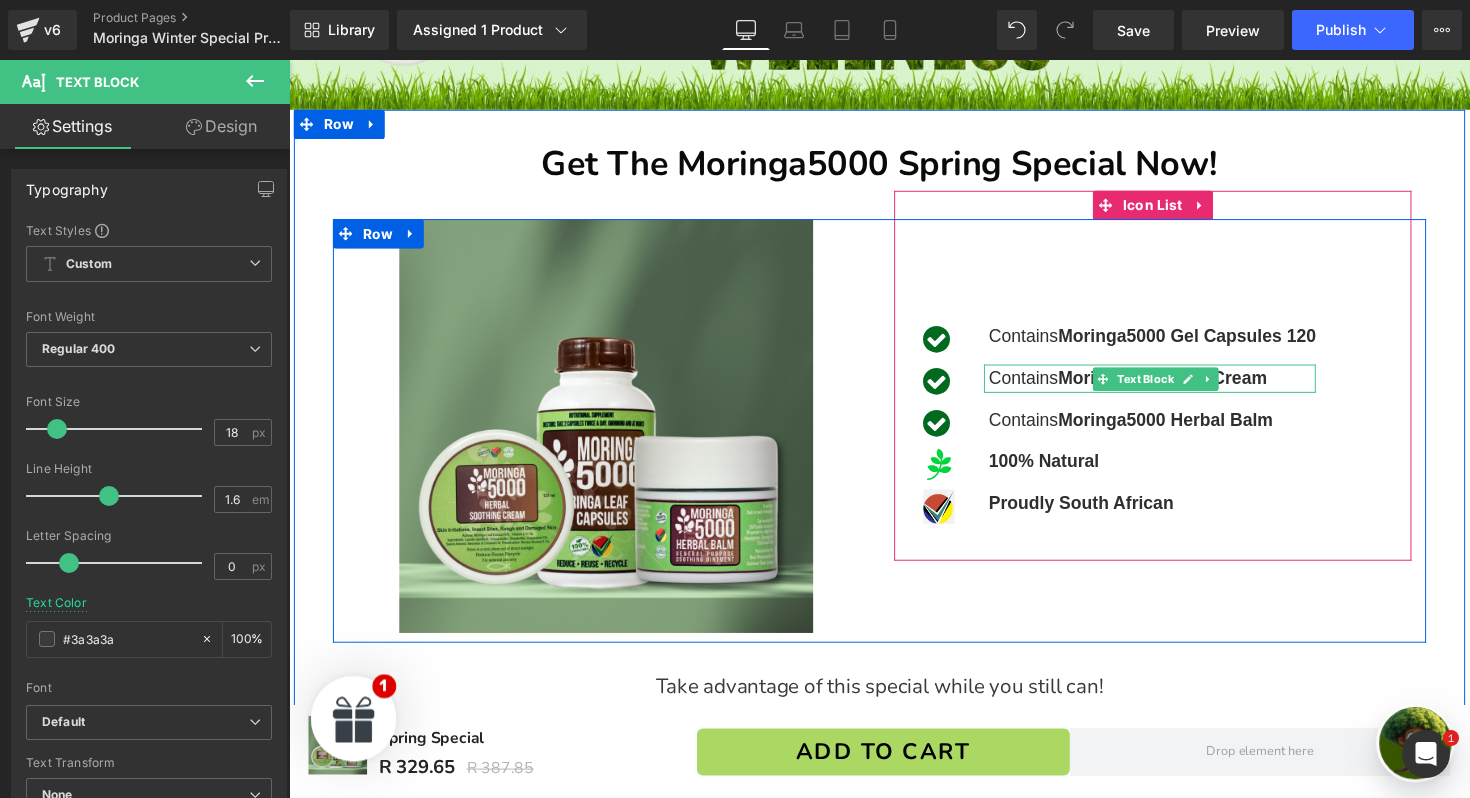 click on "Moringa Soothing Cream" at bounding box center (1184, 386) 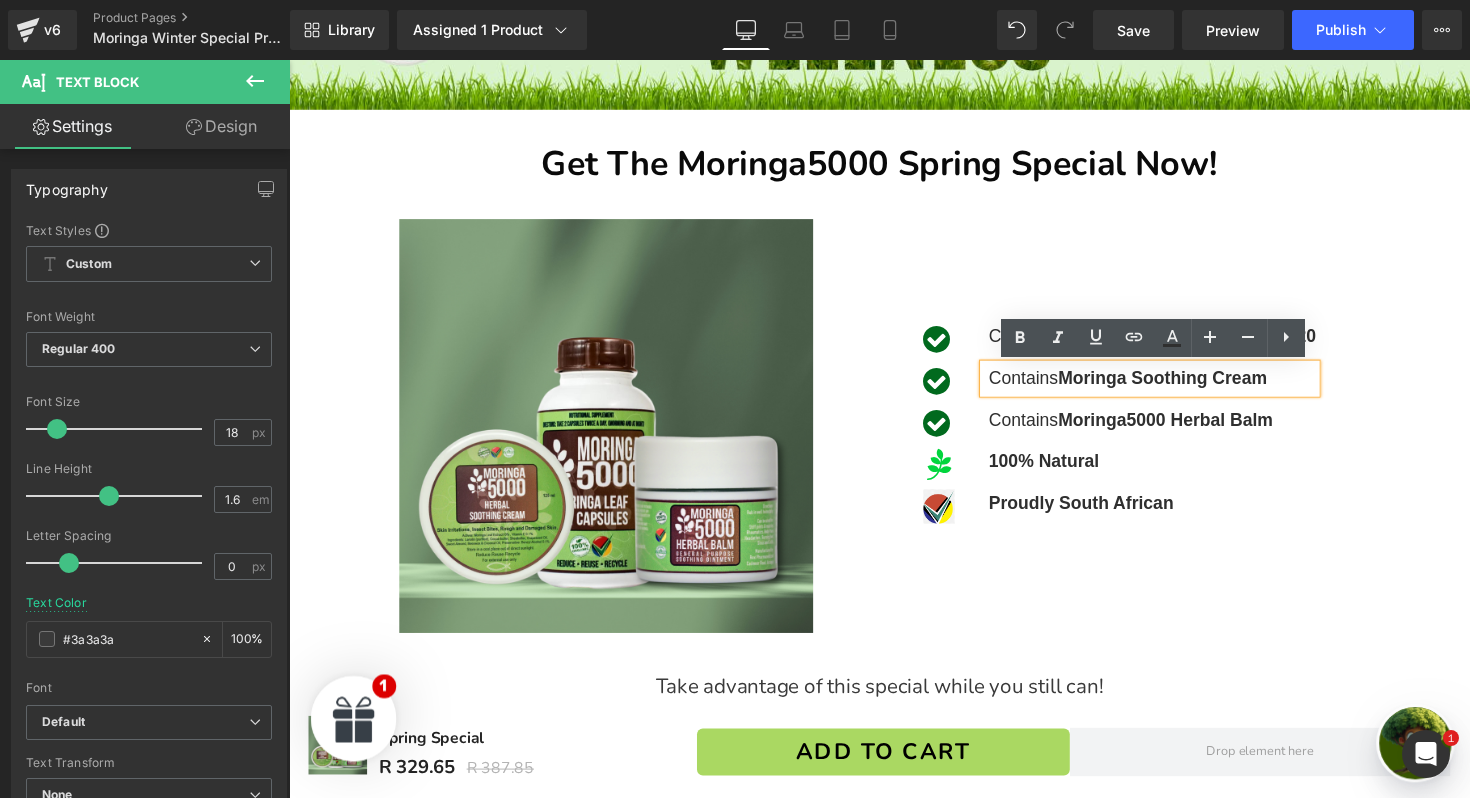 click on "Moringa Soothing Cream" at bounding box center (1184, 386) 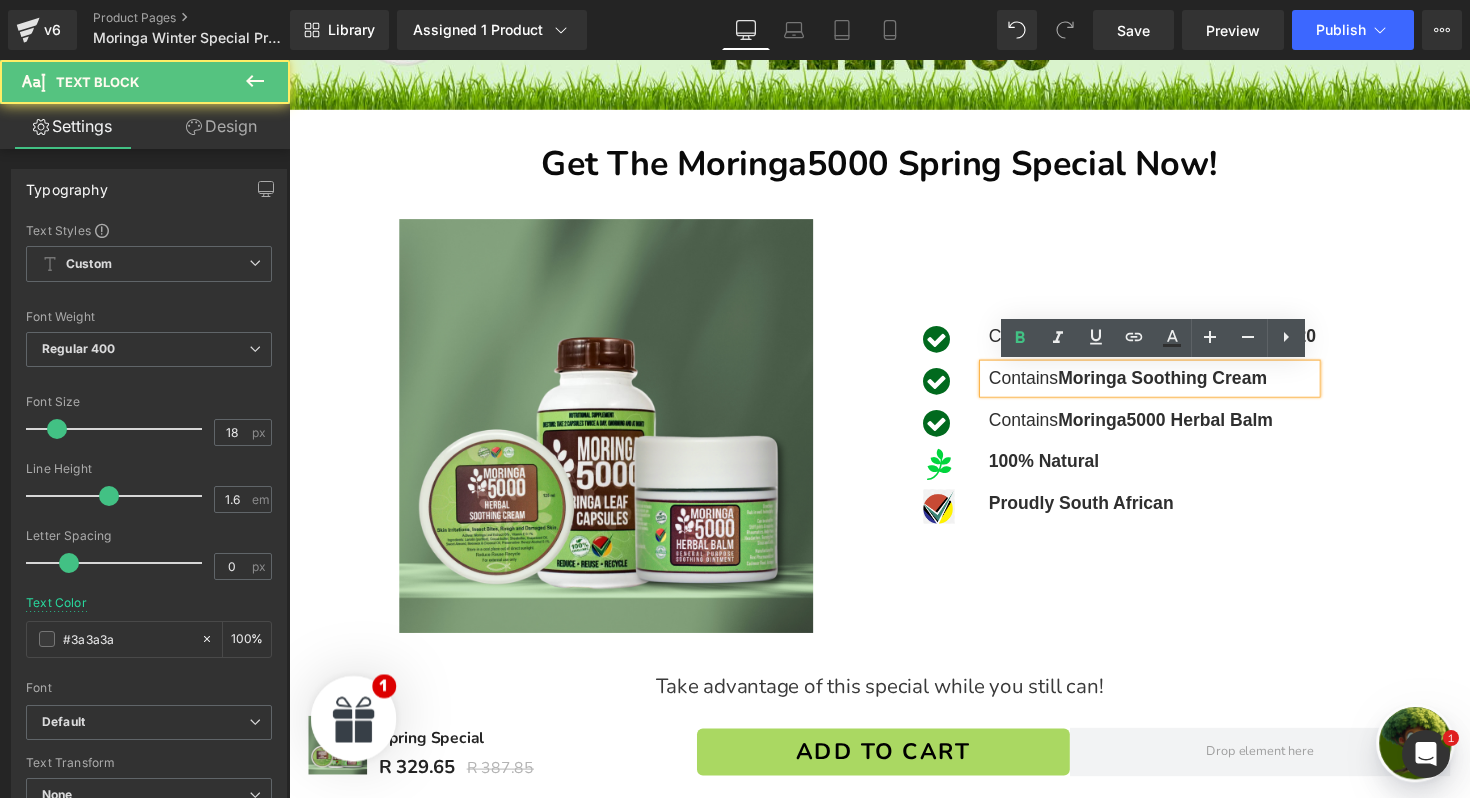 type 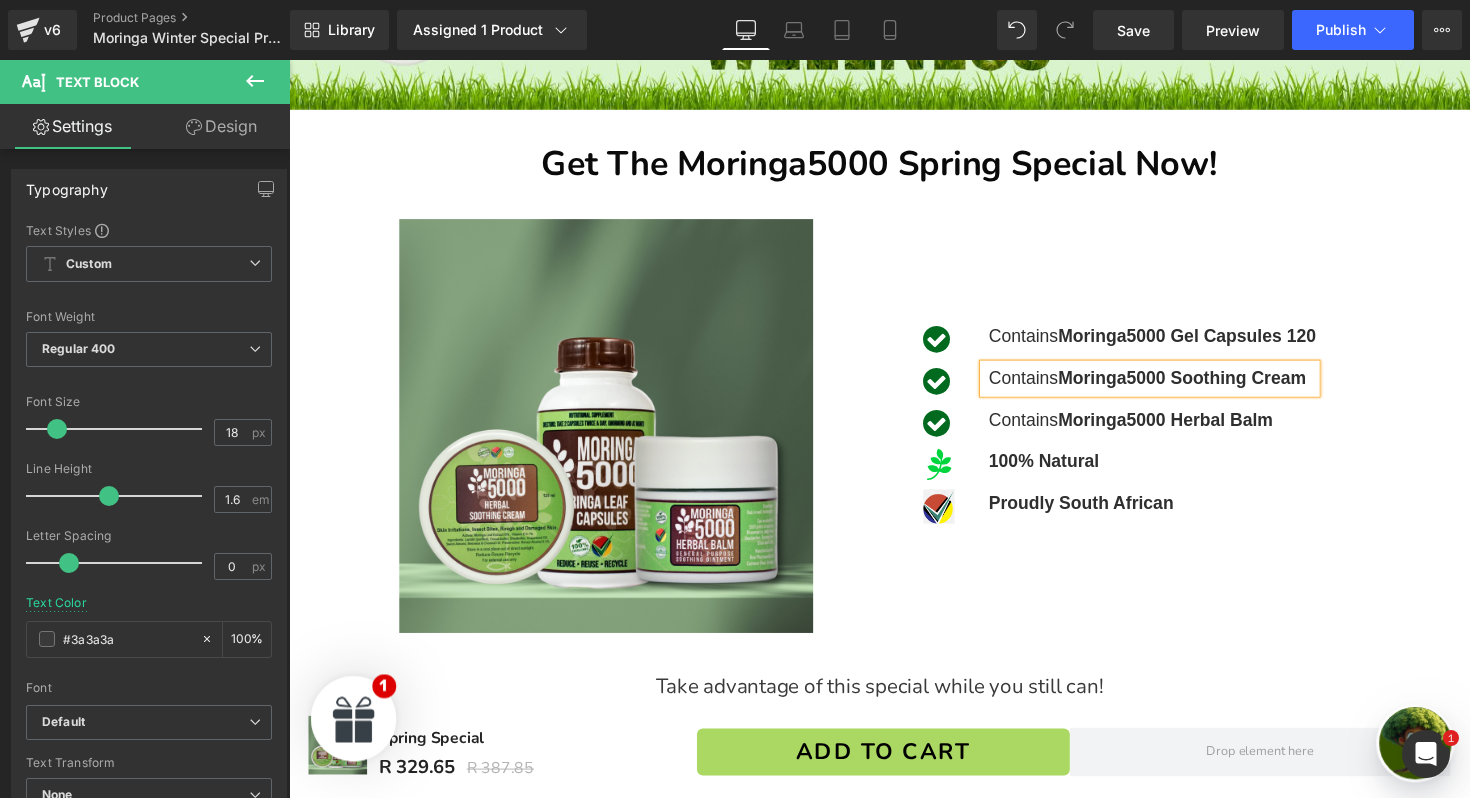 click on "Icon Text Block Icon Icon Contains Moringa5000 Gel Capsules 120 Text Block Icon Contains Moringa5000 Soothing Cream Text Block Icon Contains Text Block" at bounding box center (1174, 414) 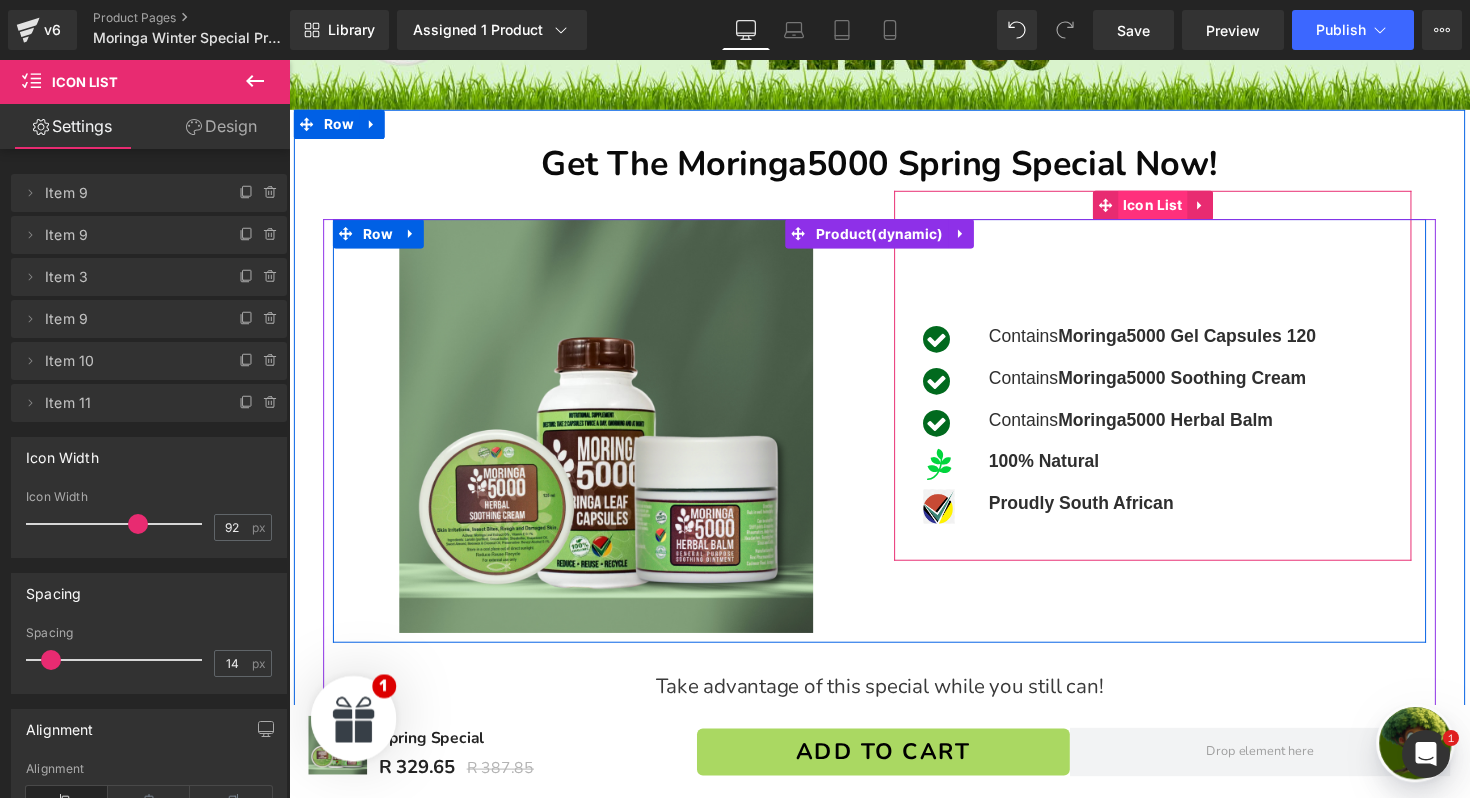click on "Icon List" at bounding box center (1174, 209) 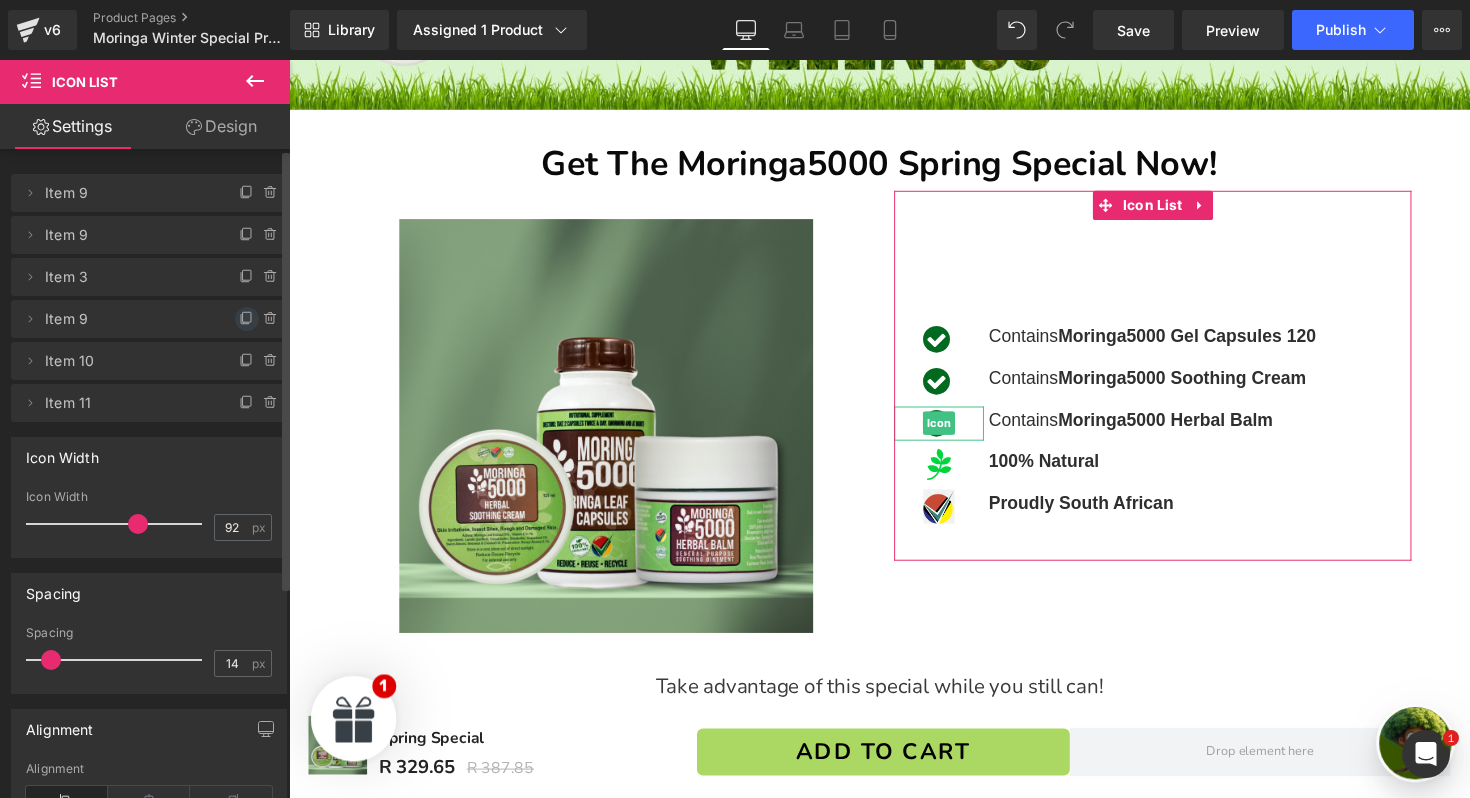 click at bounding box center (247, 319) 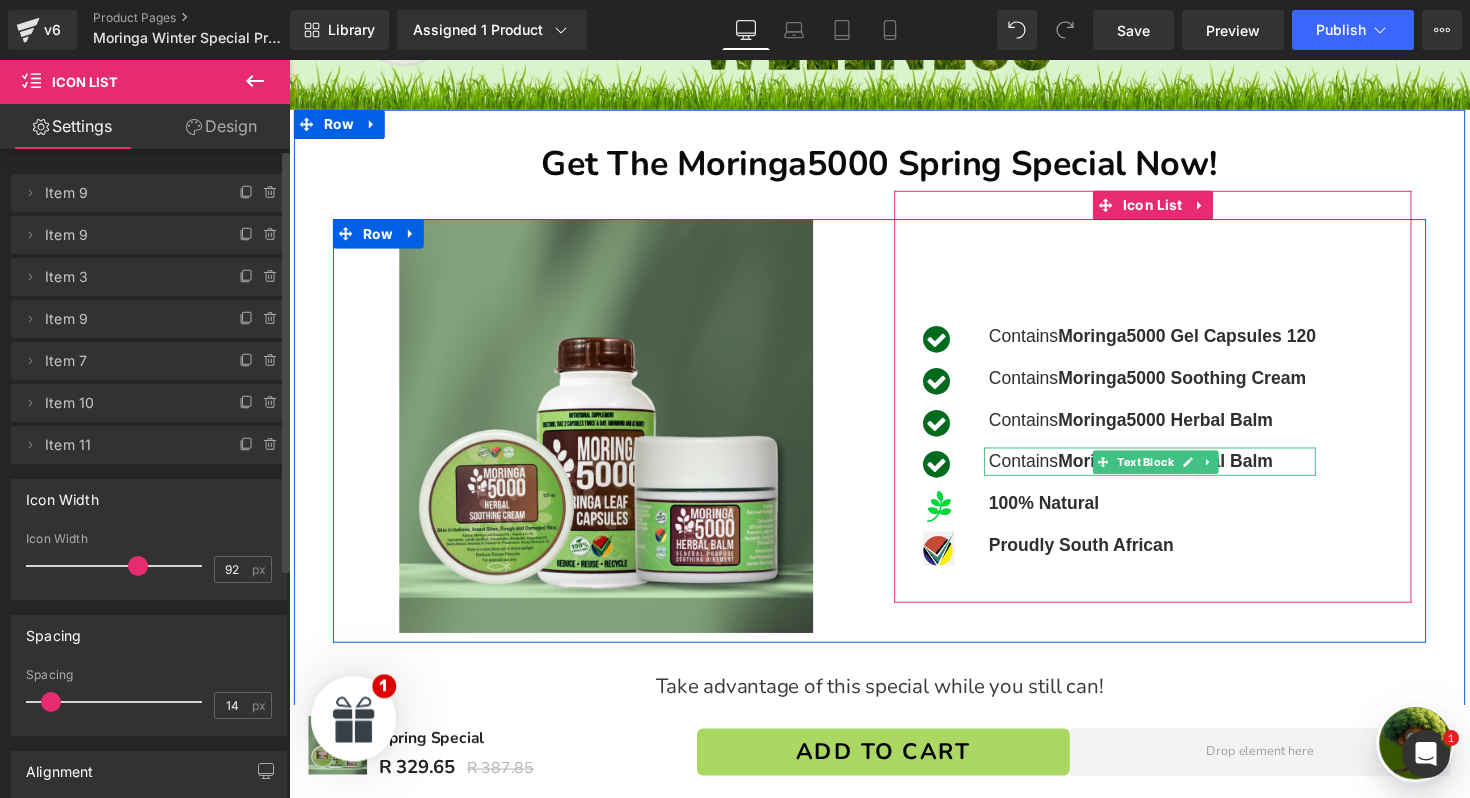 click on "Moringa5000 Herbal Balm" at bounding box center (1187, 471) 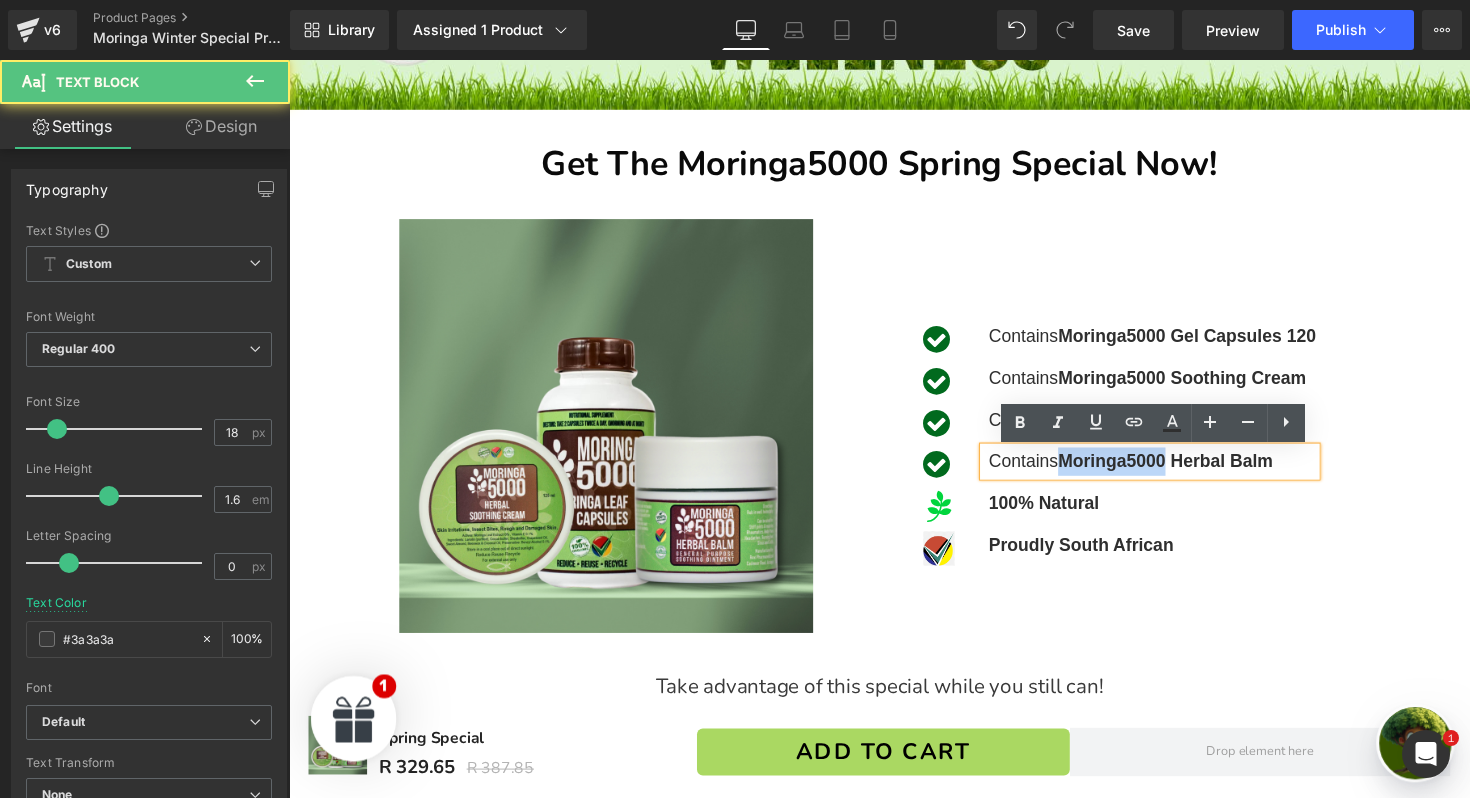 click on "Moringa5000 Herbal Balm" at bounding box center (1187, 471) 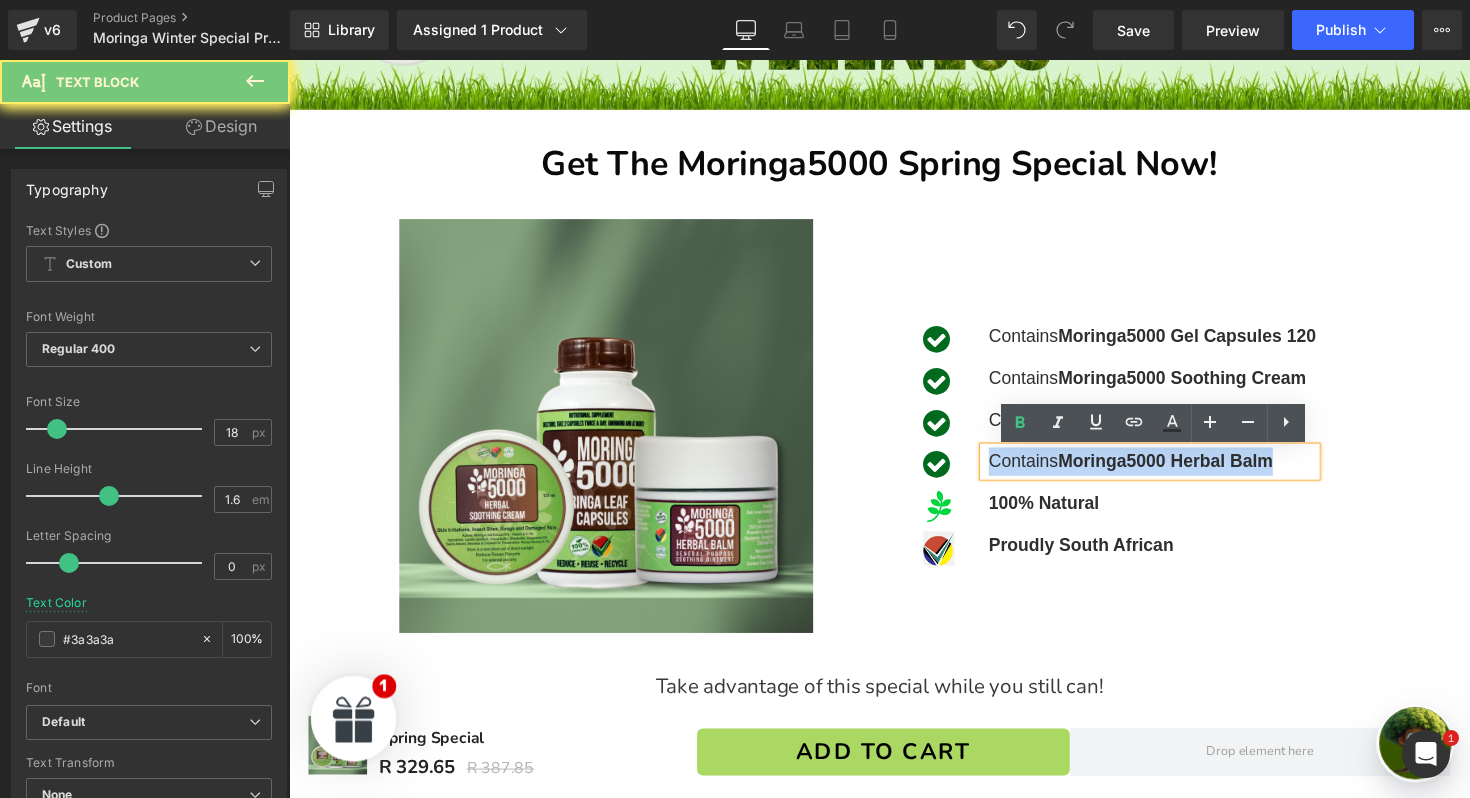 click on "Moringa5000 Herbal Balm" at bounding box center [1187, 471] 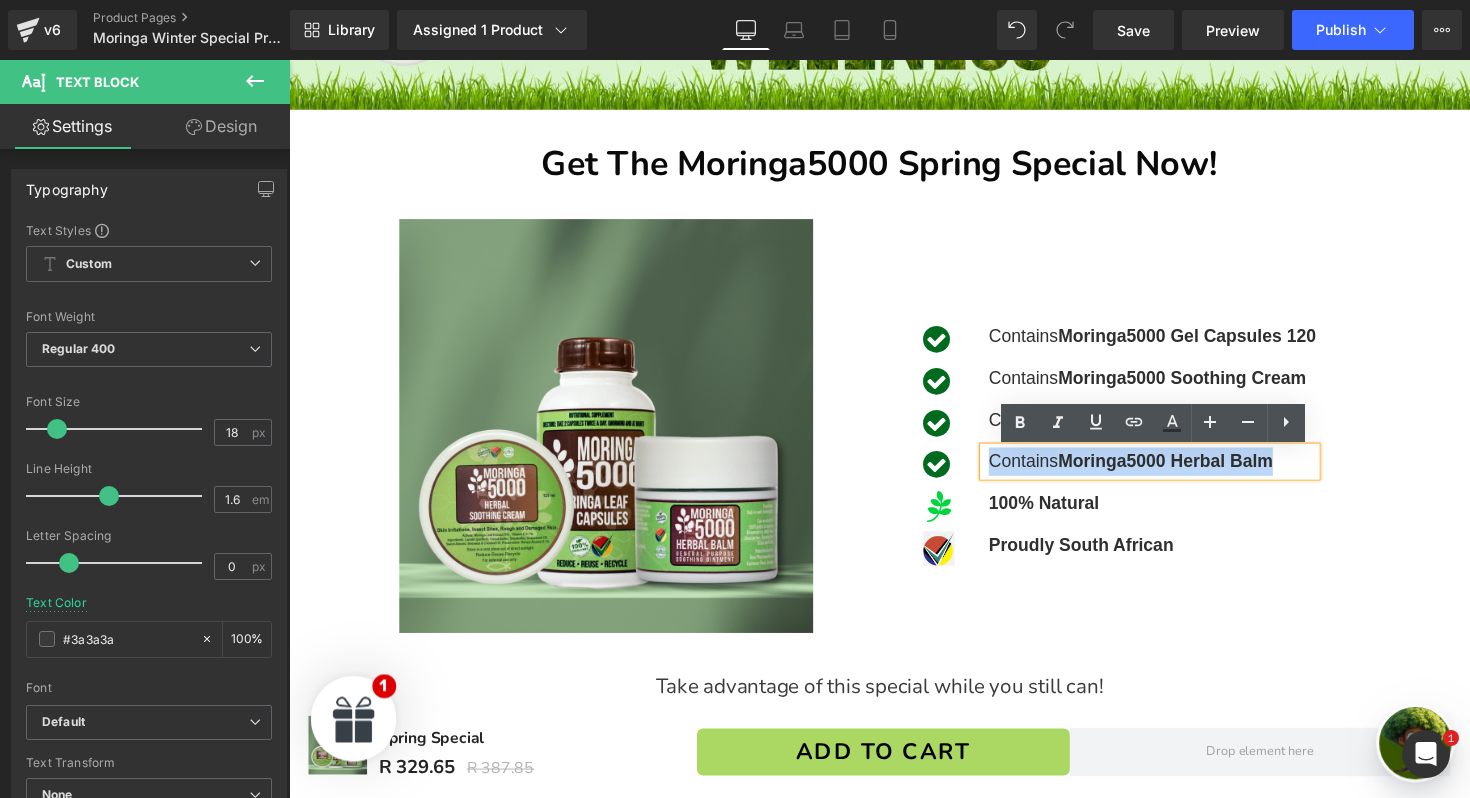 type 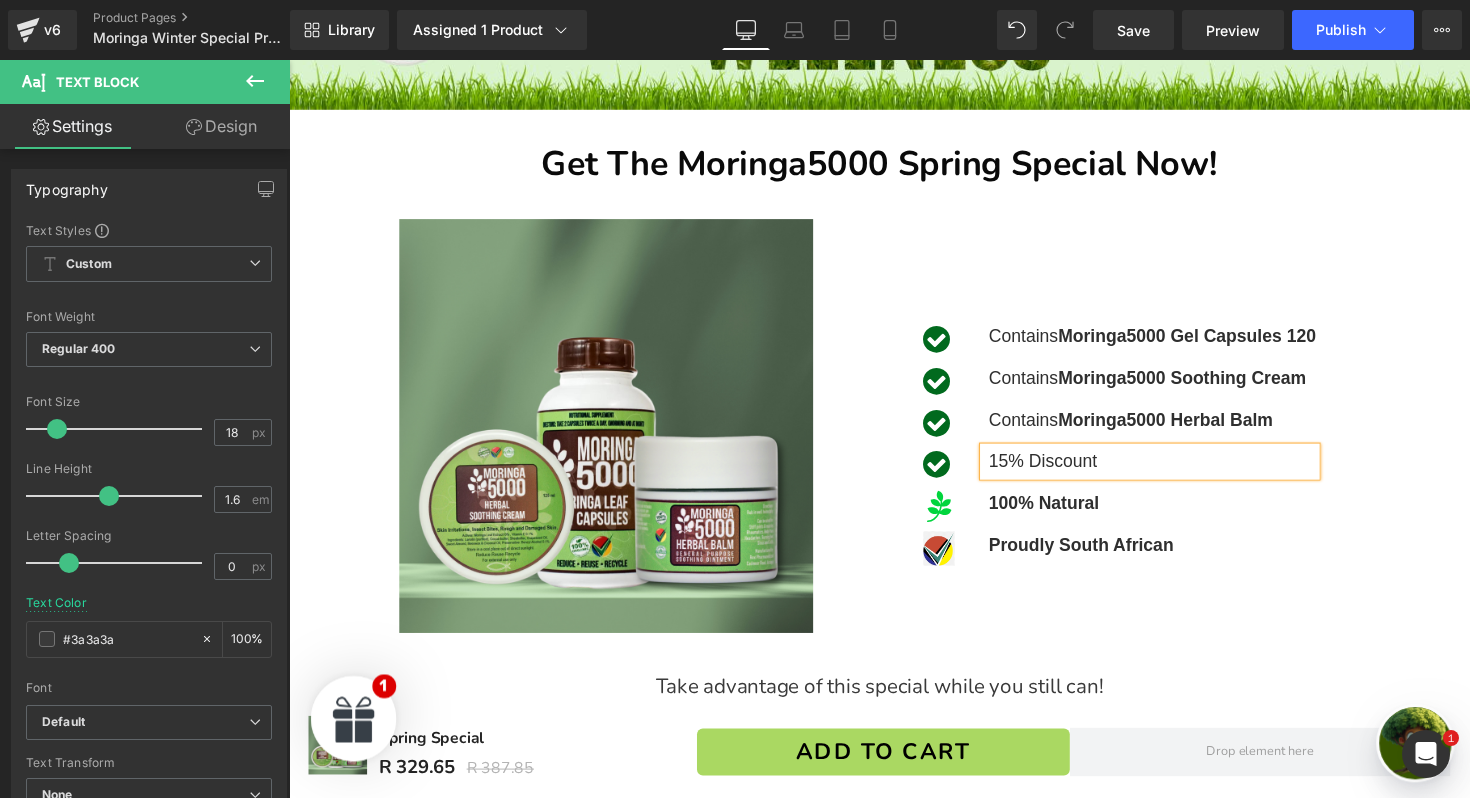 click on "15% Discount" at bounding box center [1061, 471] 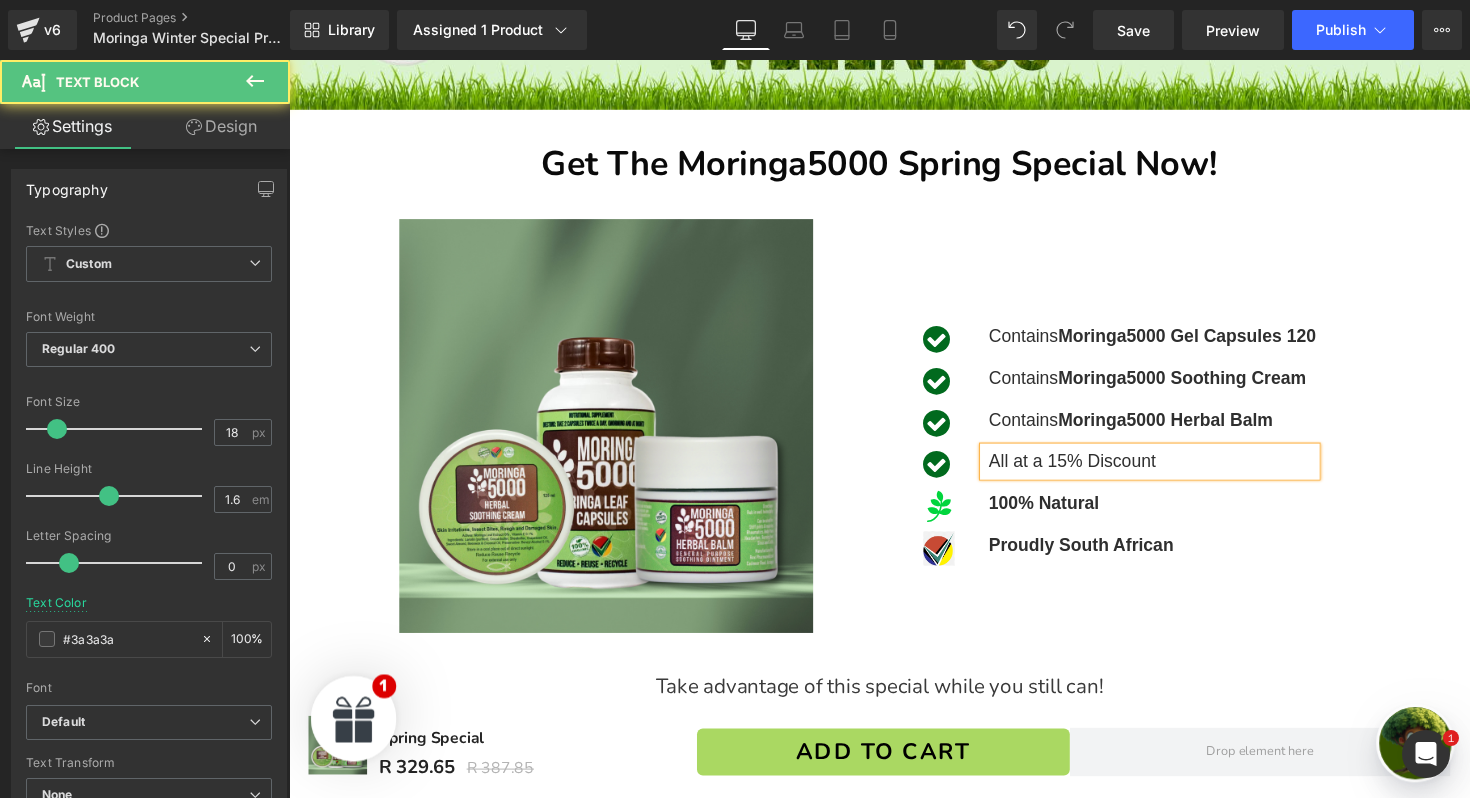 click on "All at a 15% Discount" at bounding box center [1173, 471] 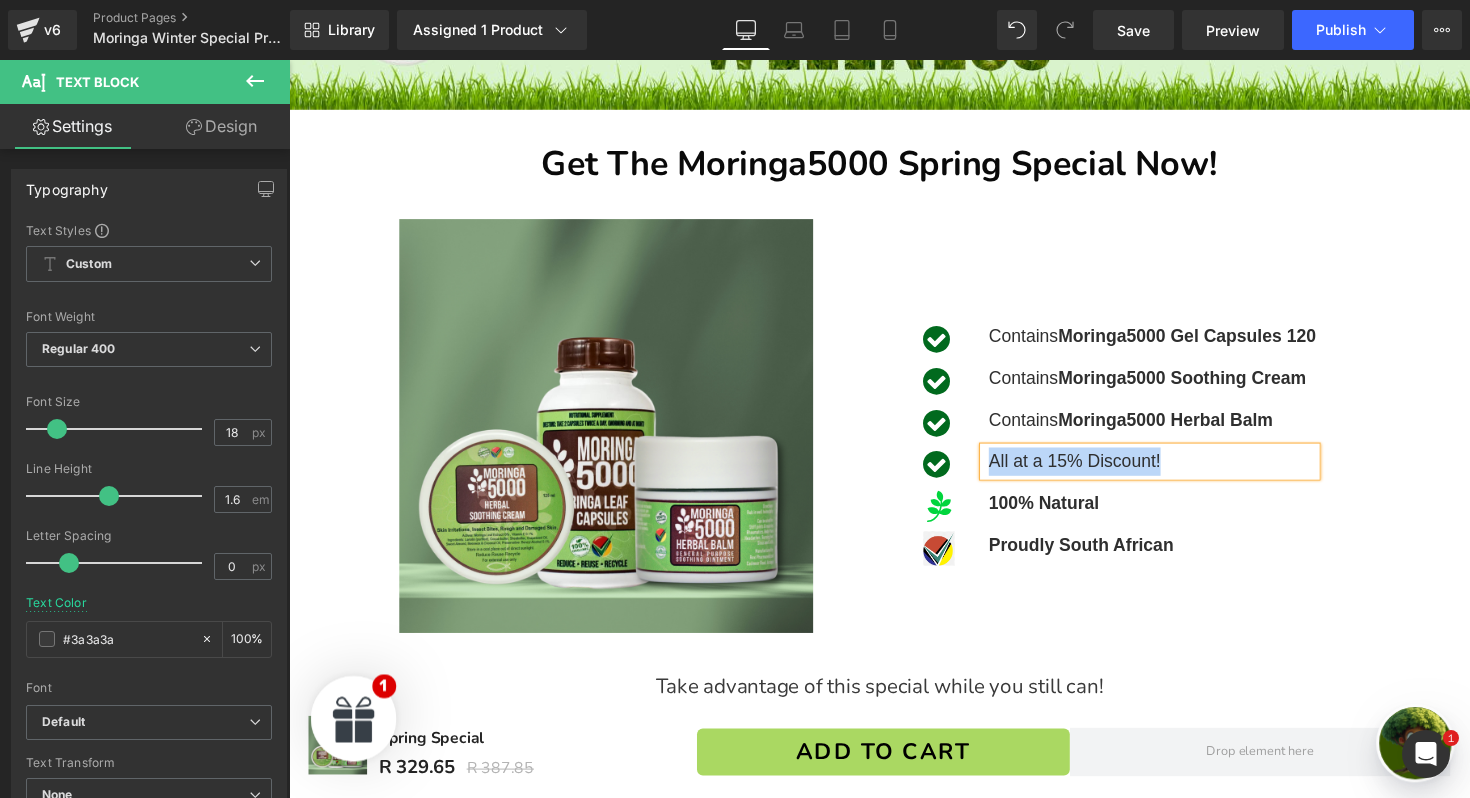 click on "All at a 15% Discount!" at bounding box center [1094, 471] 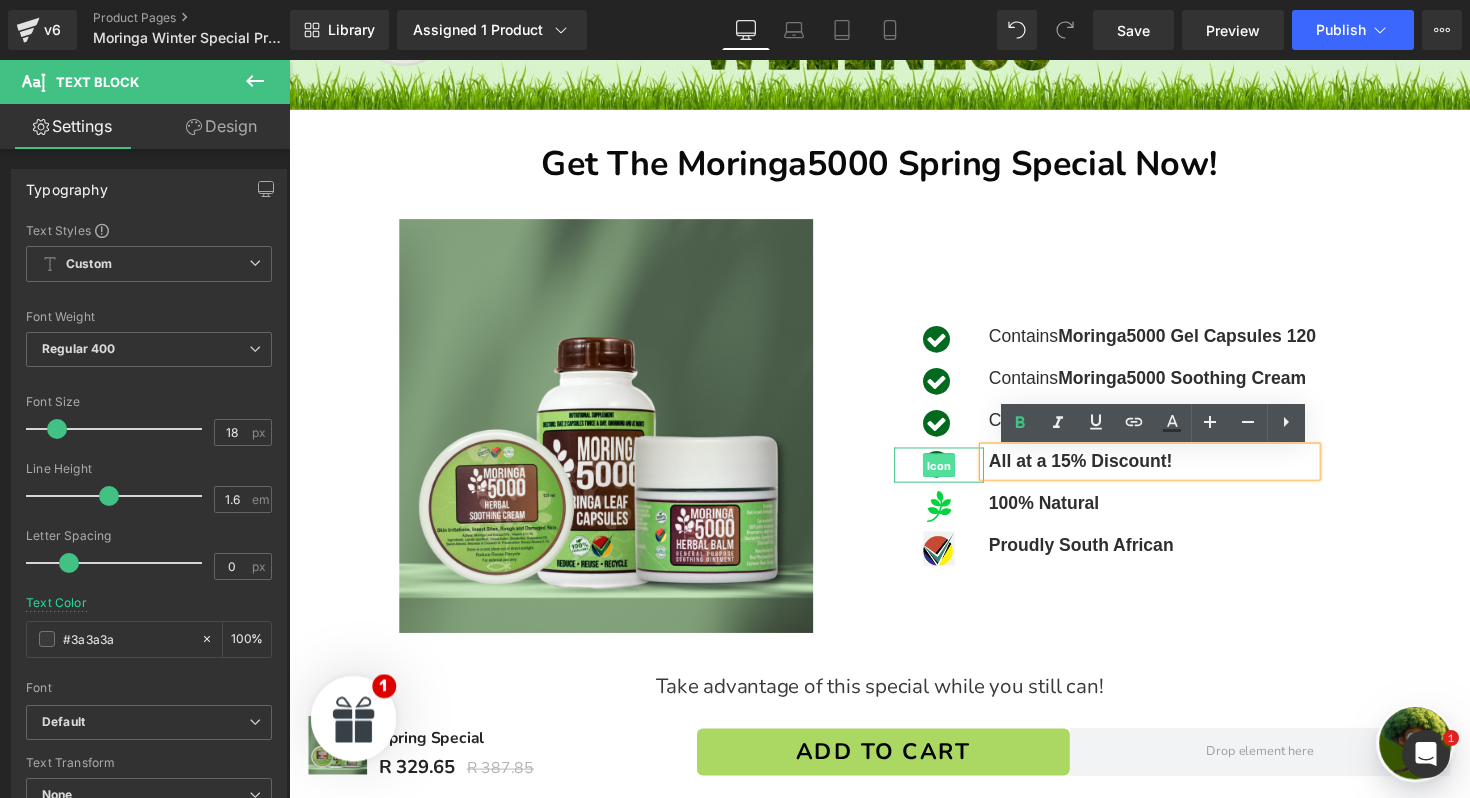 click on "Icon" at bounding box center [955, 476] 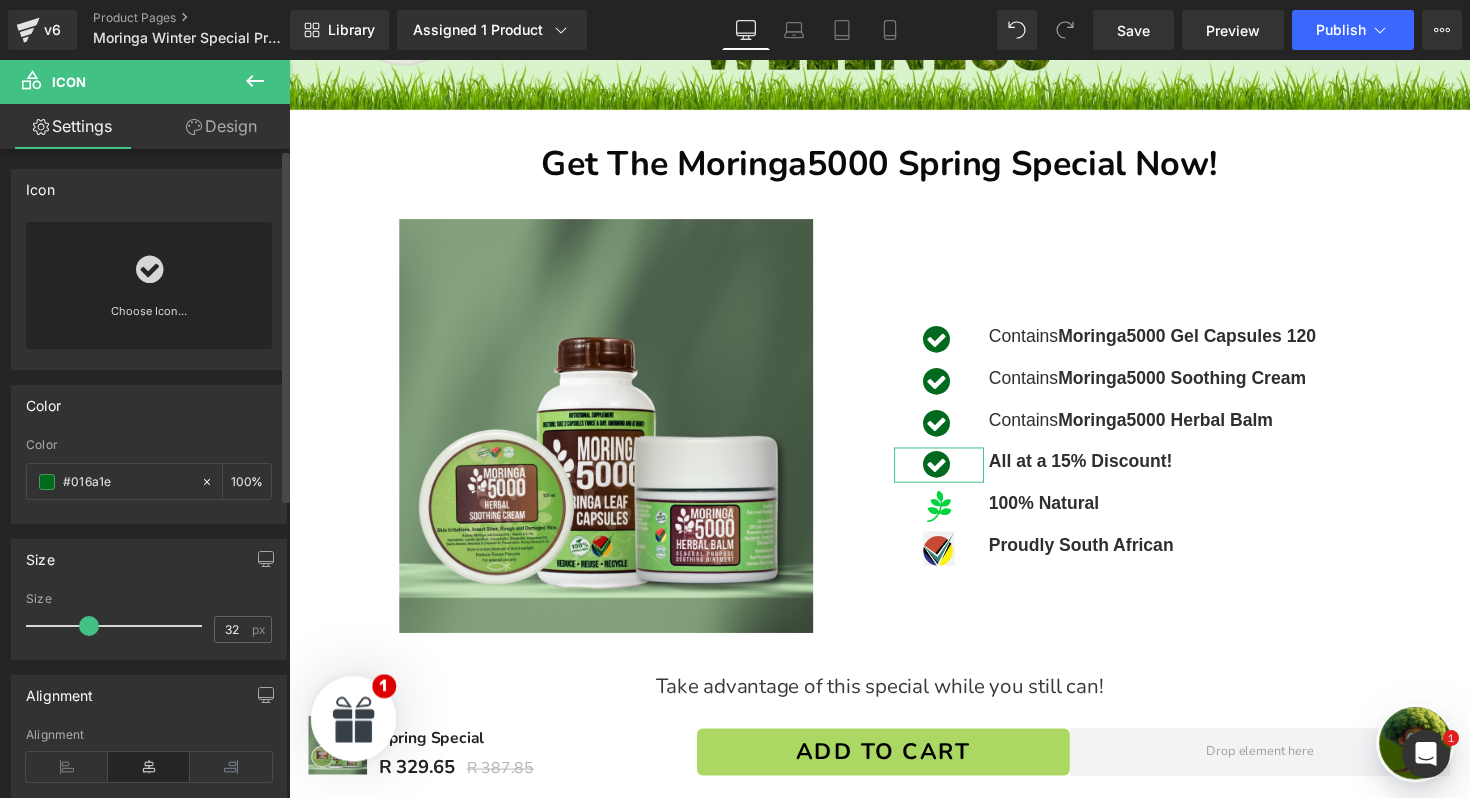click on "Choose Icon..." at bounding box center (149, 285) 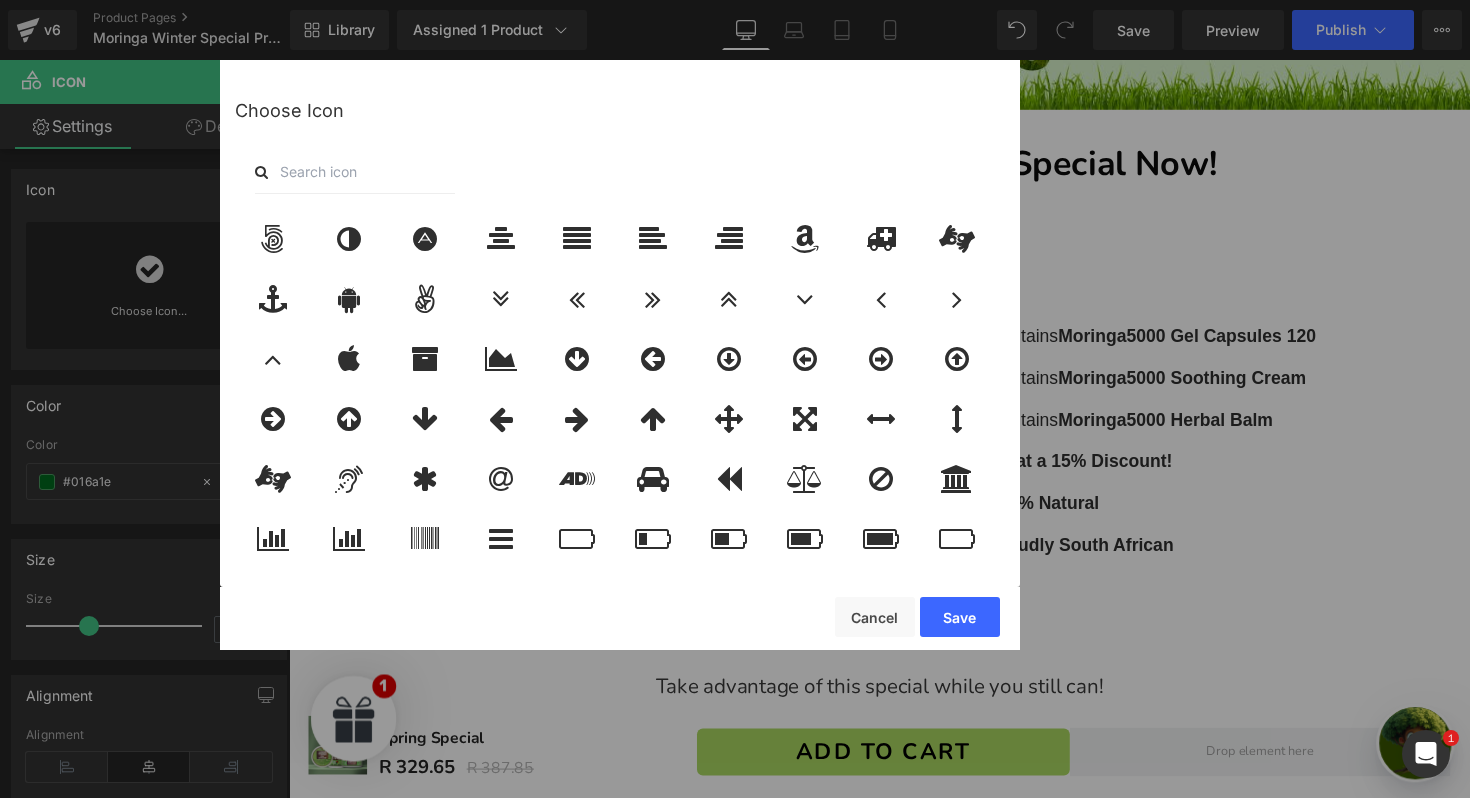 click at bounding box center [355, 172] 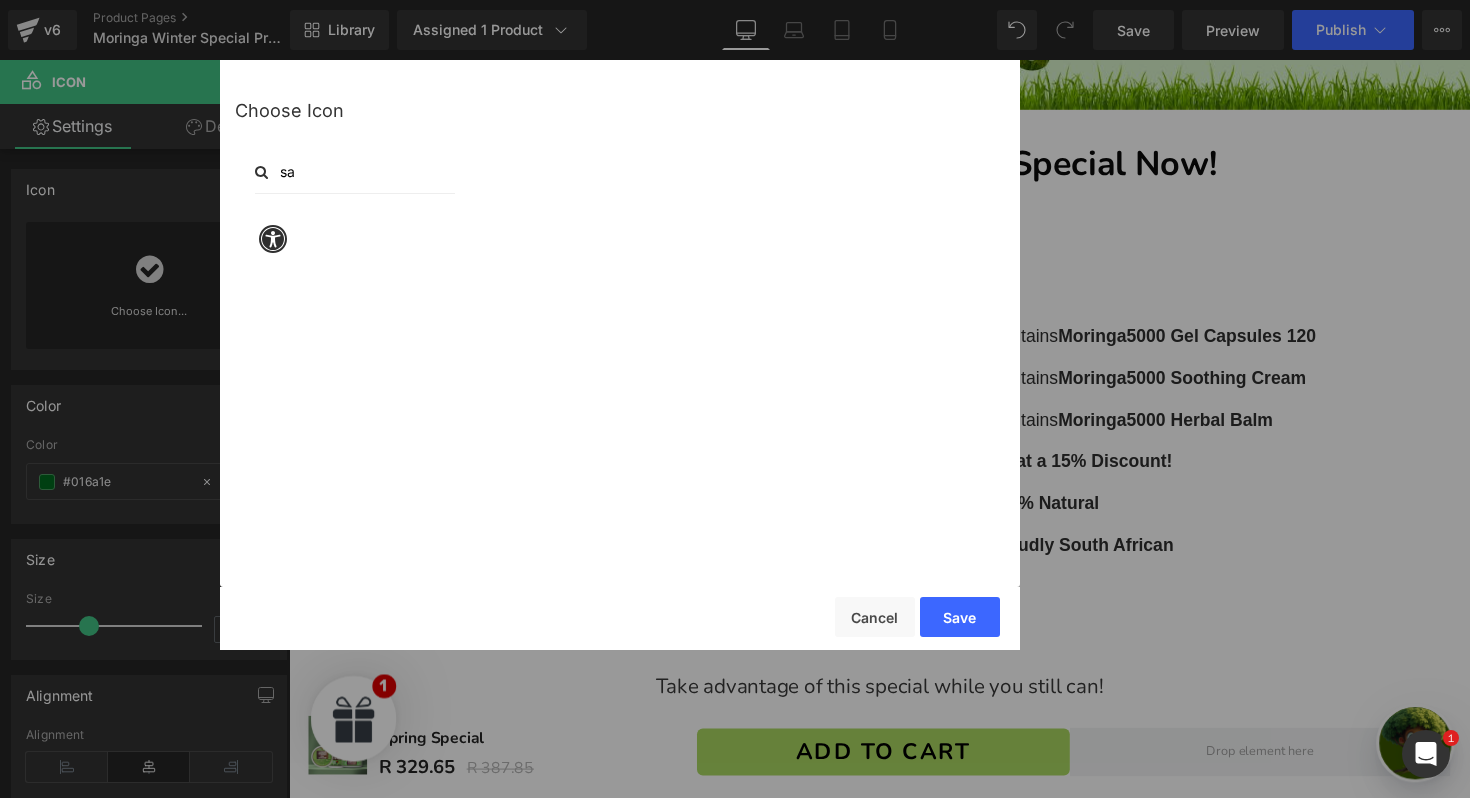 type on "s" 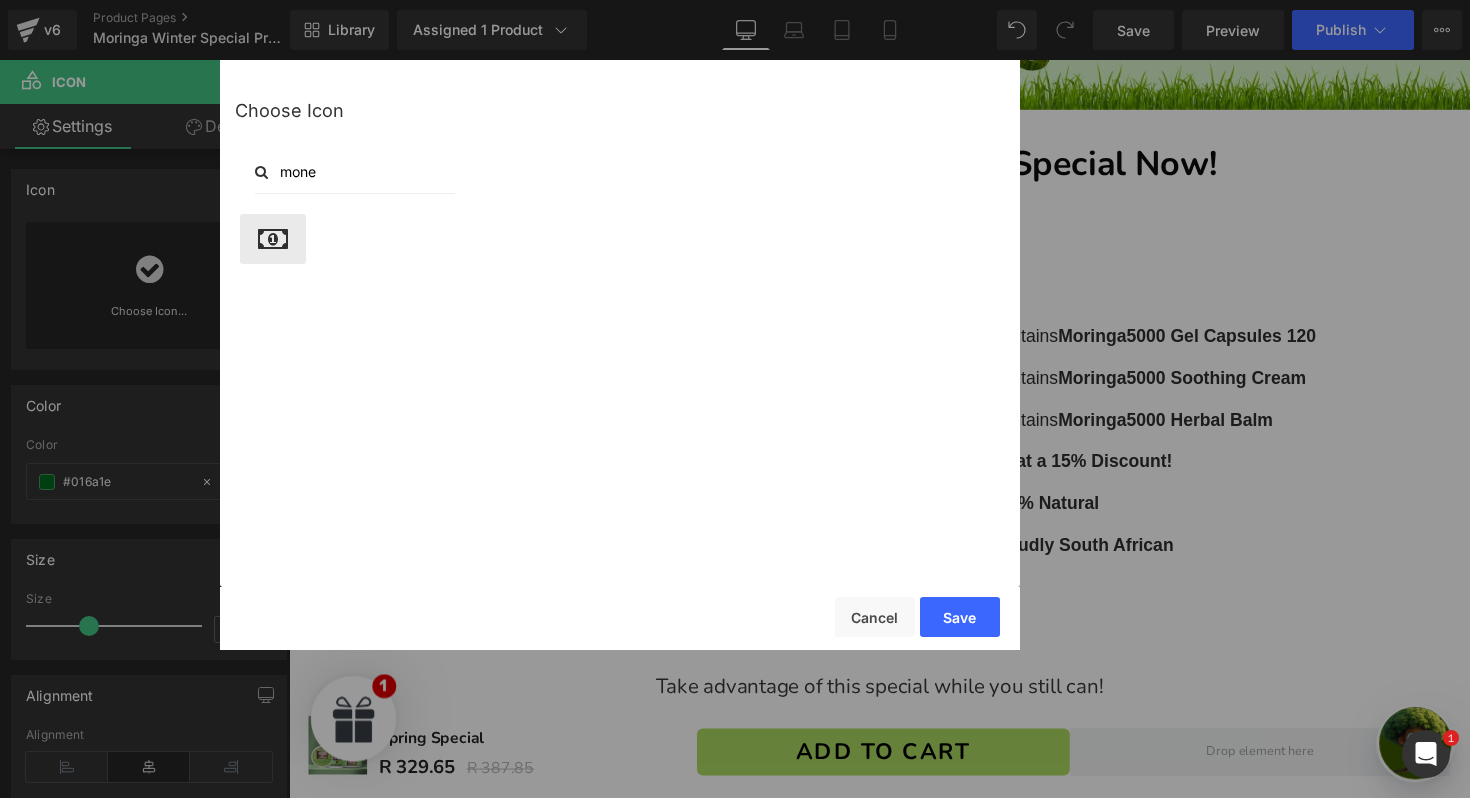 click at bounding box center [273, 239] 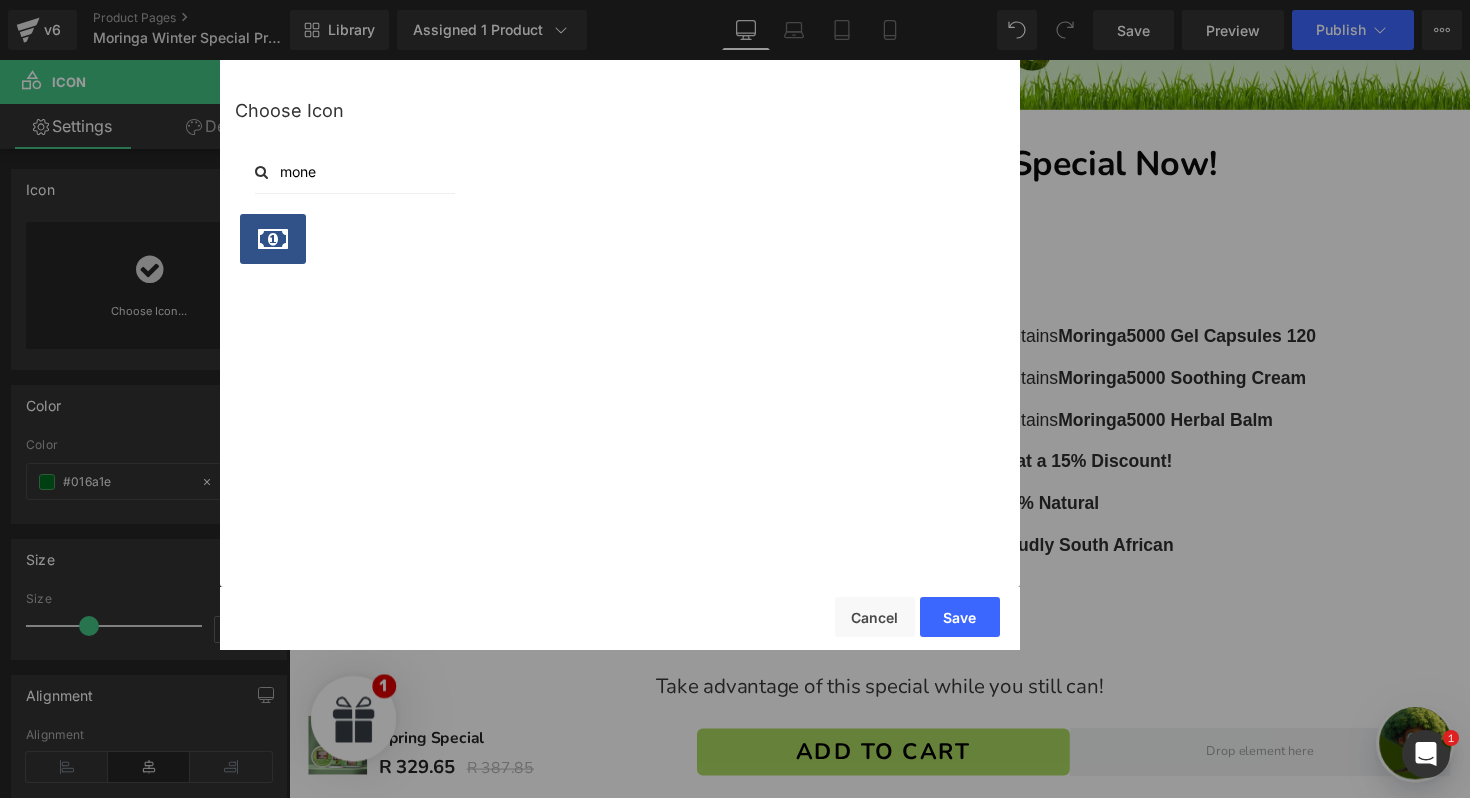 click on "mone" at bounding box center [355, 172] 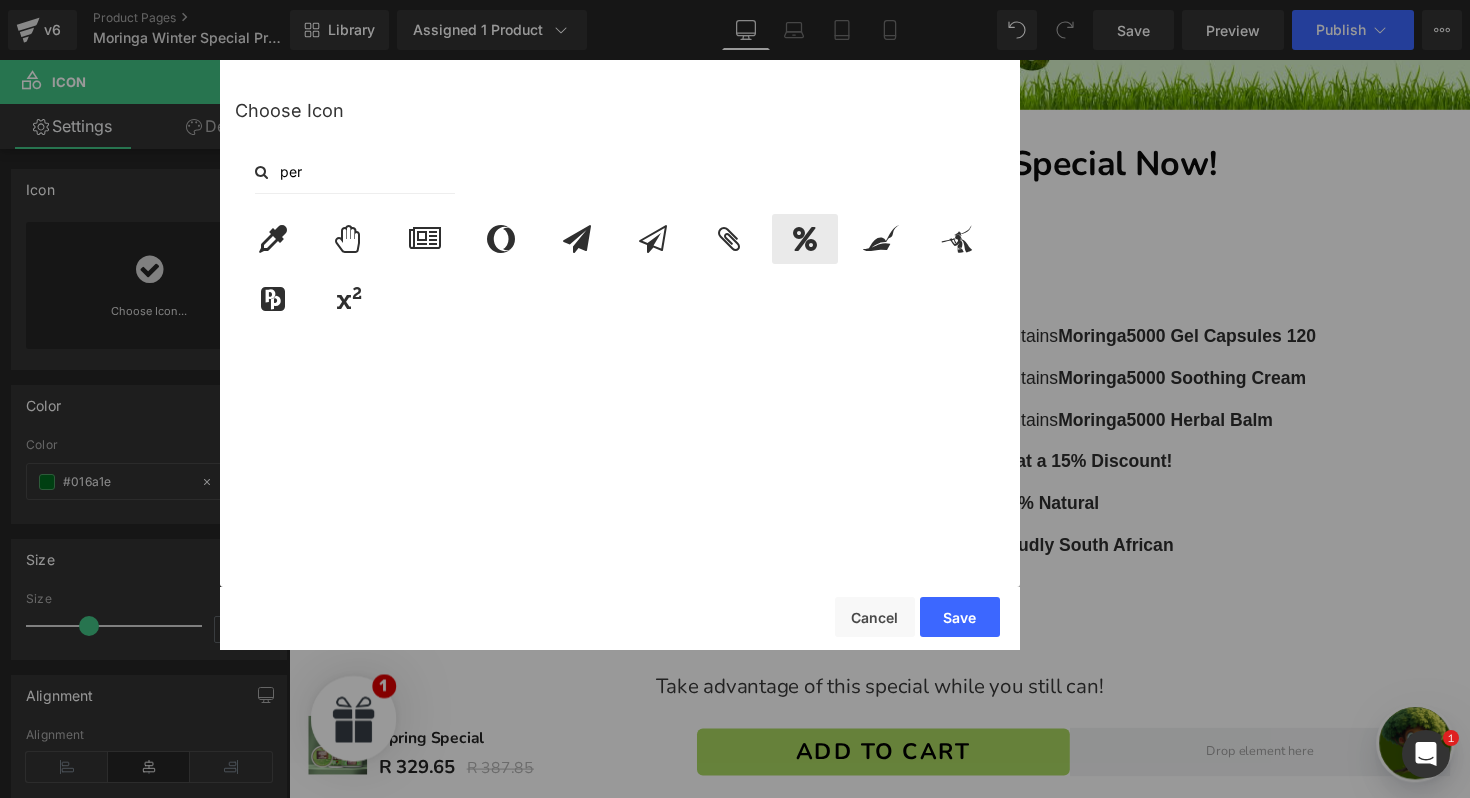 type on "per" 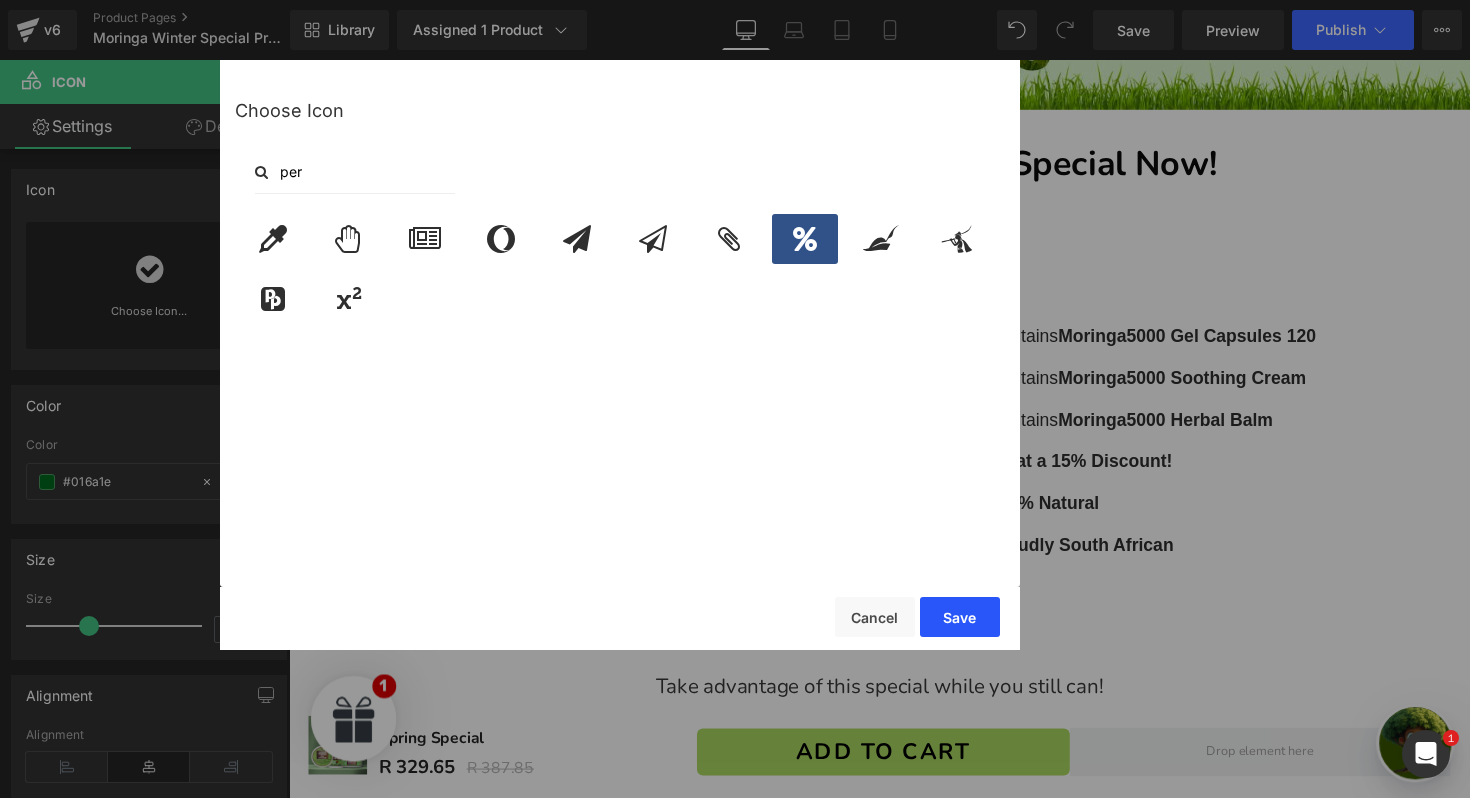 click on "Save" at bounding box center [960, 617] 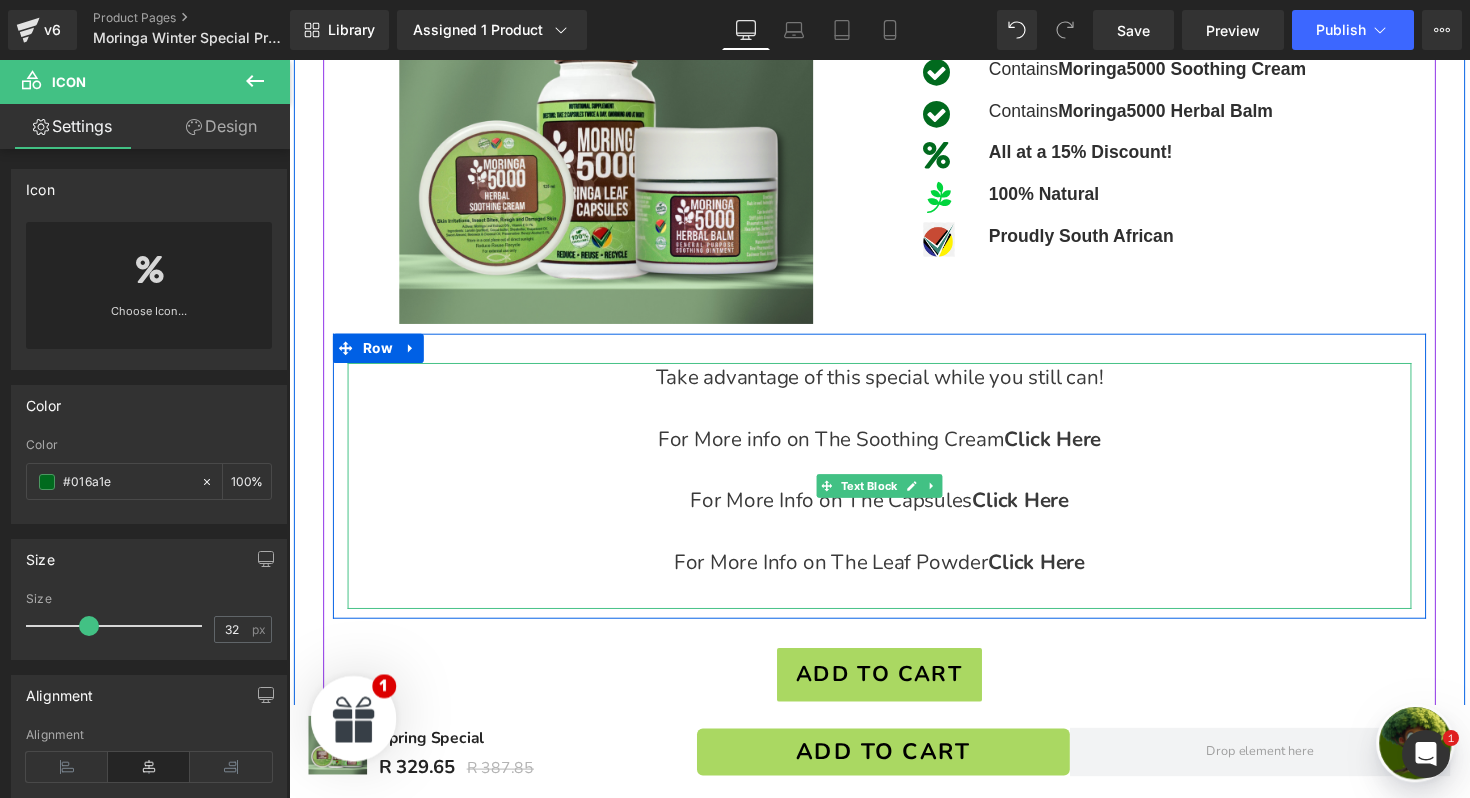 scroll, scrollTop: 733, scrollLeft: 0, axis: vertical 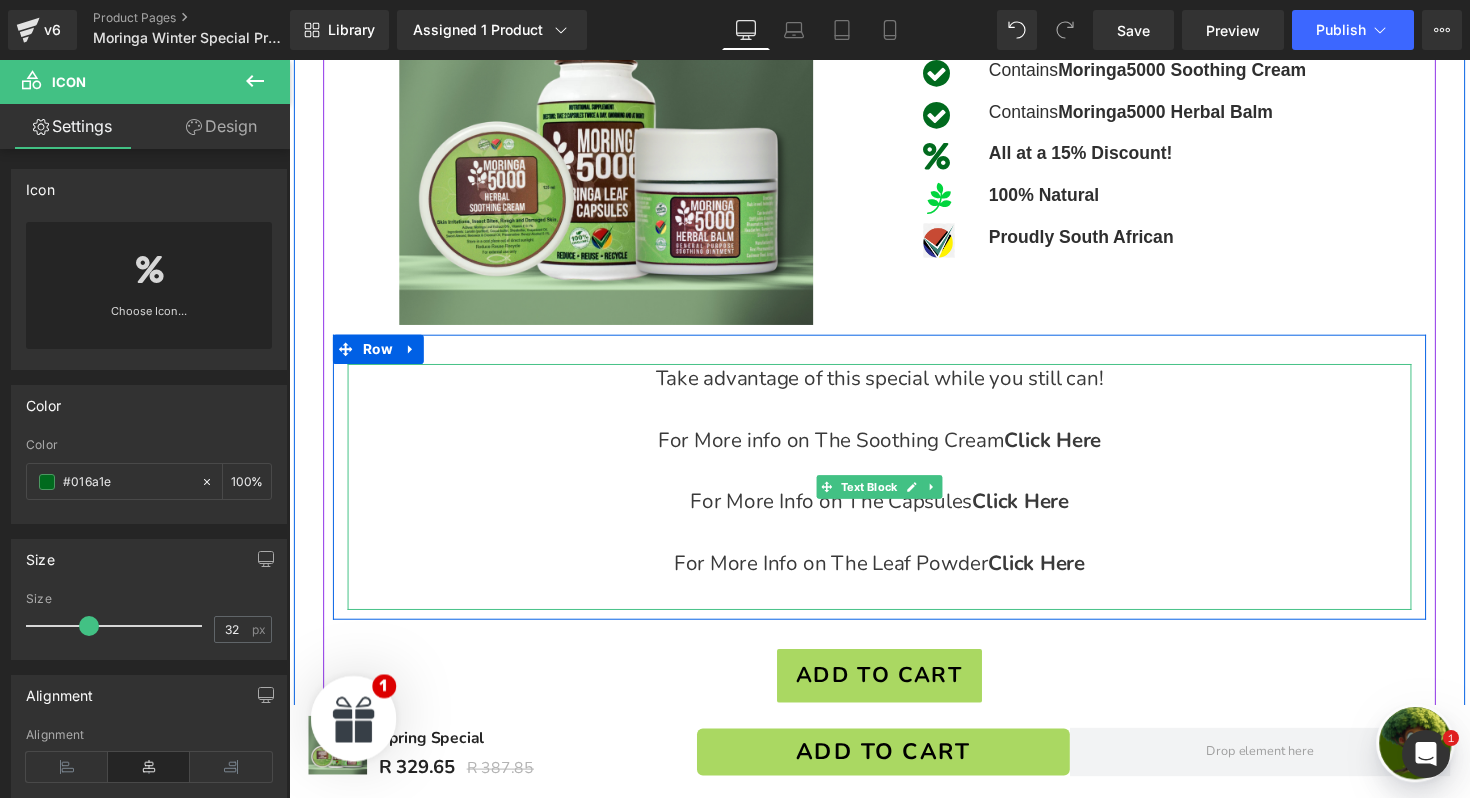 click at bounding box center (894, 545) 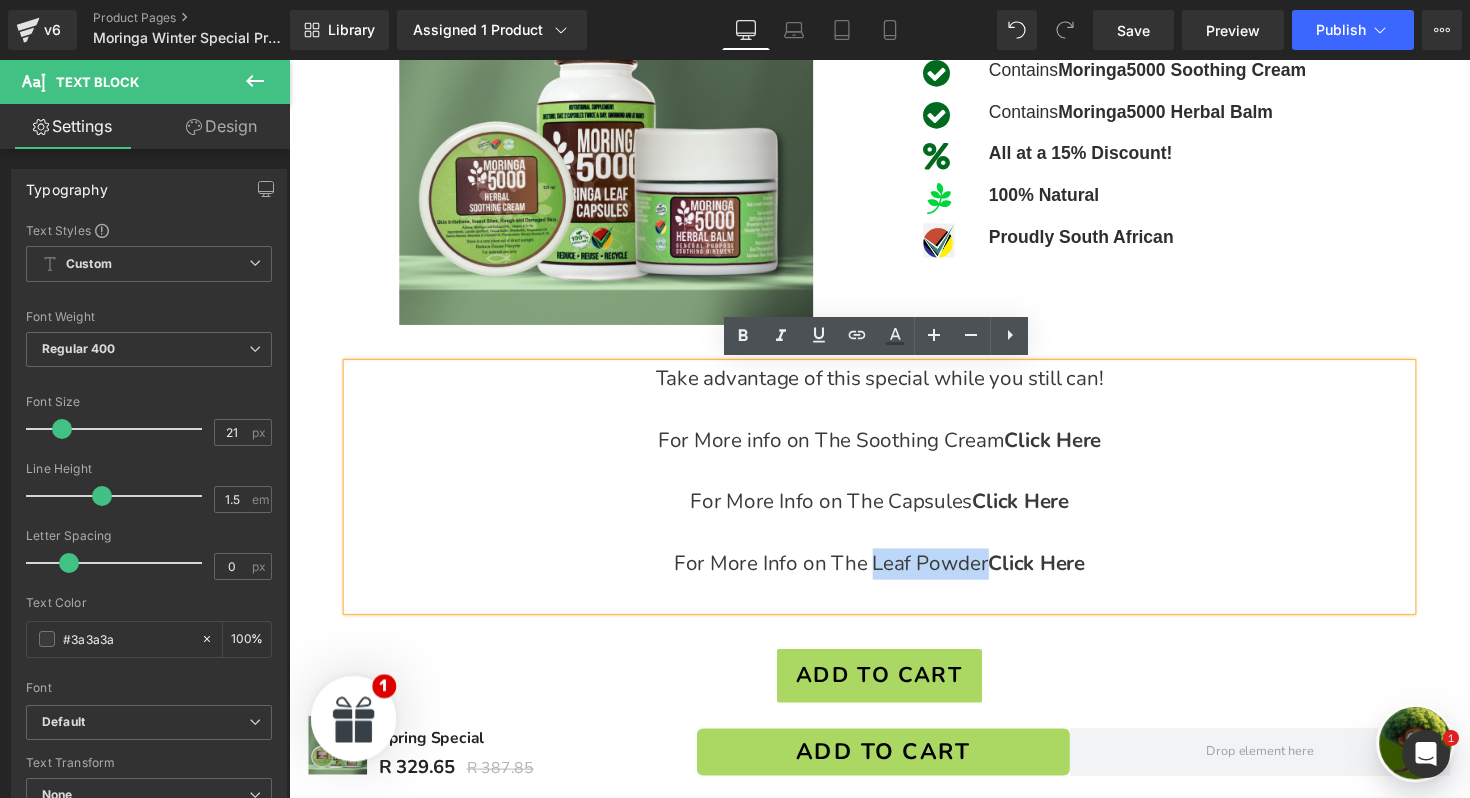 drag, startPoint x: 999, startPoint y: 578, endPoint x: 882, endPoint y: 584, distance: 117.15375 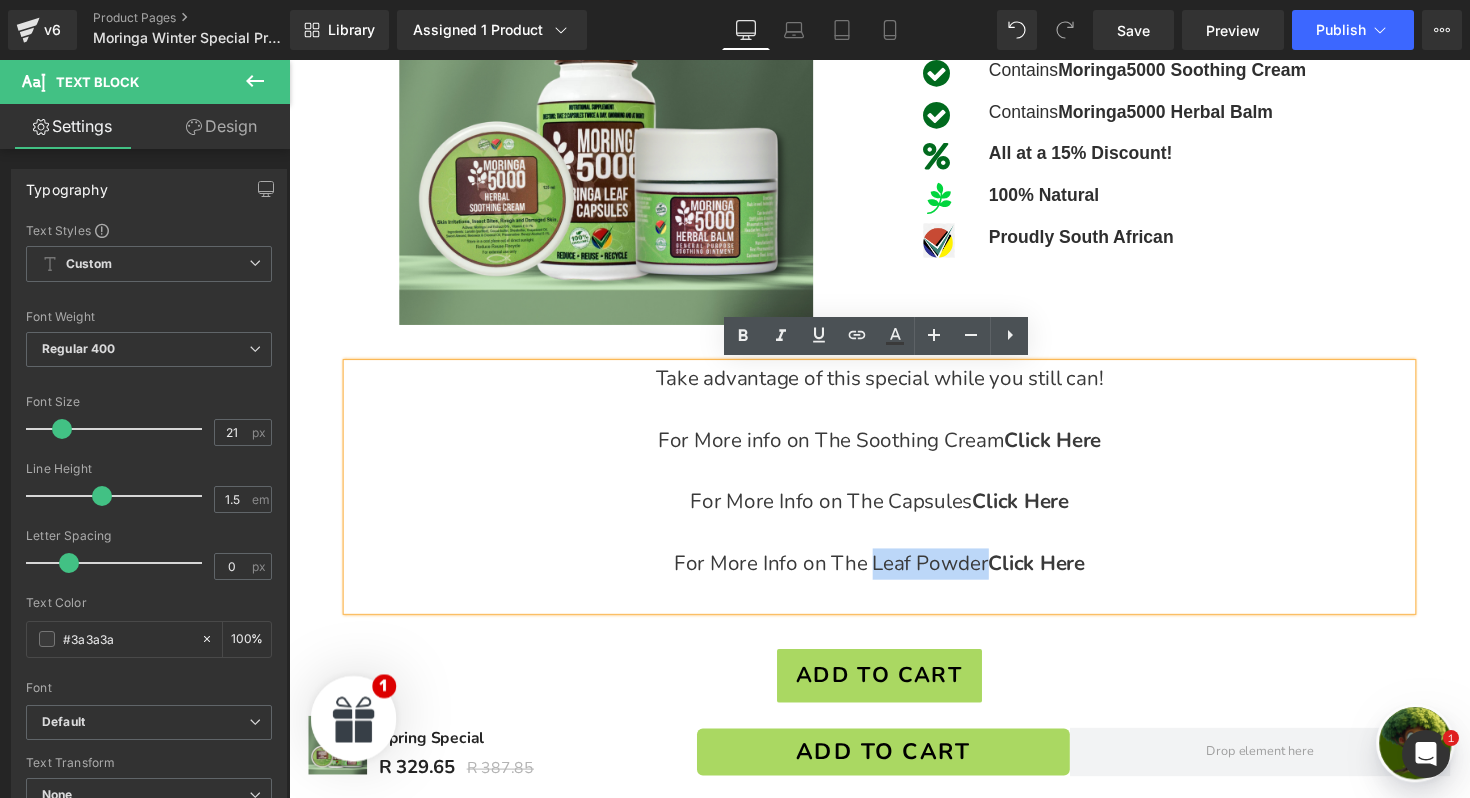 click on "For More Info on The Leaf Powder Click Here" at bounding box center (894, 576) 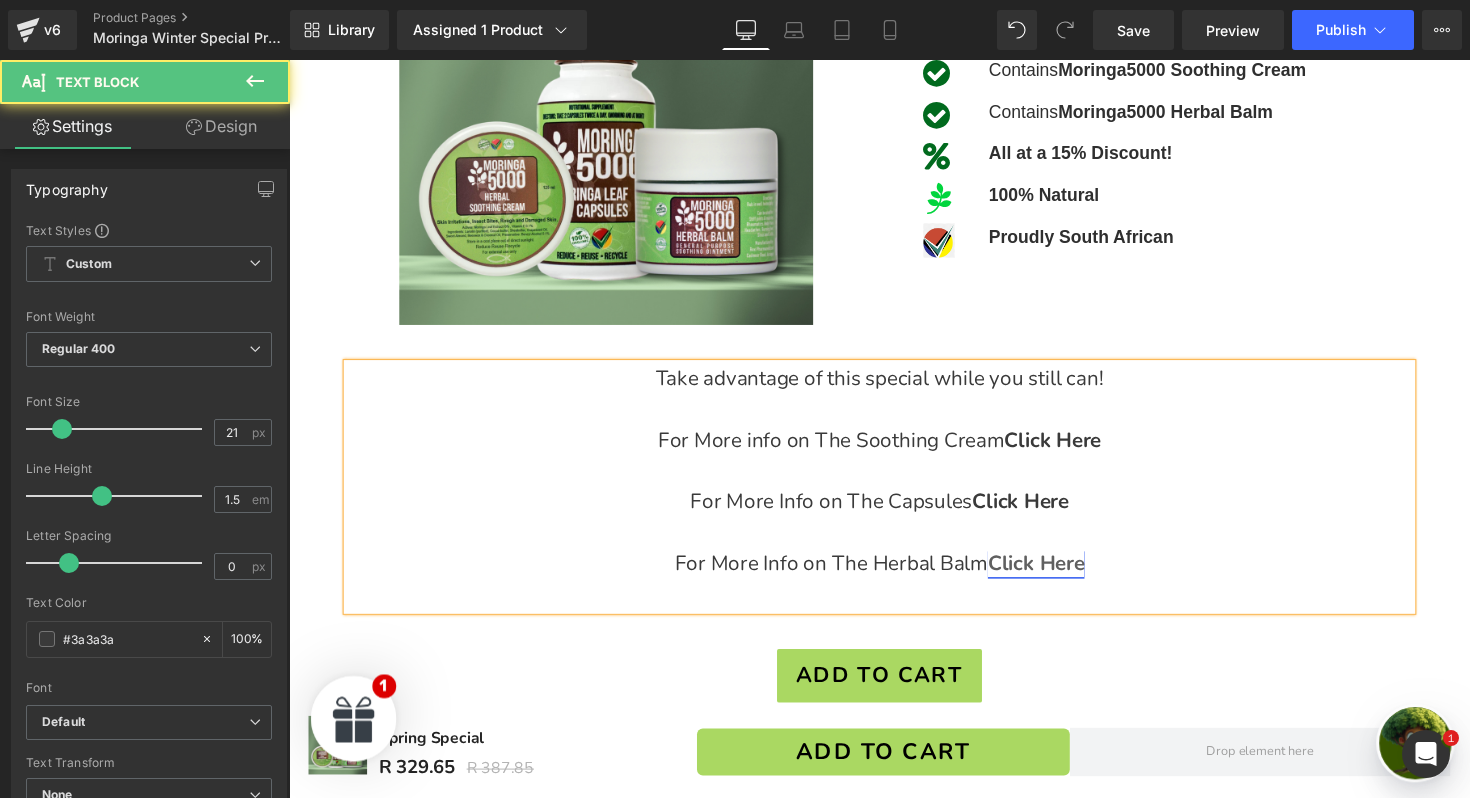 click on "Click Here" at bounding box center (1054, 575) 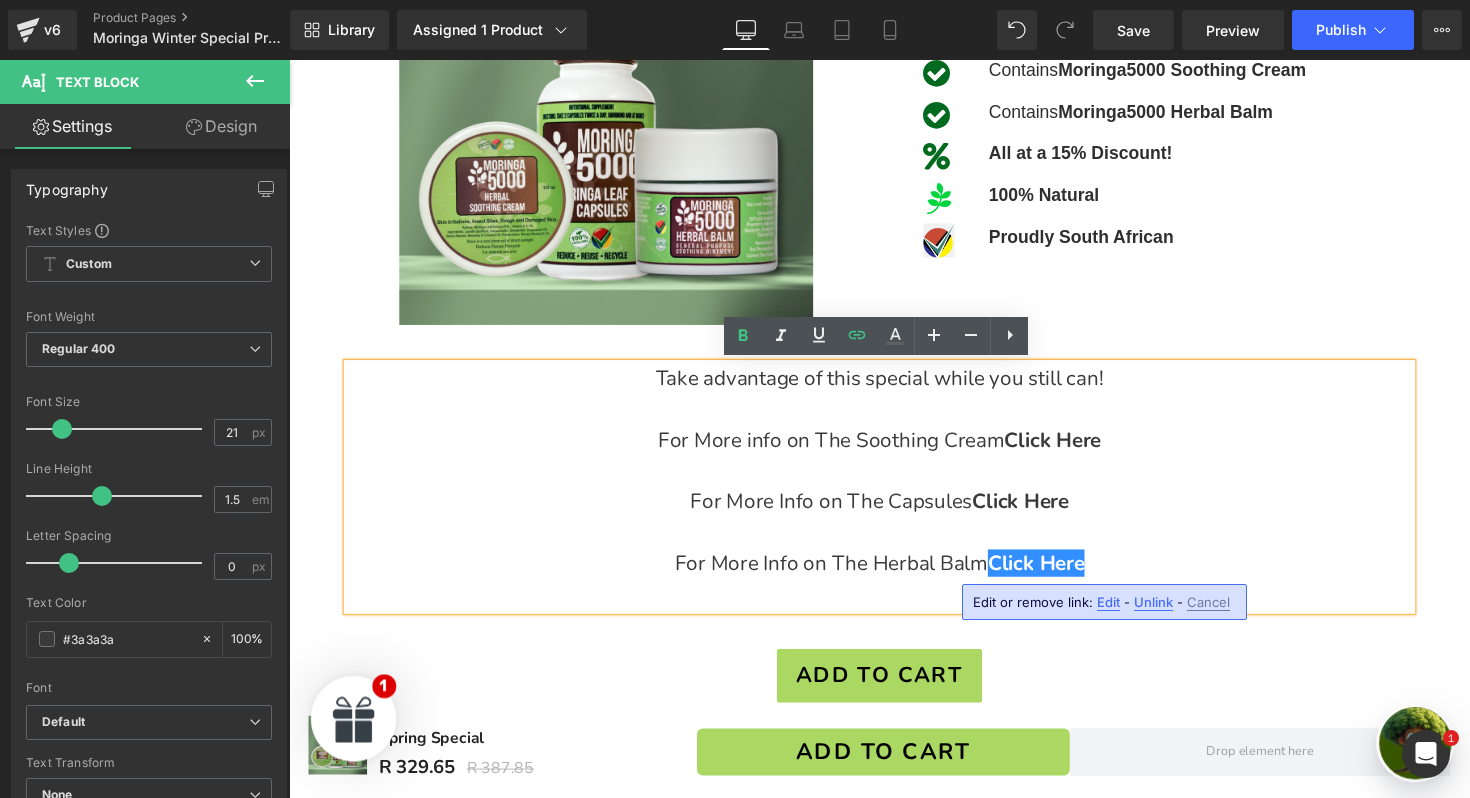 click on "Edit" at bounding box center [1108, 602] 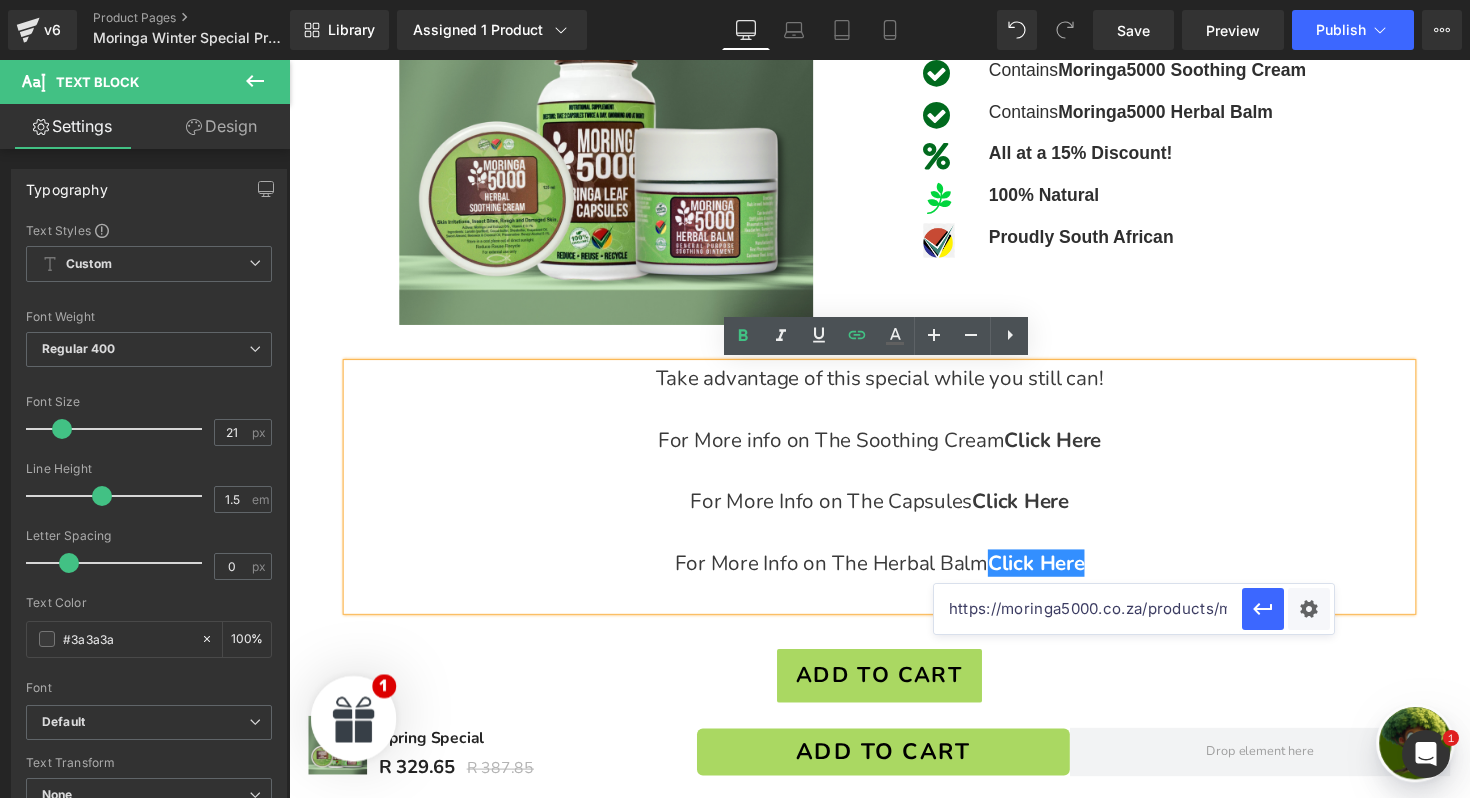 click on "https://moringa5000.co.za/products/moringa-leaf-powder-100gr-200gr-500gr" at bounding box center [1088, 609] 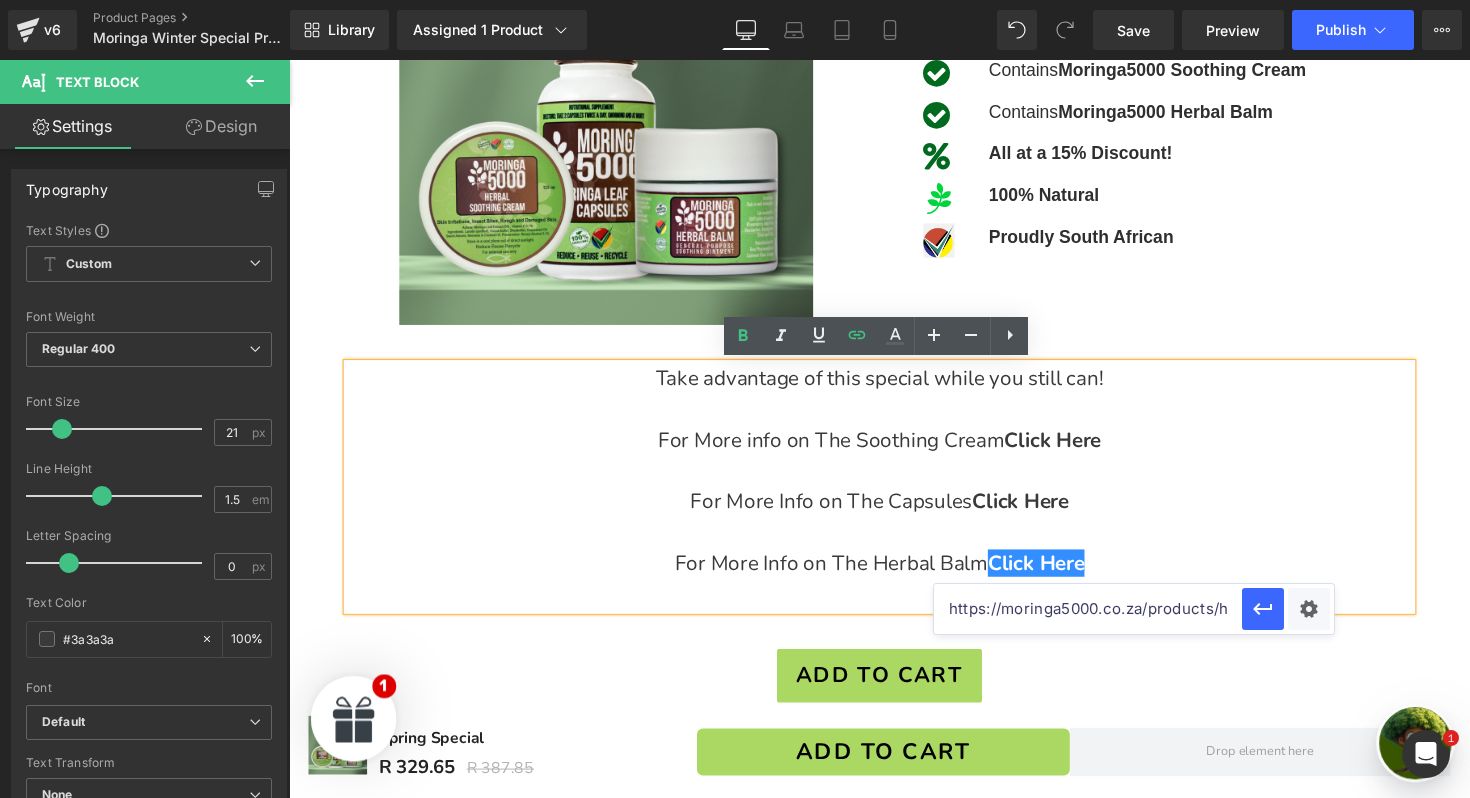scroll, scrollTop: 0, scrollLeft: 84, axis: horizontal 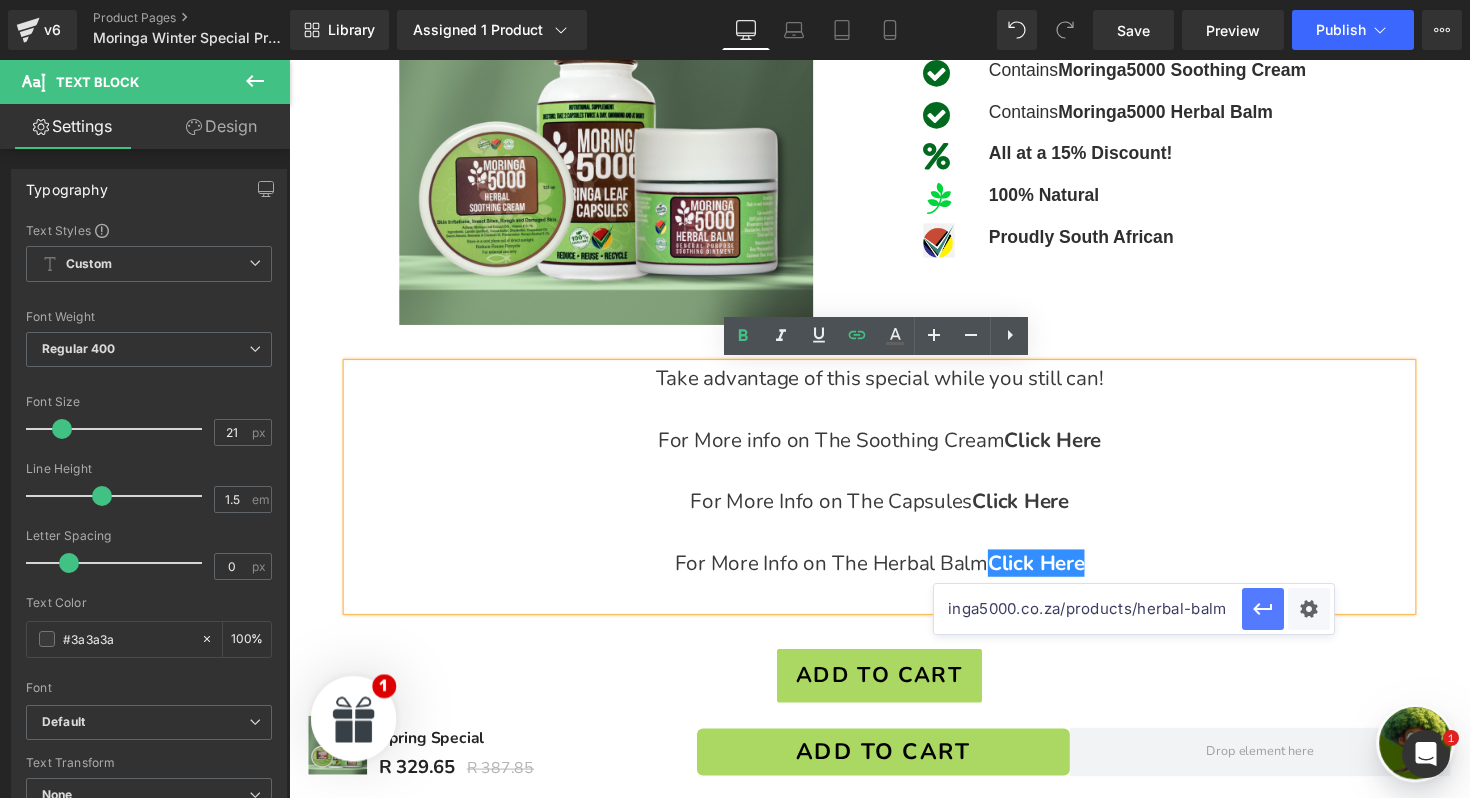 type on "https://moringa5000.co.za/products/herbal-balm" 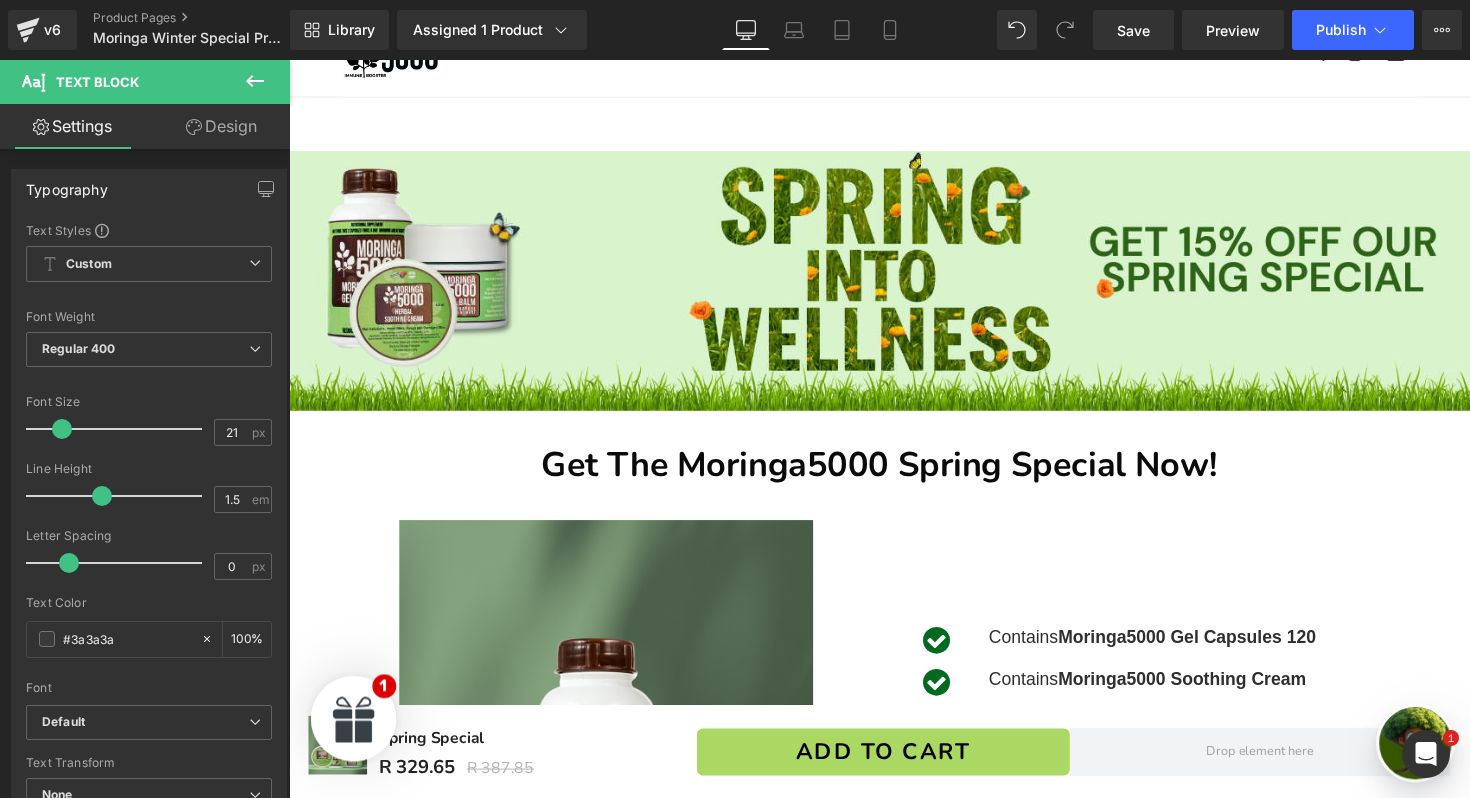 scroll, scrollTop: 0, scrollLeft: 0, axis: both 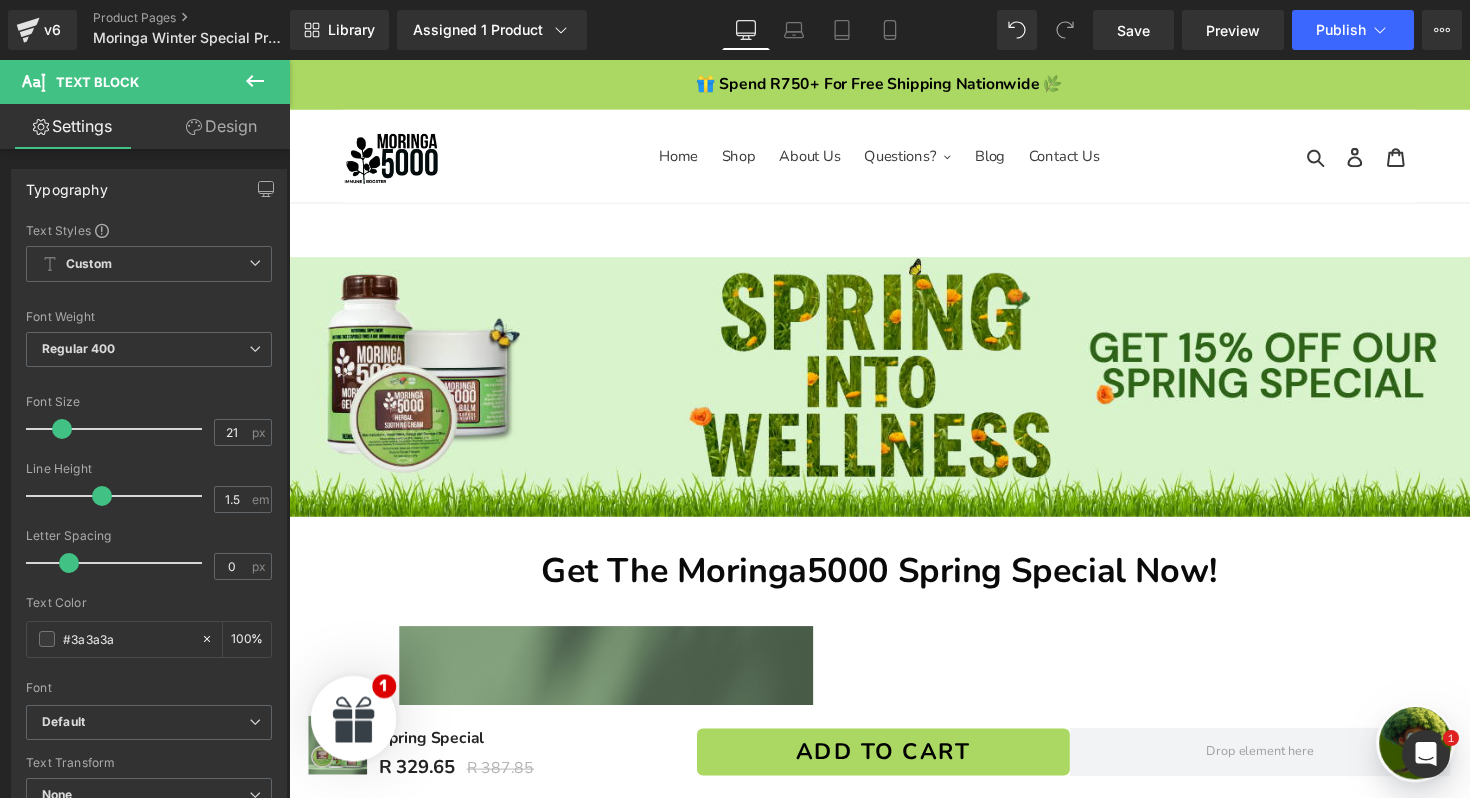 click on "Search
Log in
Cart
0
items" at bounding box center [1306, 158] 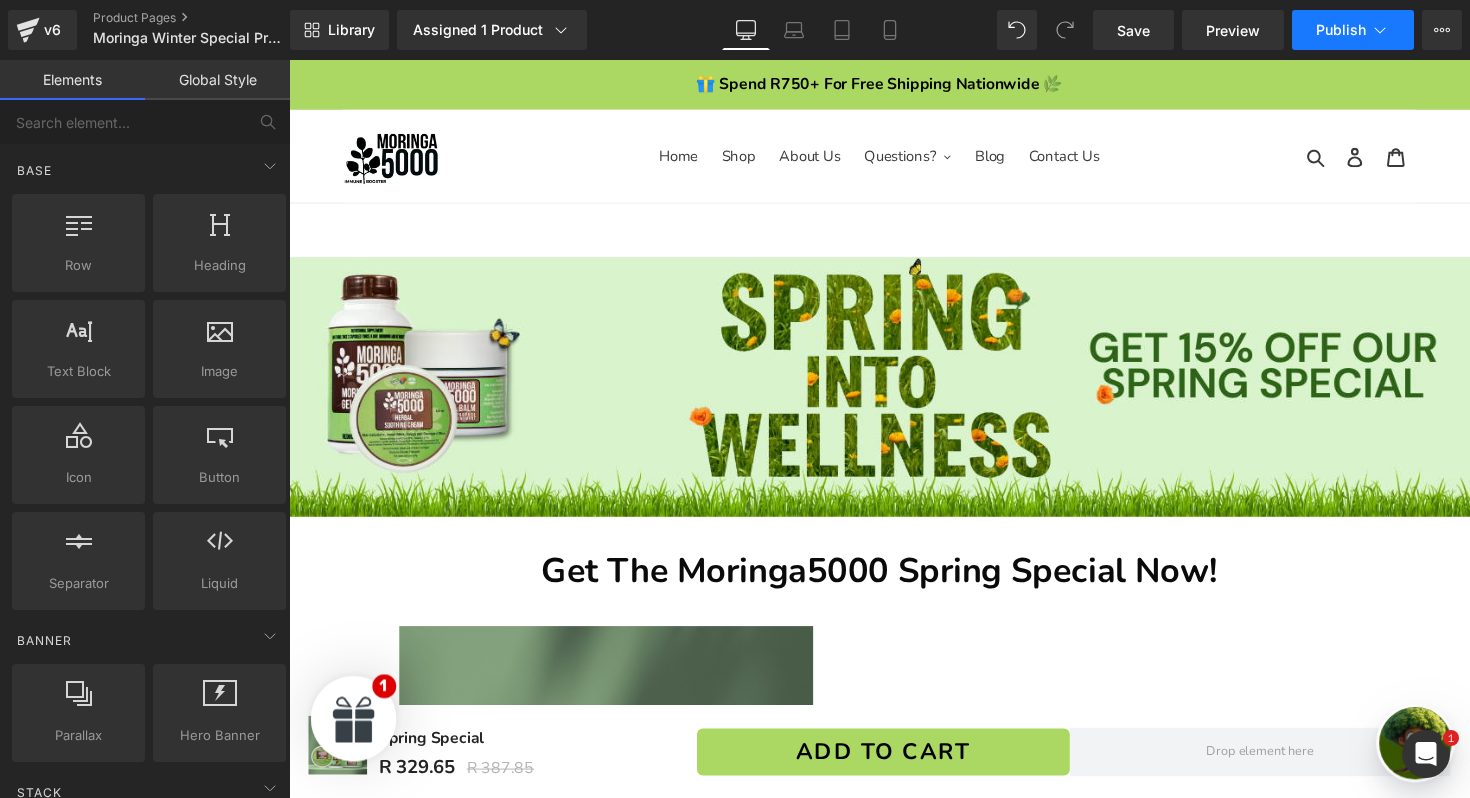 click on "Publish" at bounding box center [1341, 30] 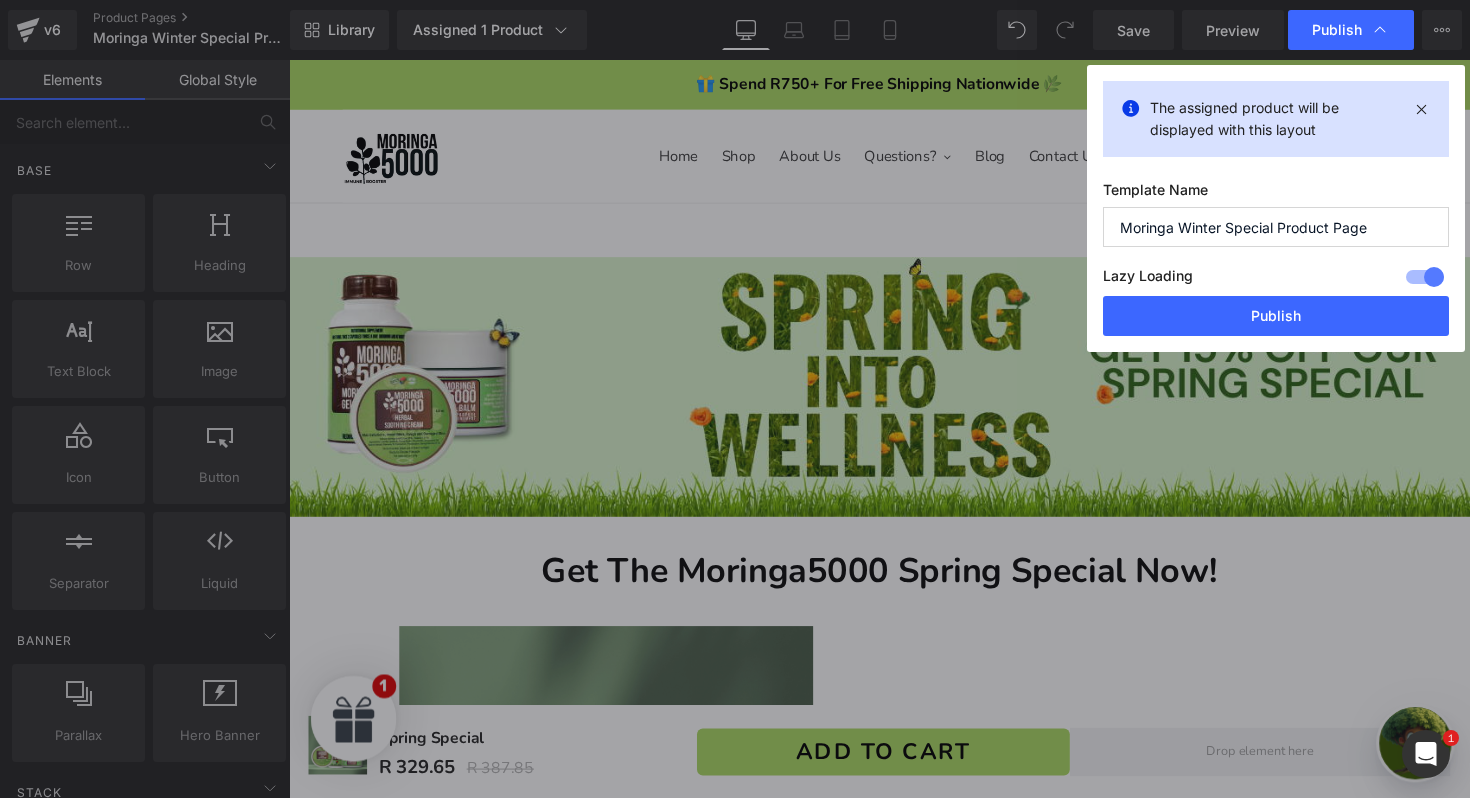 drag, startPoint x: 1178, startPoint y: 231, endPoint x: 1220, endPoint y: 230, distance: 42.0119 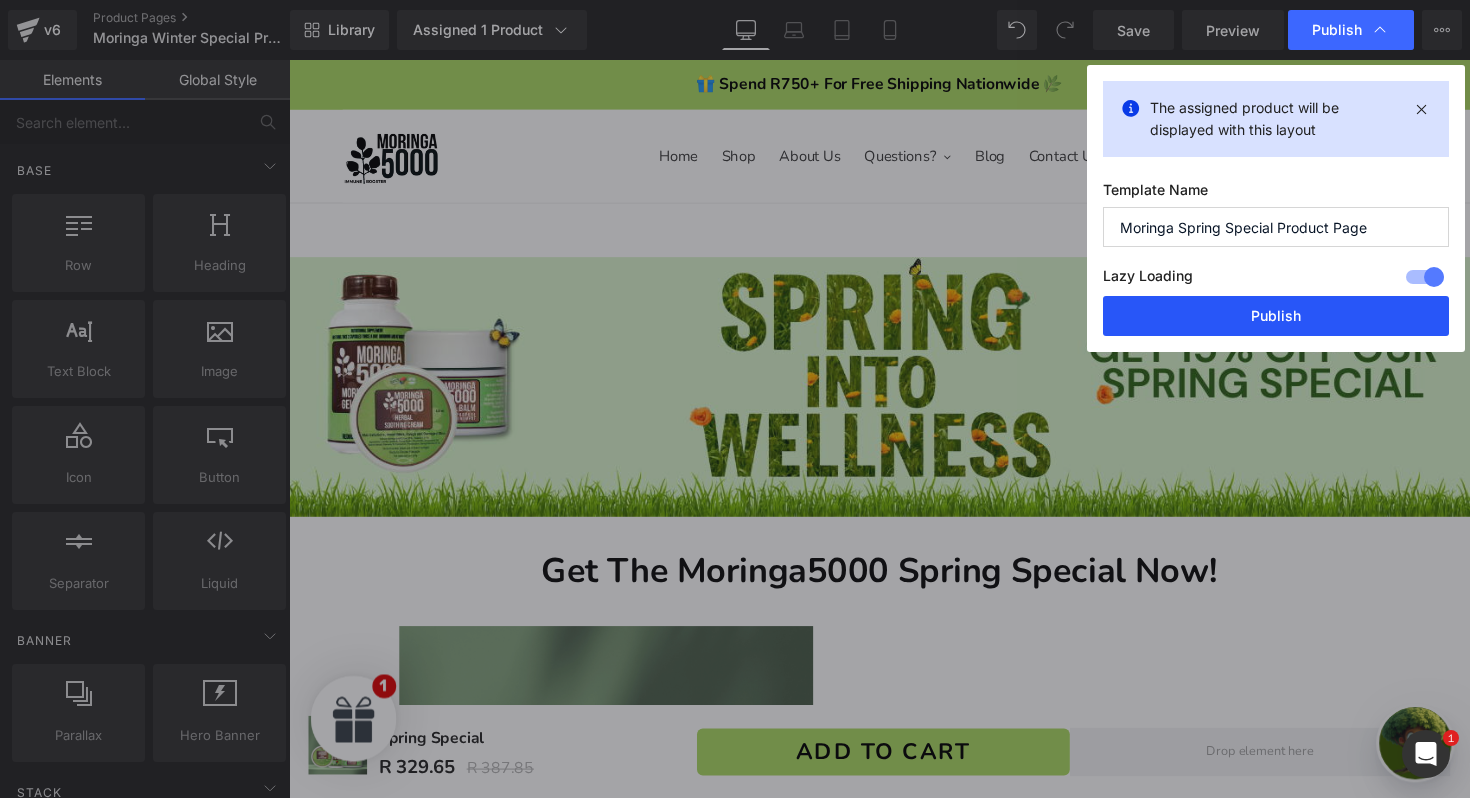 type on "Moringa Spring Special Product Page" 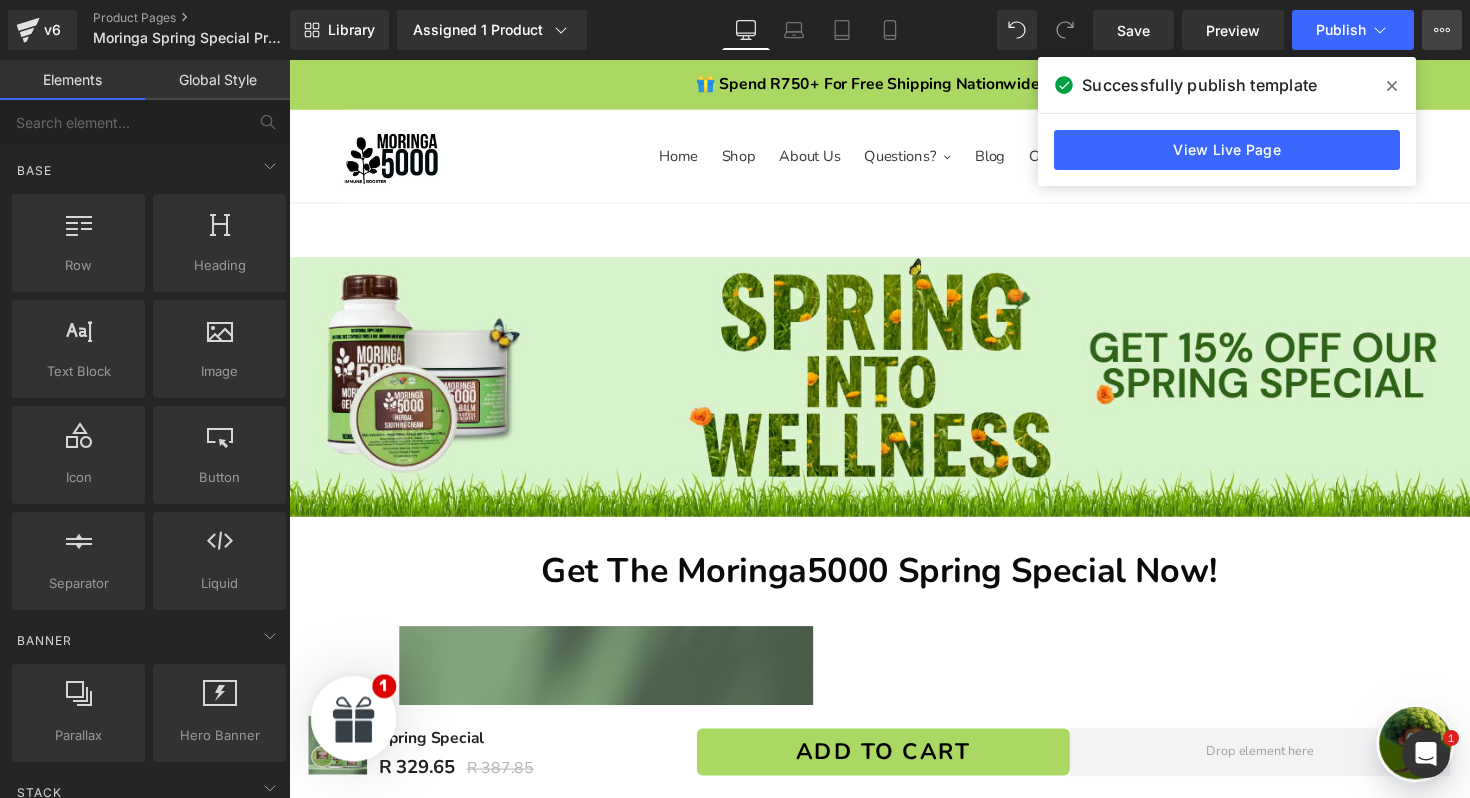 click 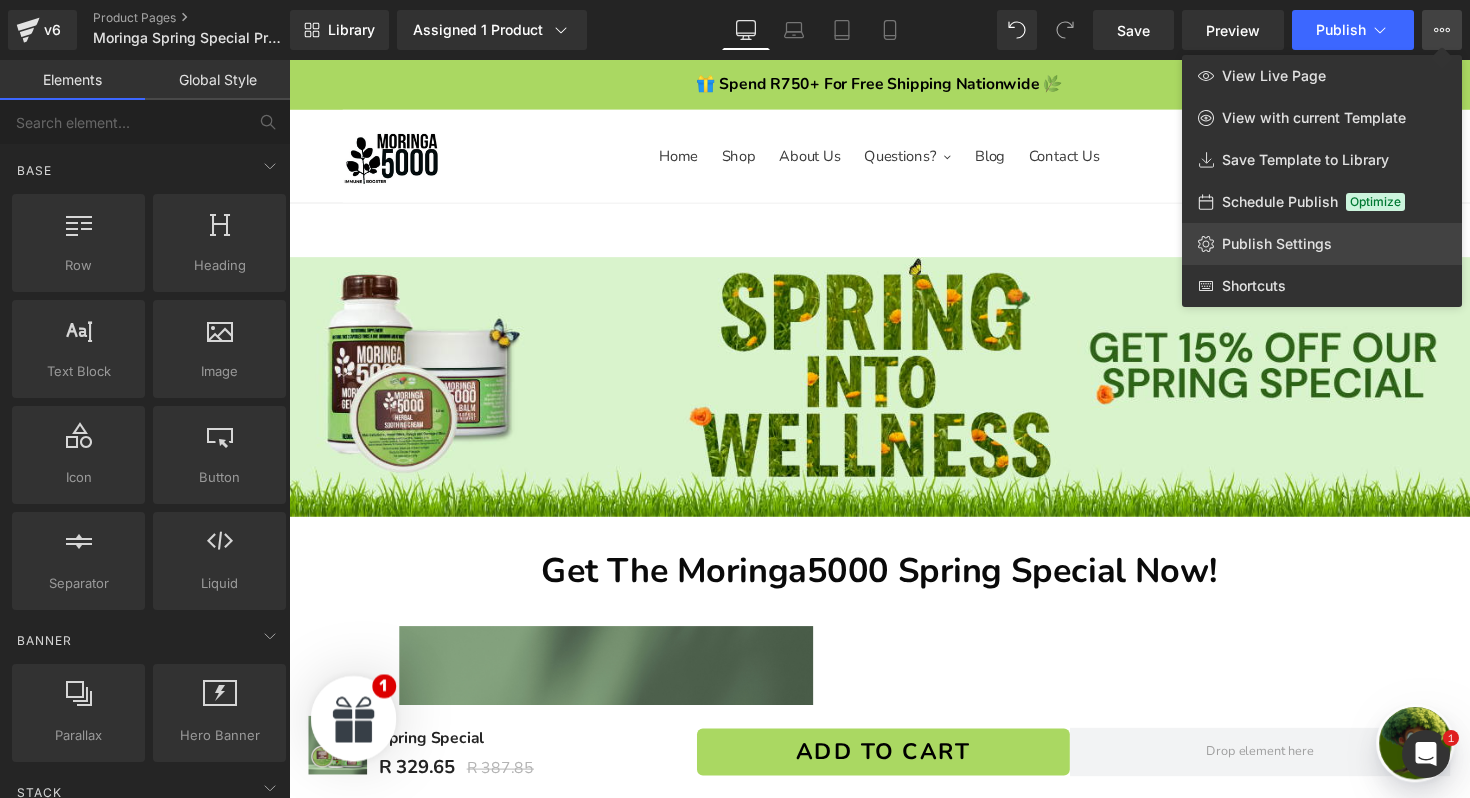 click on "Publish Settings" 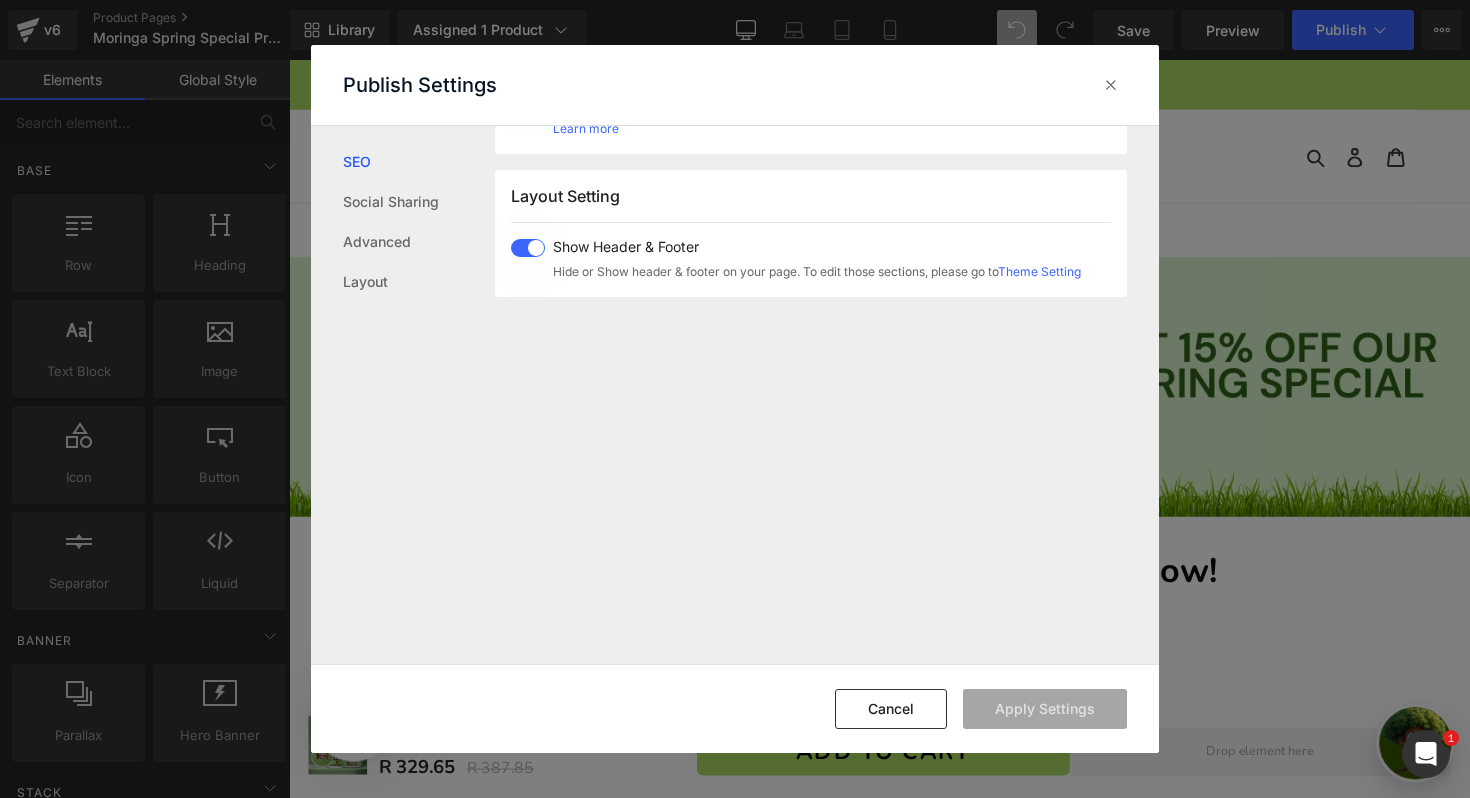 scroll, scrollTop: 478, scrollLeft: 0, axis: vertical 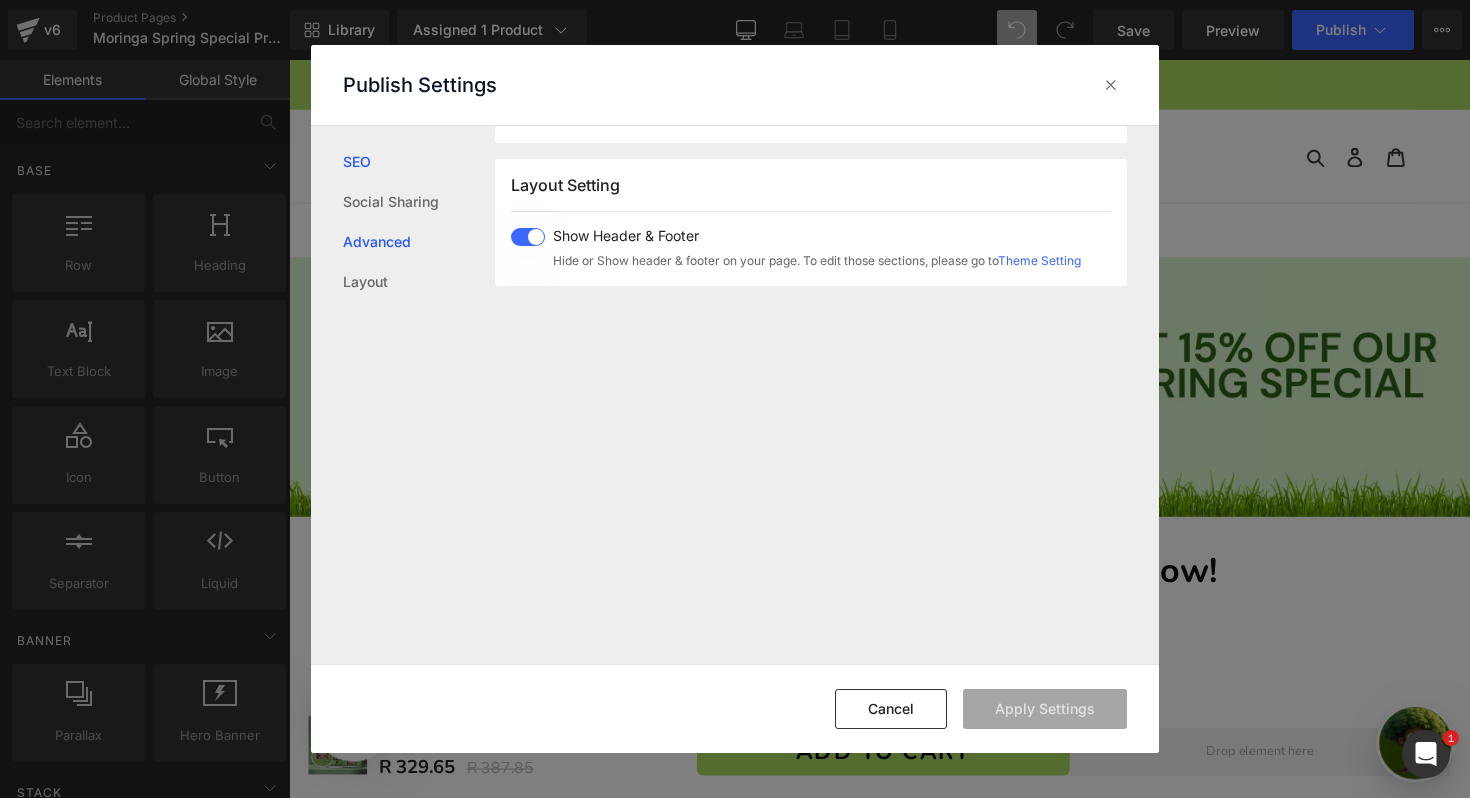 click on "Advanced" at bounding box center [419, 242] 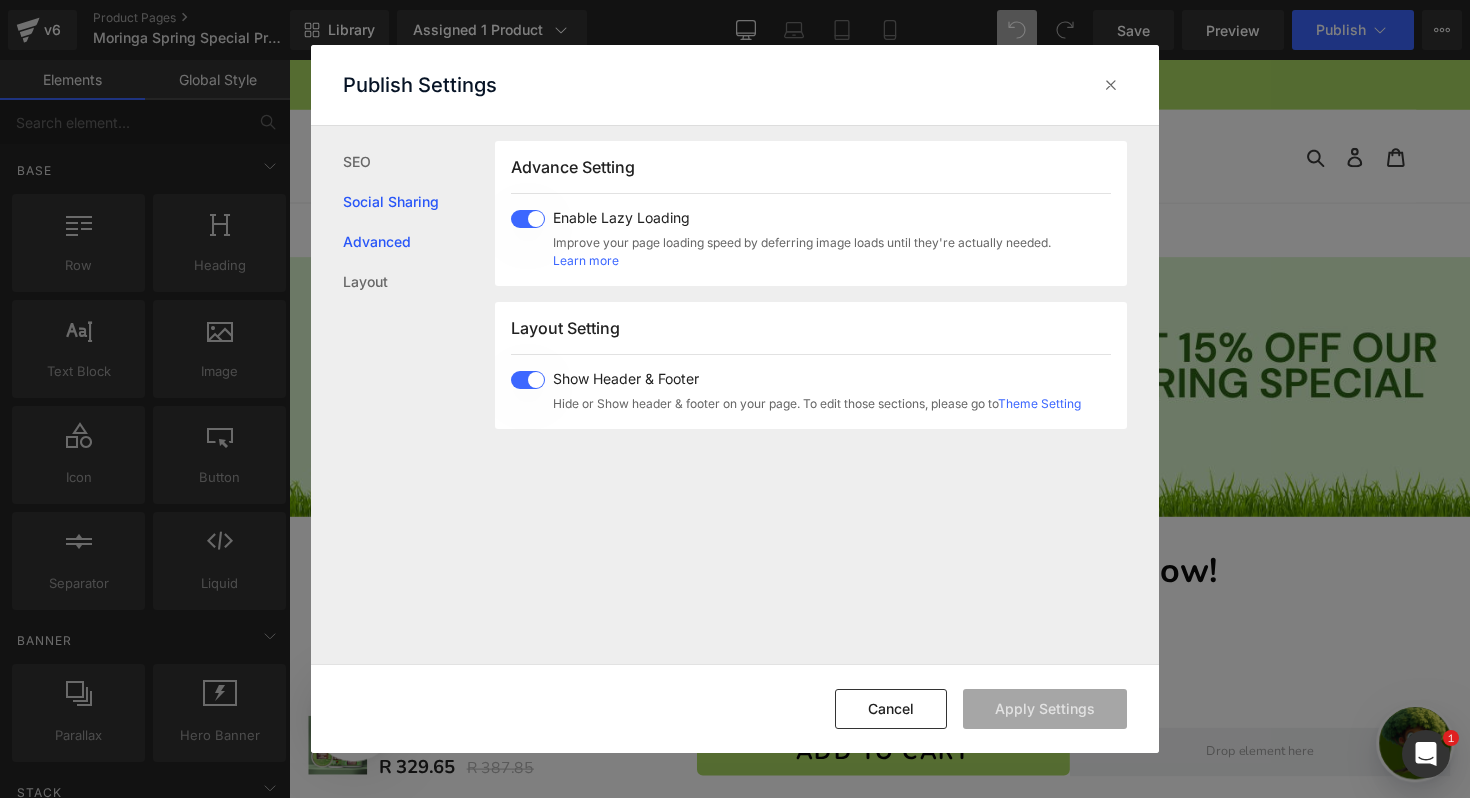click on "Social Sharing" at bounding box center [419, 202] 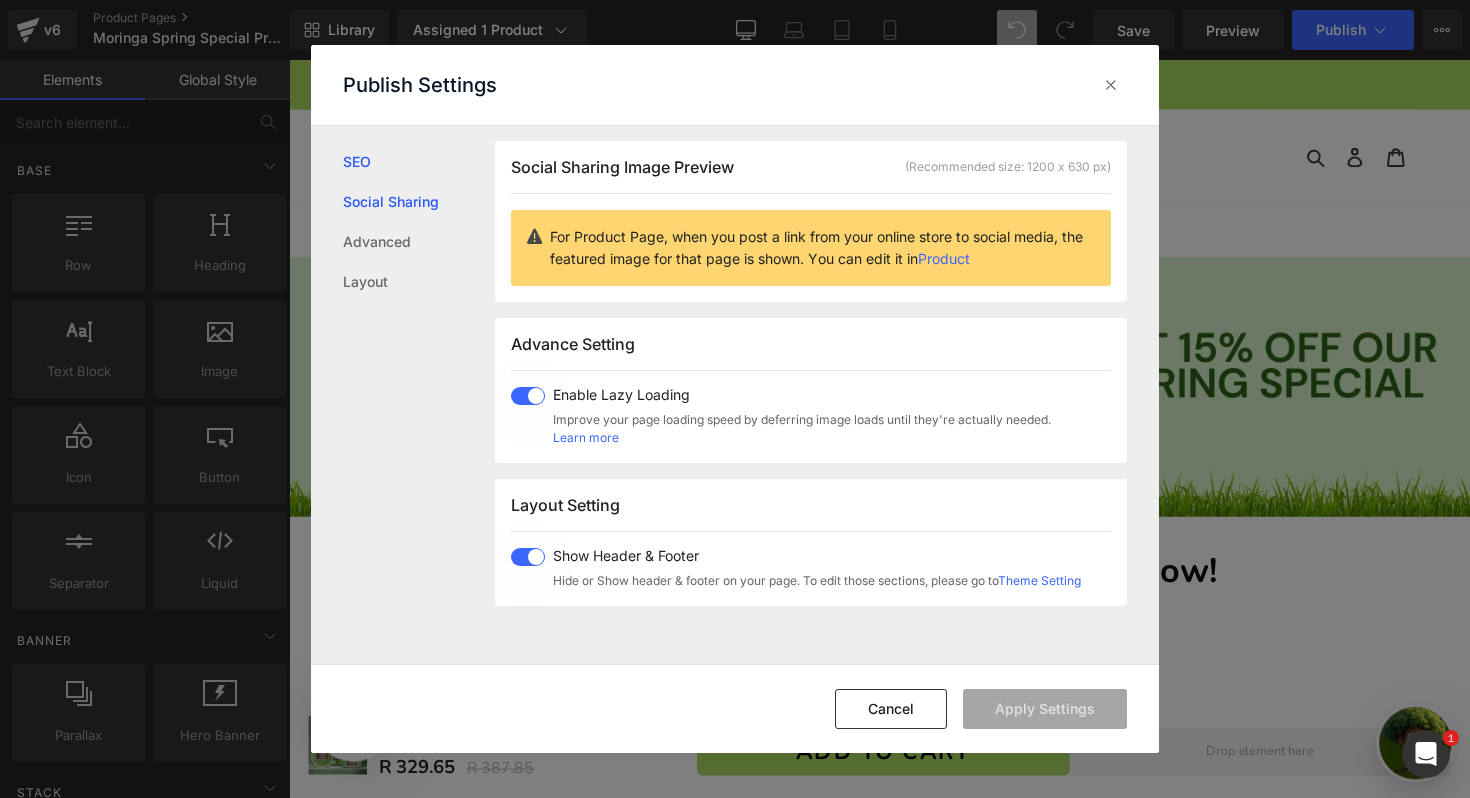 click on "SEO" at bounding box center (419, 162) 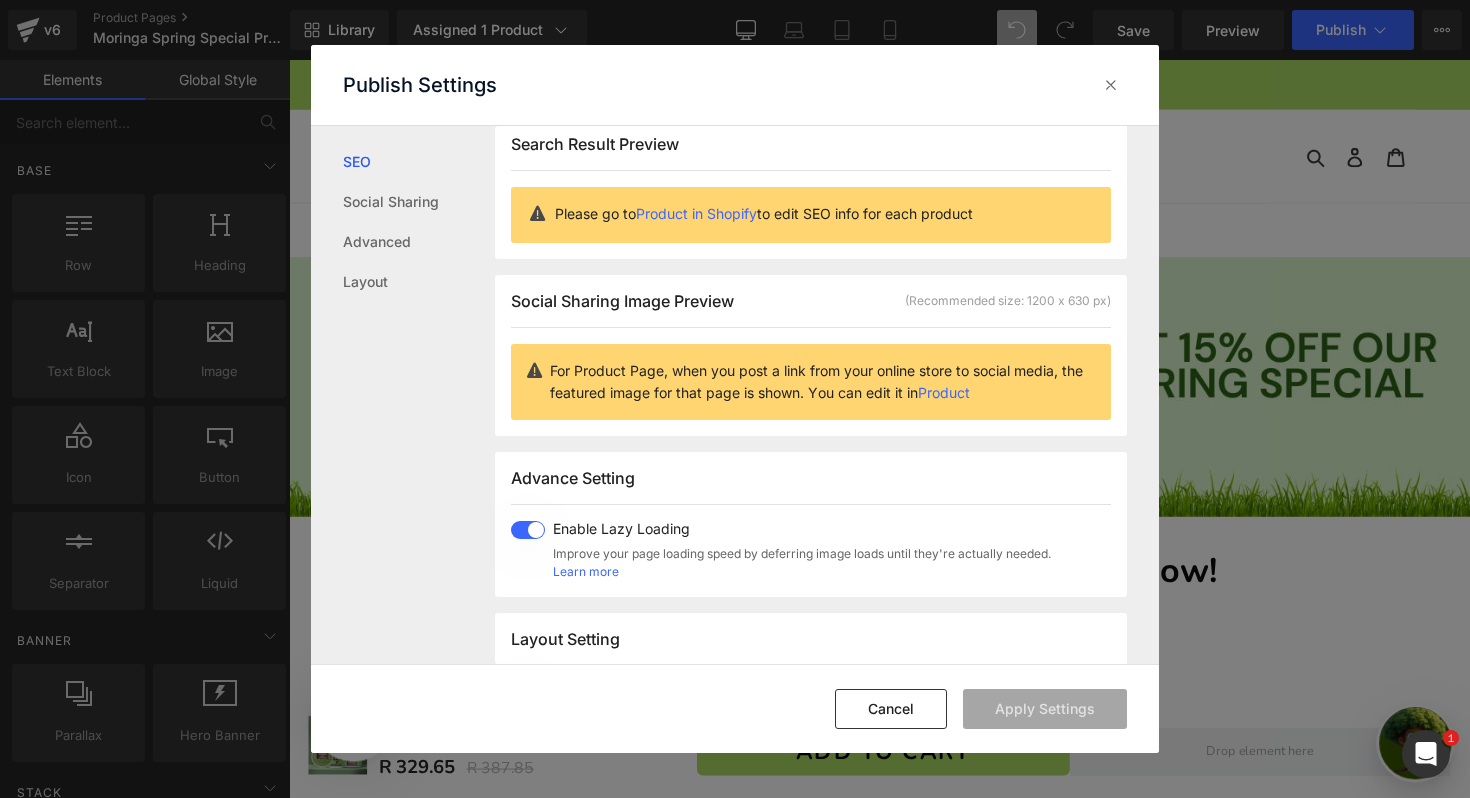 scroll, scrollTop: 1, scrollLeft: 0, axis: vertical 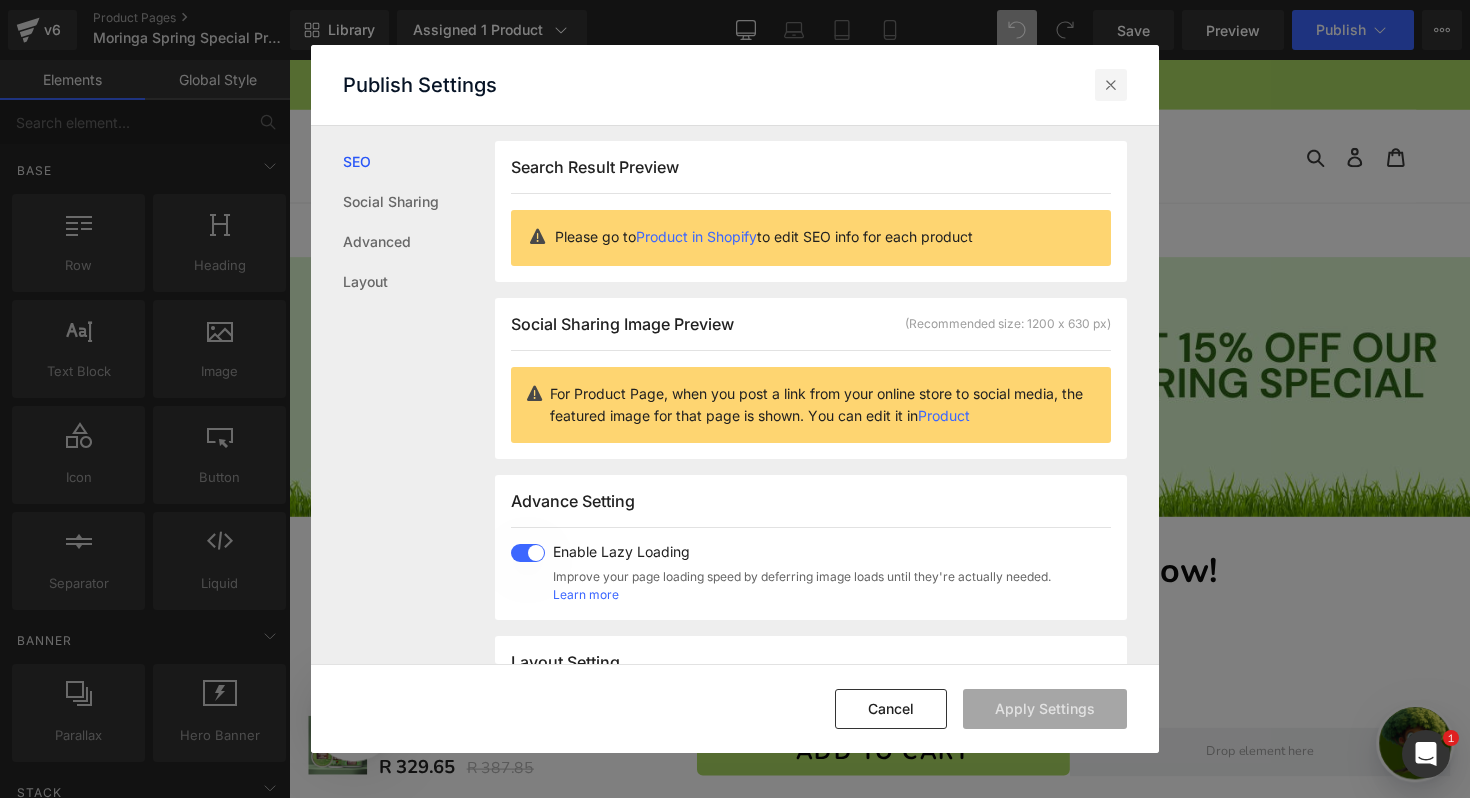 click at bounding box center [1111, 85] 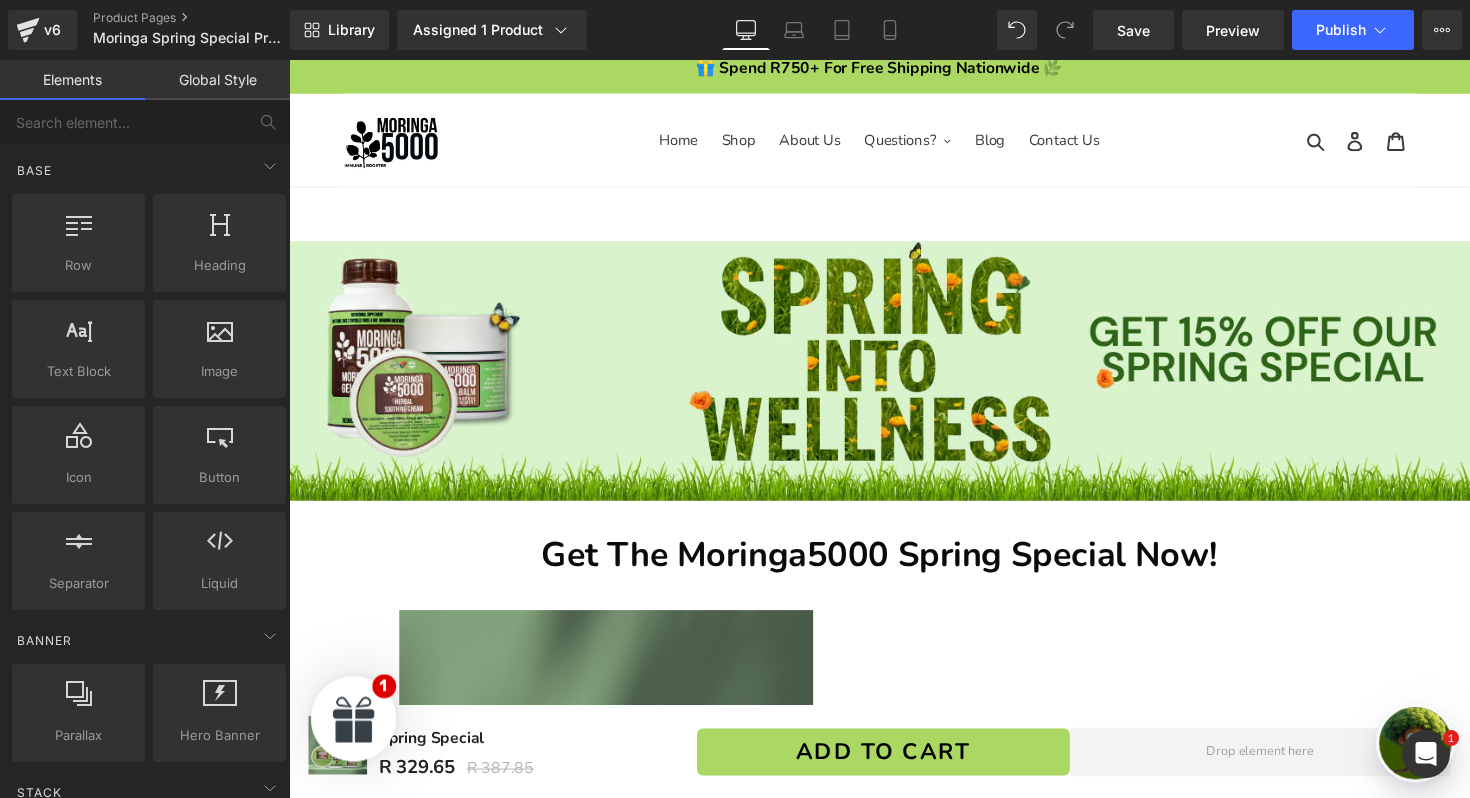 scroll, scrollTop: 19, scrollLeft: 0, axis: vertical 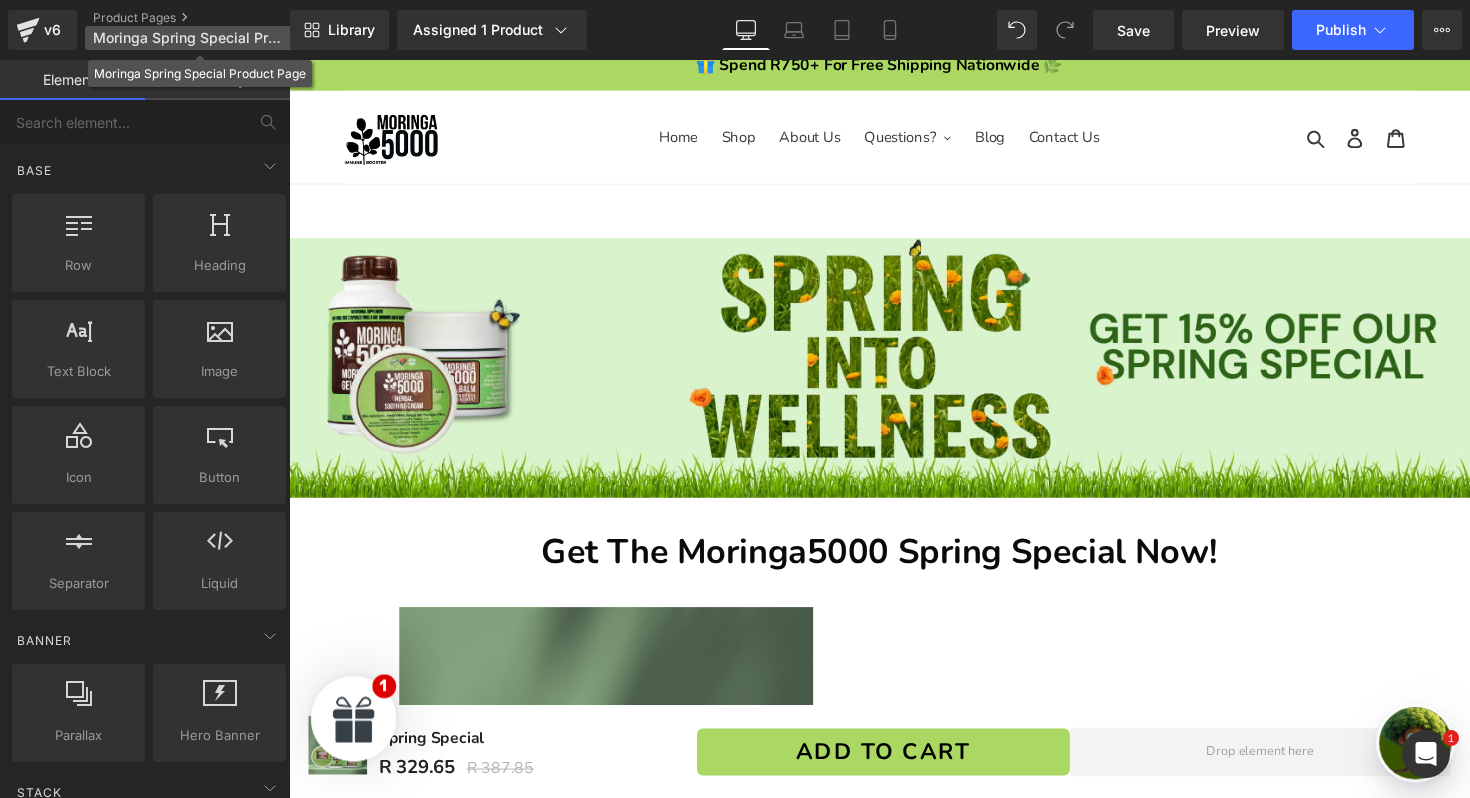 click on "Moringa Spring Special Product Page" at bounding box center [189, 38] 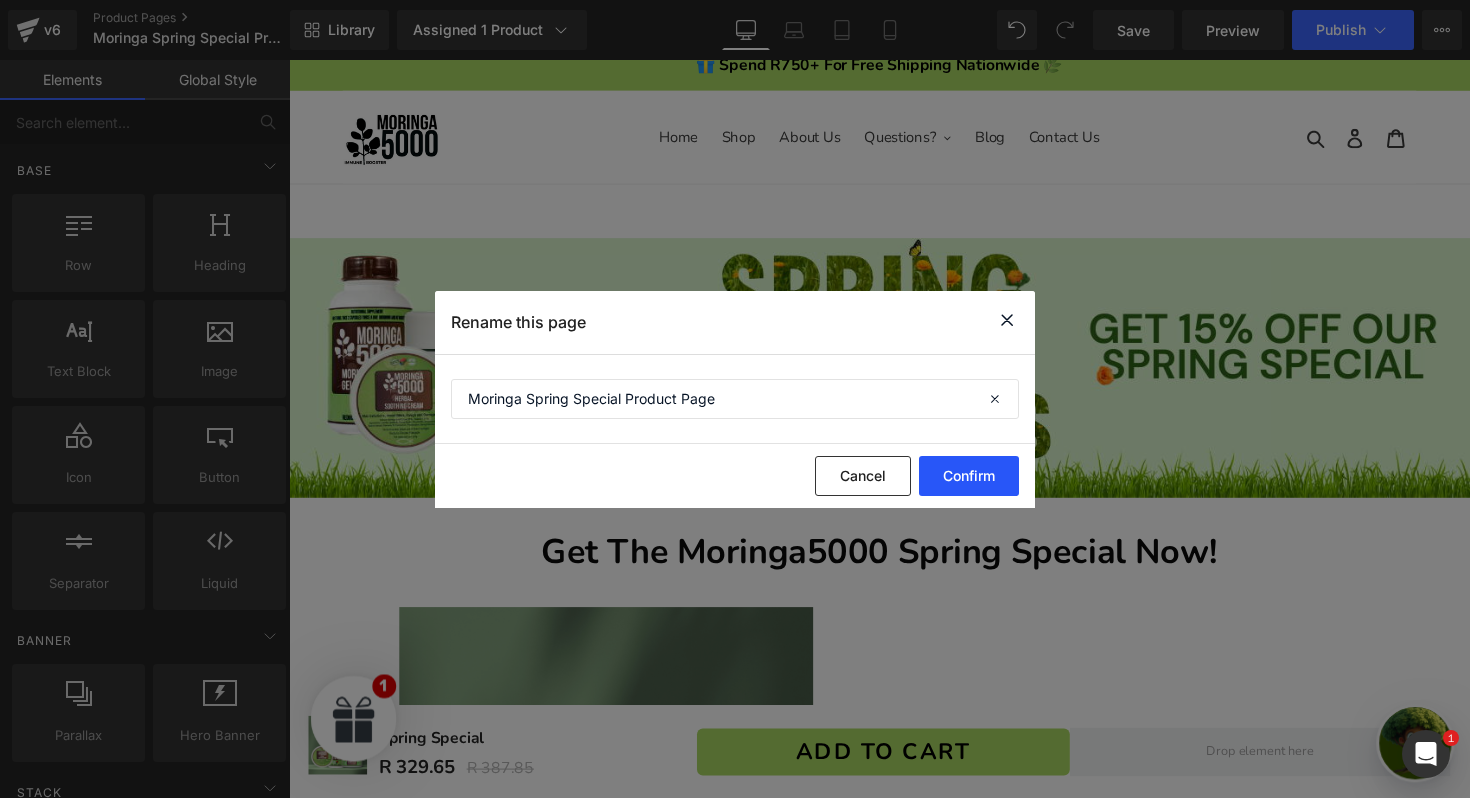 click on "Confirm" at bounding box center [969, 476] 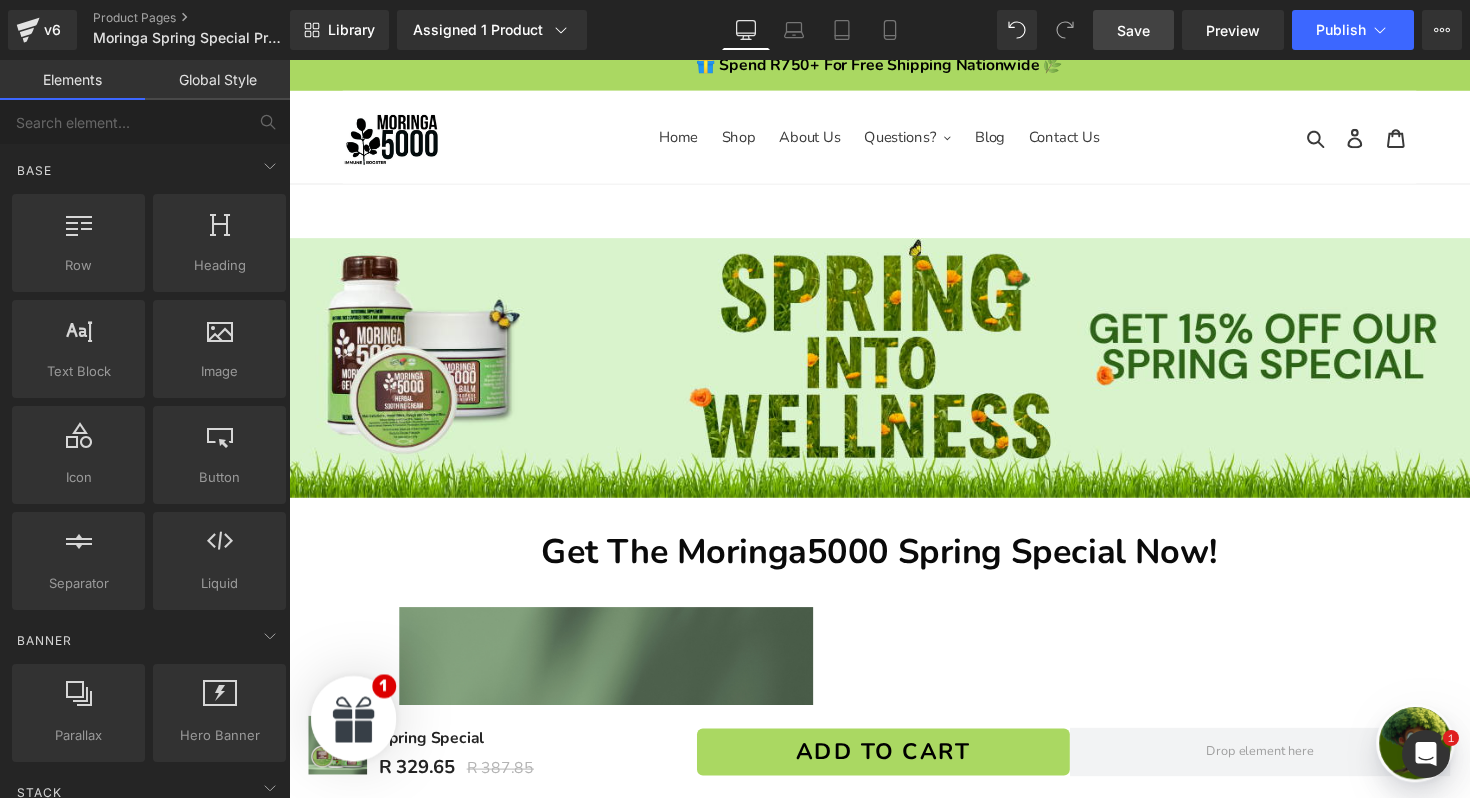 click on "Save" at bounding box center (1133, 30) 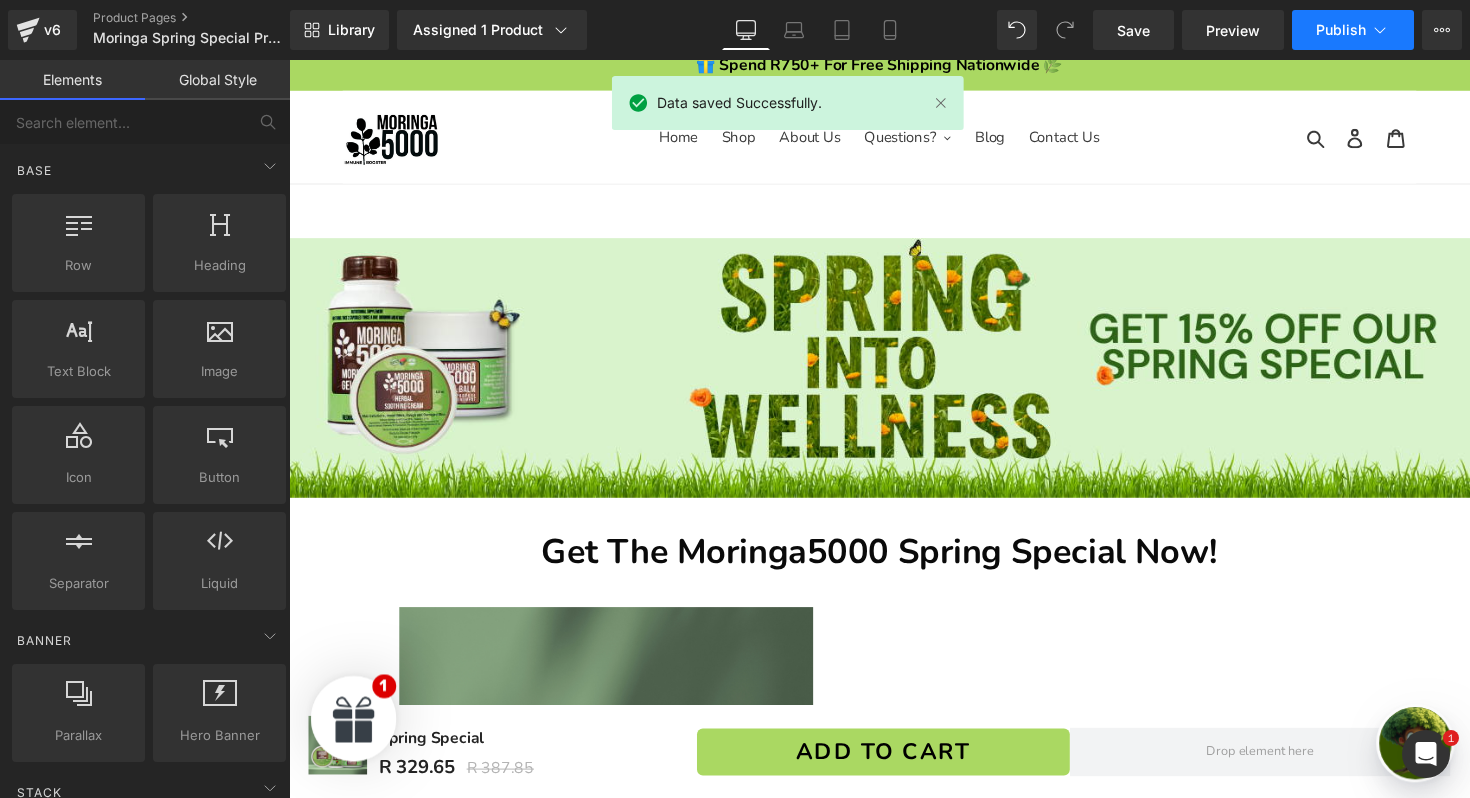 click on "Publish" at bounding box center (1341, 30) 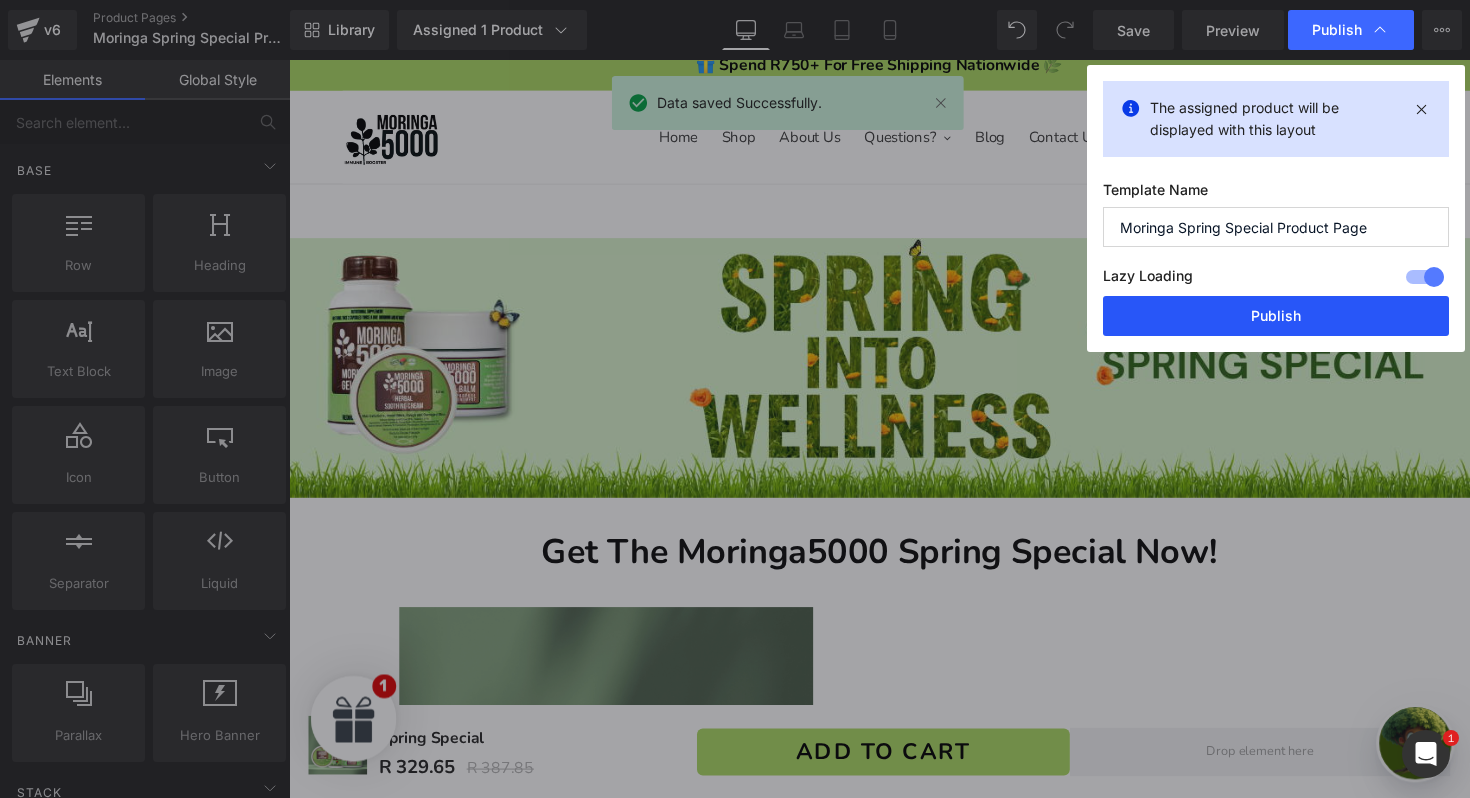 click on "Publish" at bounding box center [1276, 316] 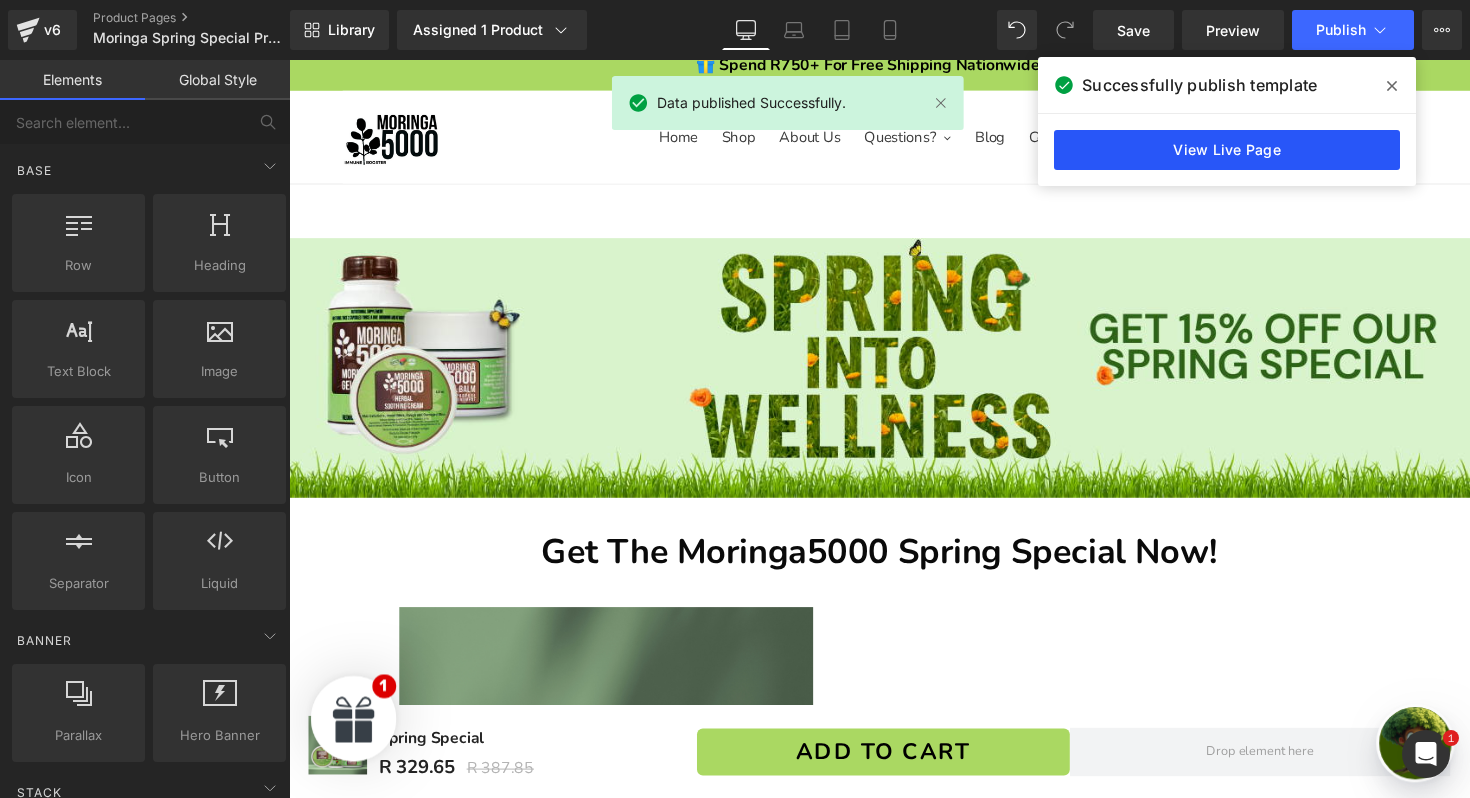 click on "View Live Page" at bounding box center (1227, 150) 